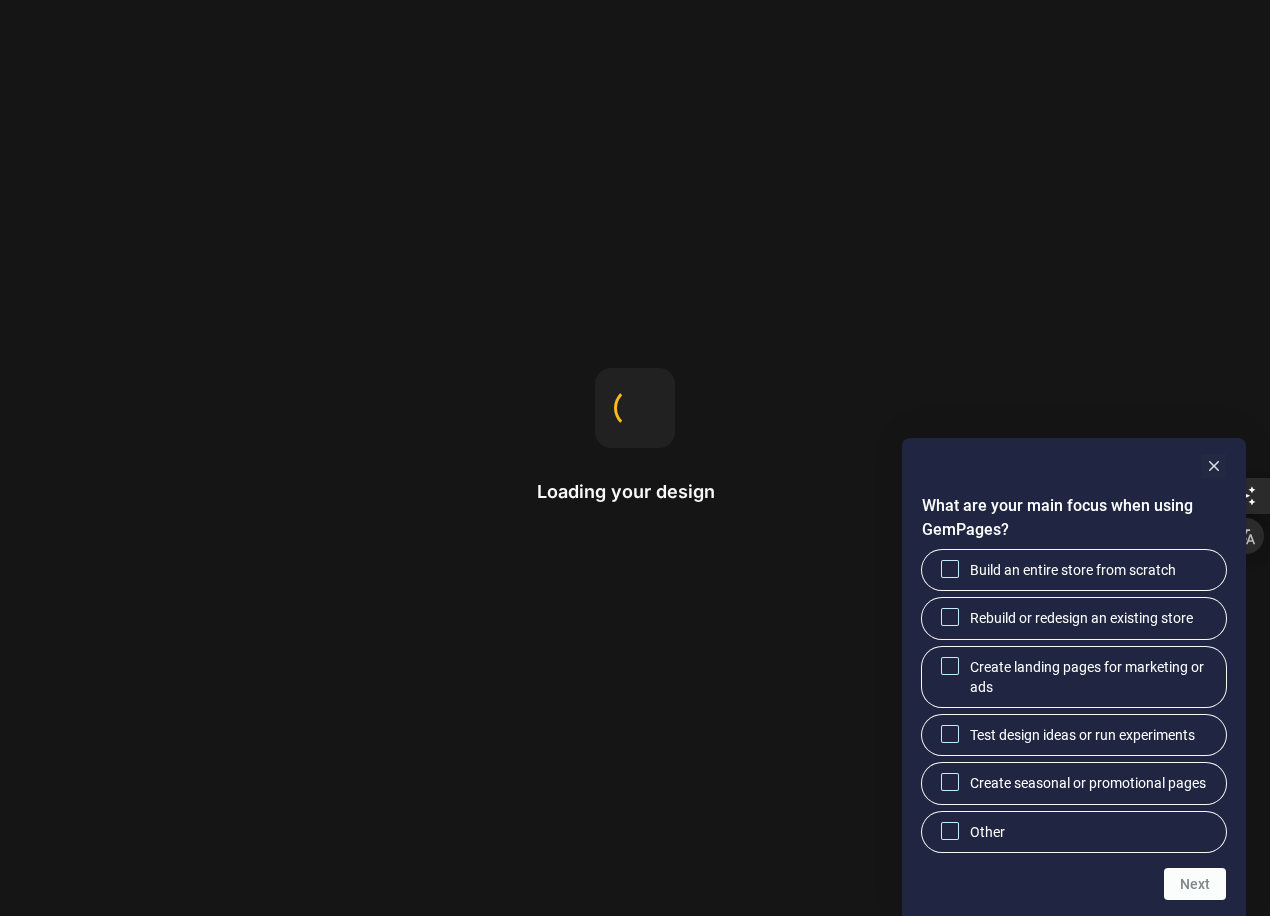 scroll, scrollTop: 0, scrollLeft: 0, axis: both 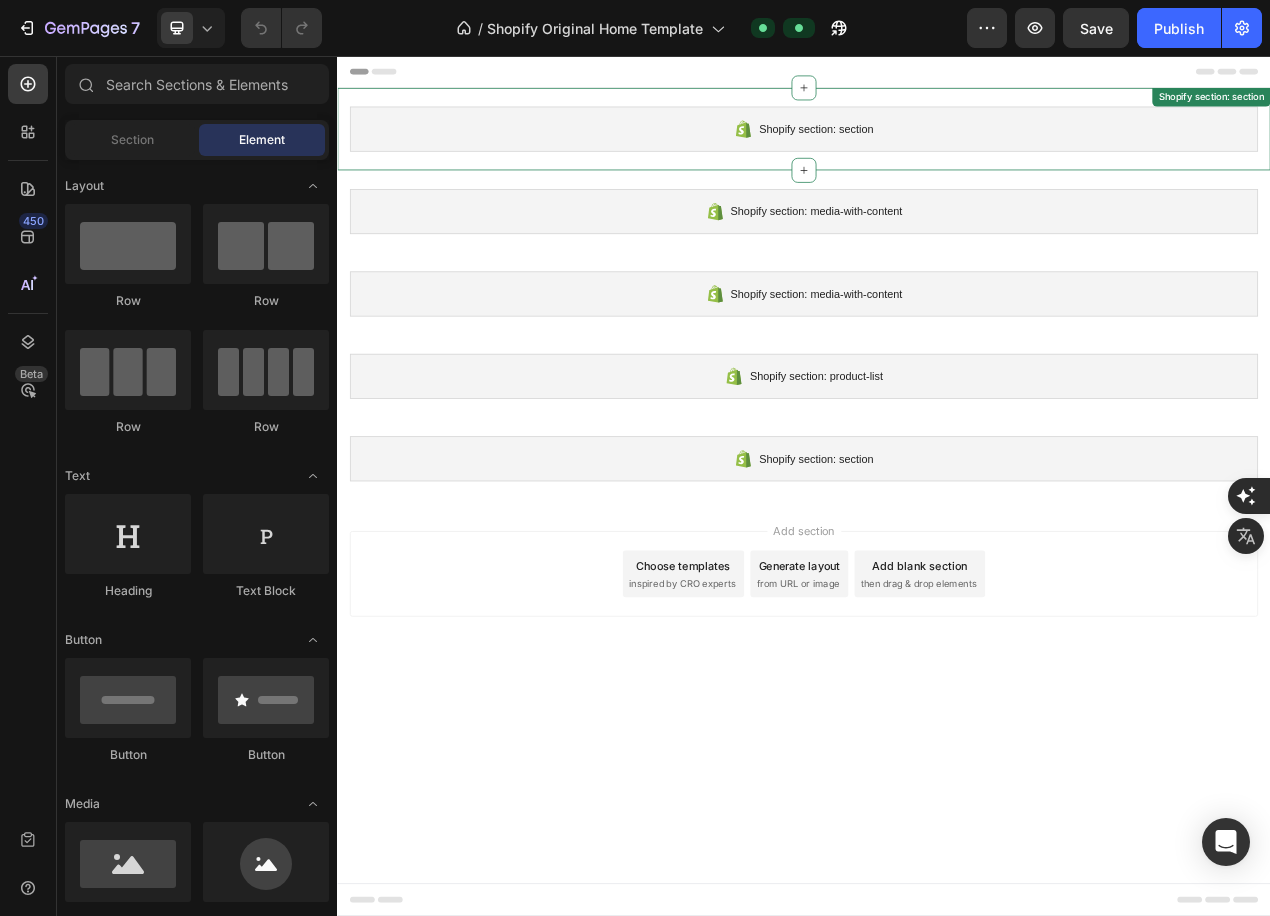 click on "Shopify section: section" at bounding box center [937, 150] 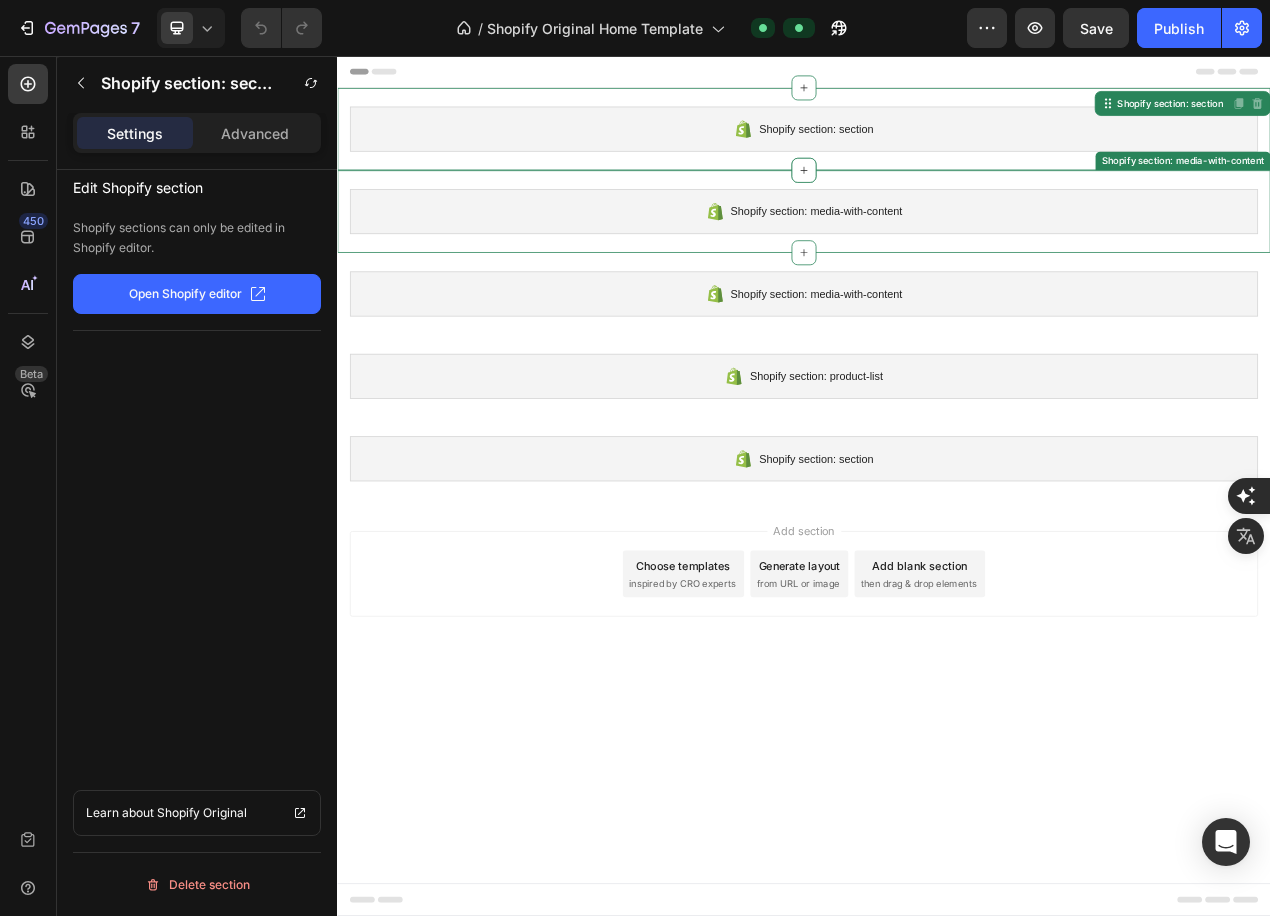 click on "Shopify section: media-with-content" at bounding box center (937, 256) 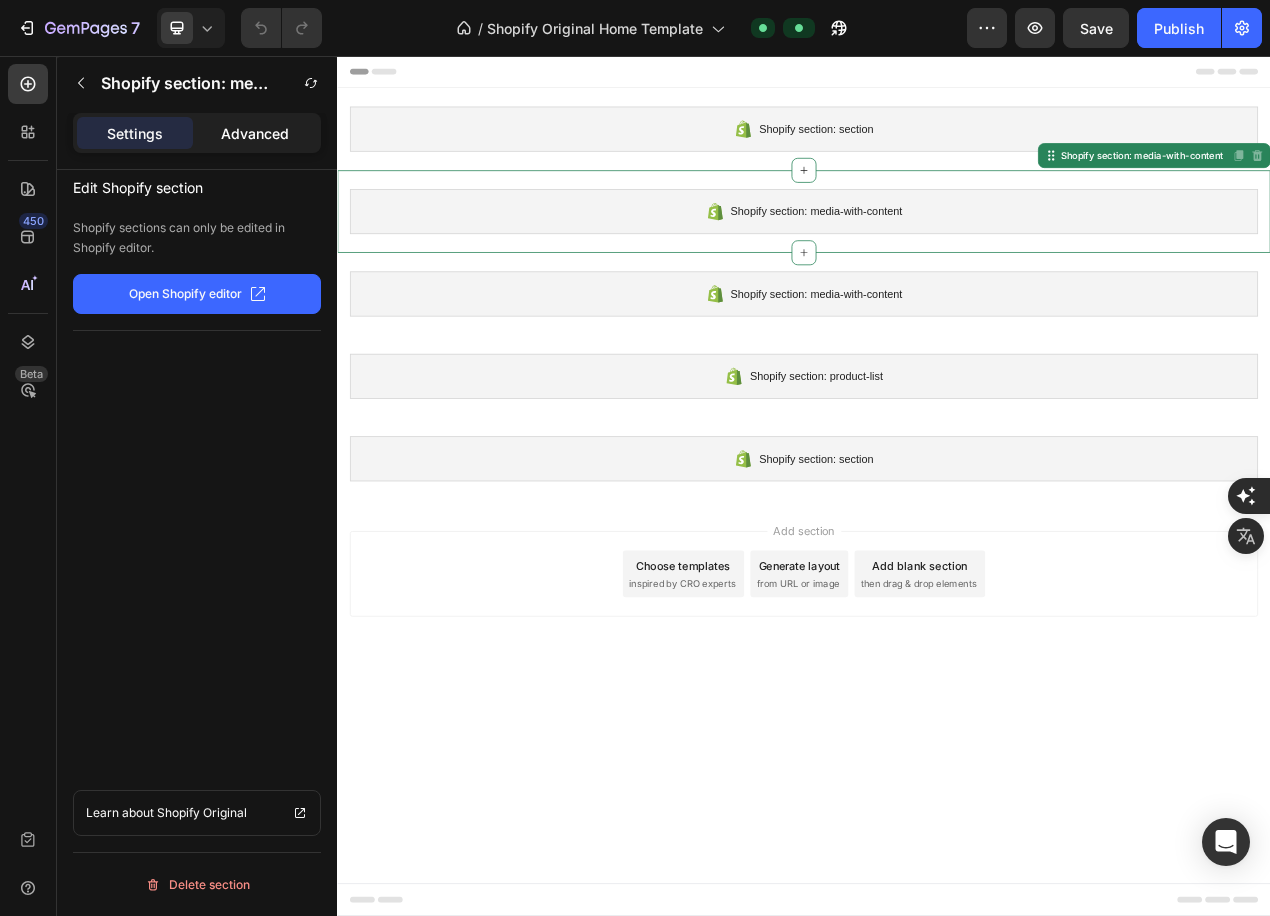 click on "Advanced" at bounding box center (255, 133) 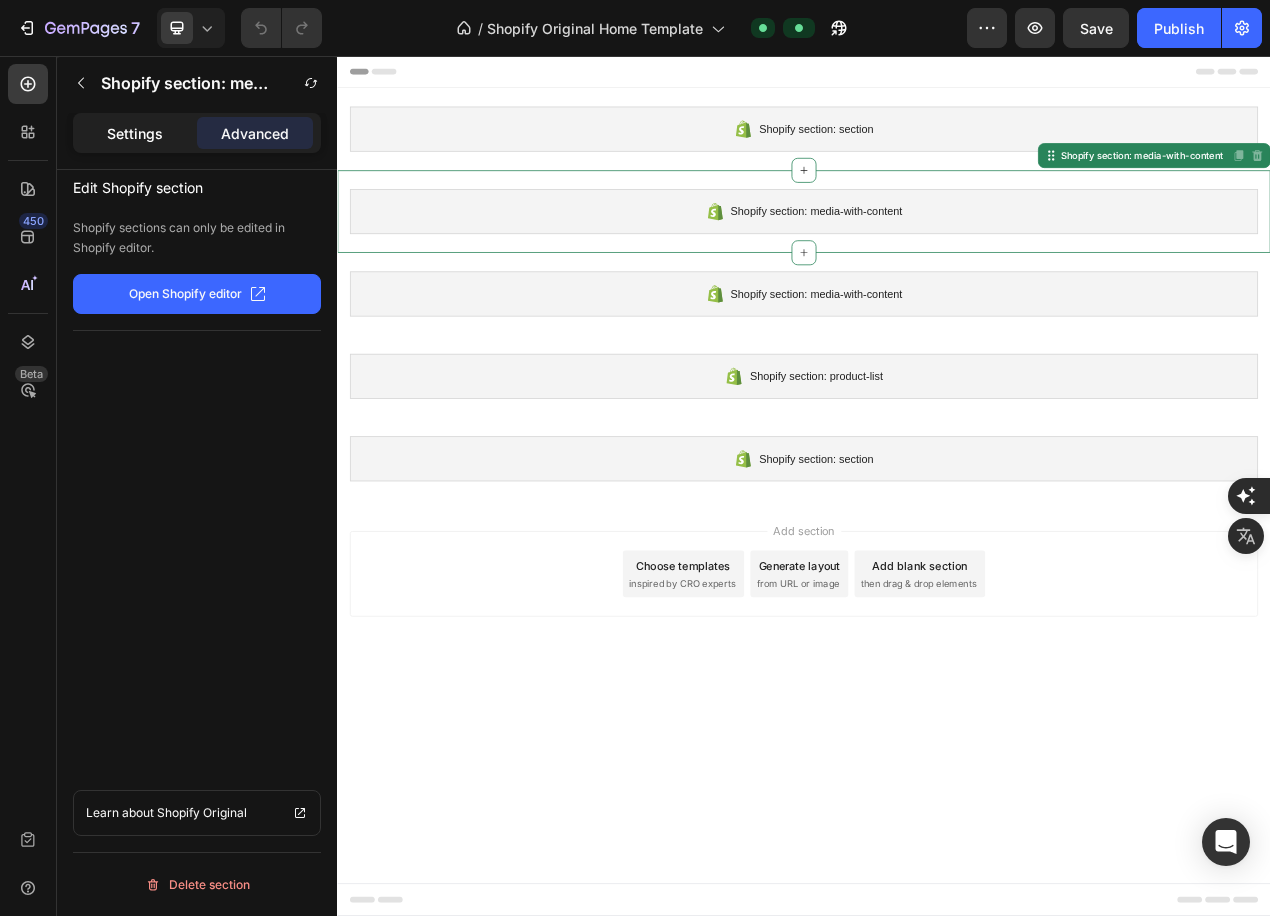 click on "Settings" at bounding box center (135, 133) 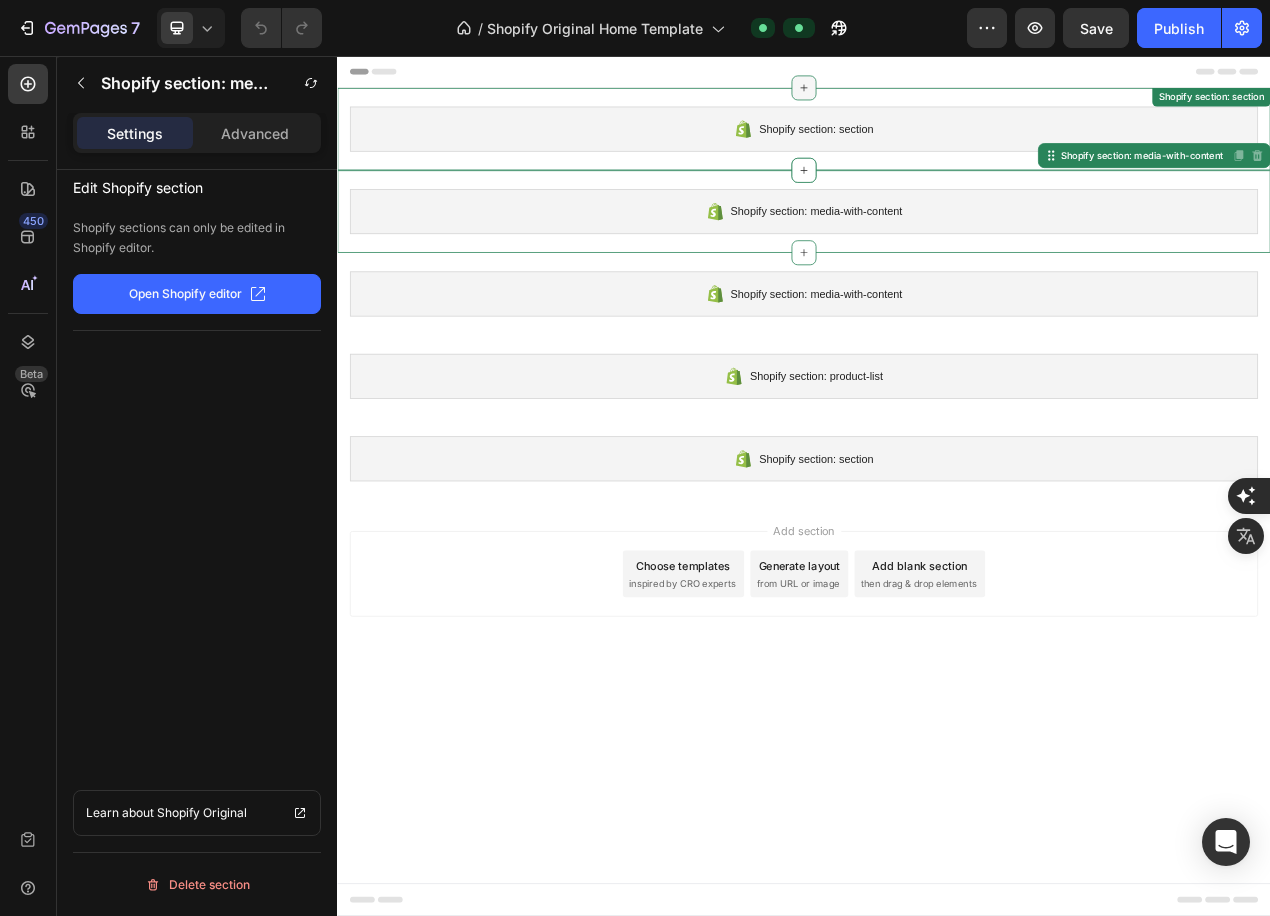 click 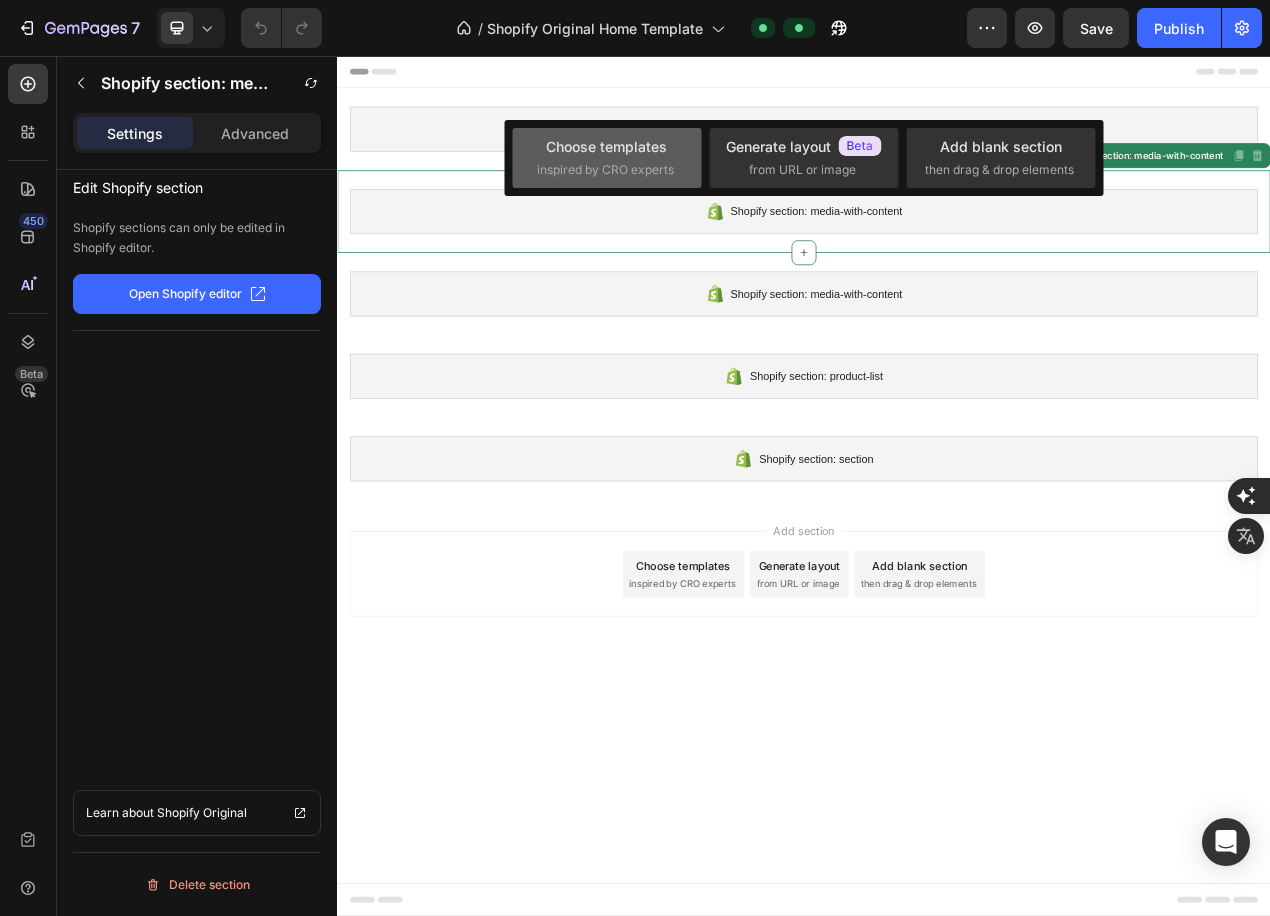 click on "inspired by CRO experts" at bounding box center (605, 170) 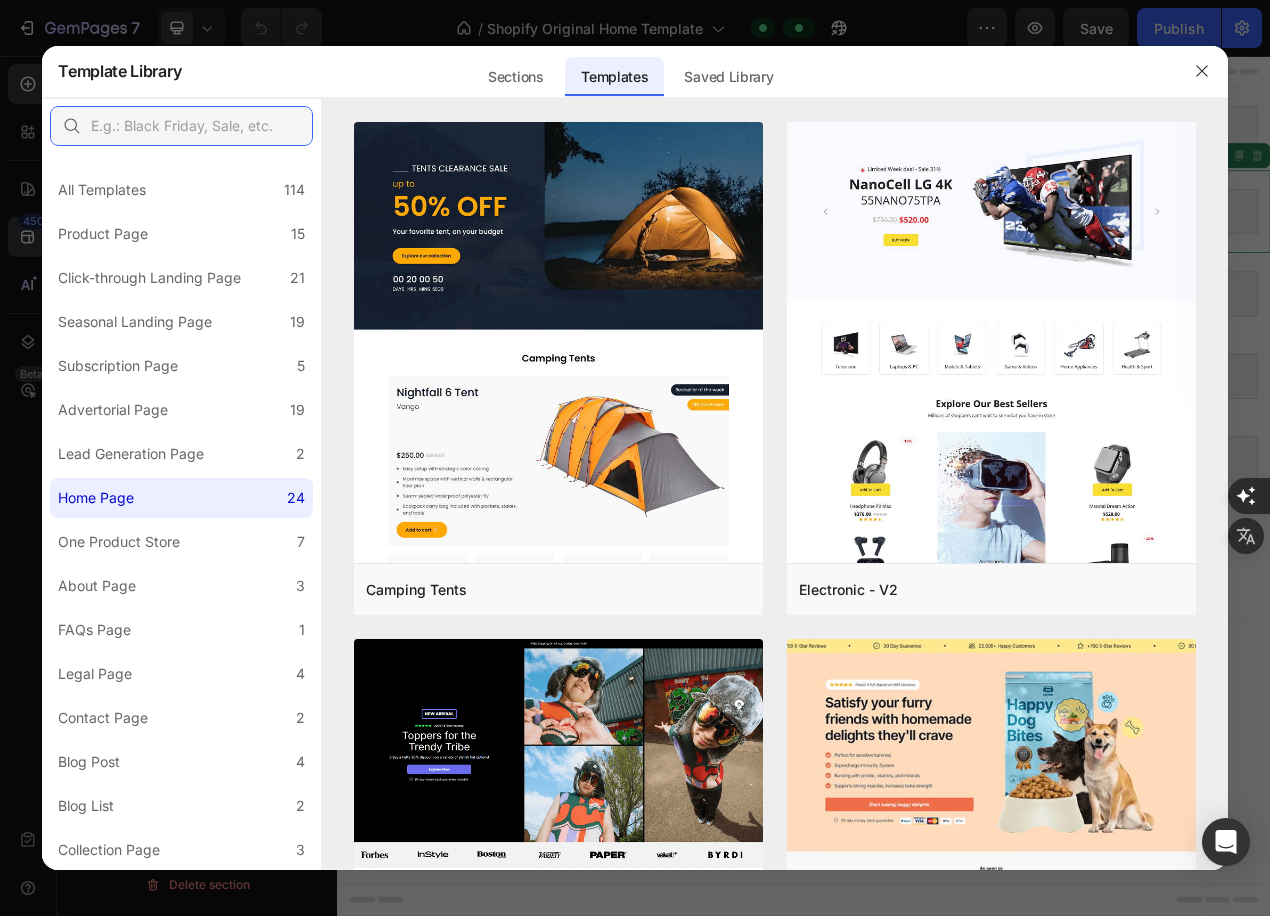 click at bounding box center [181, 126] 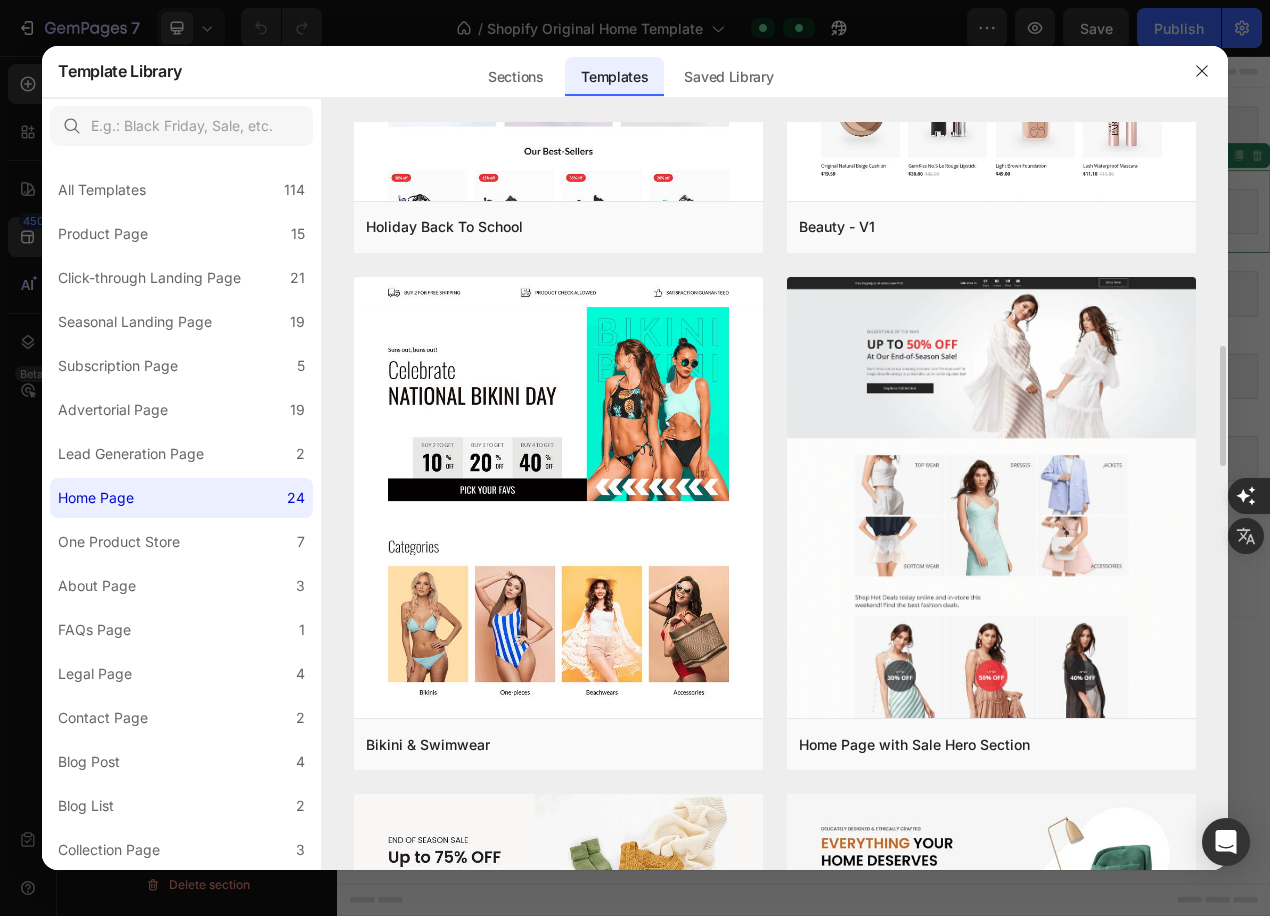 scroll, scrollTop: 1631, scrollLeft: 0, axis: vertical 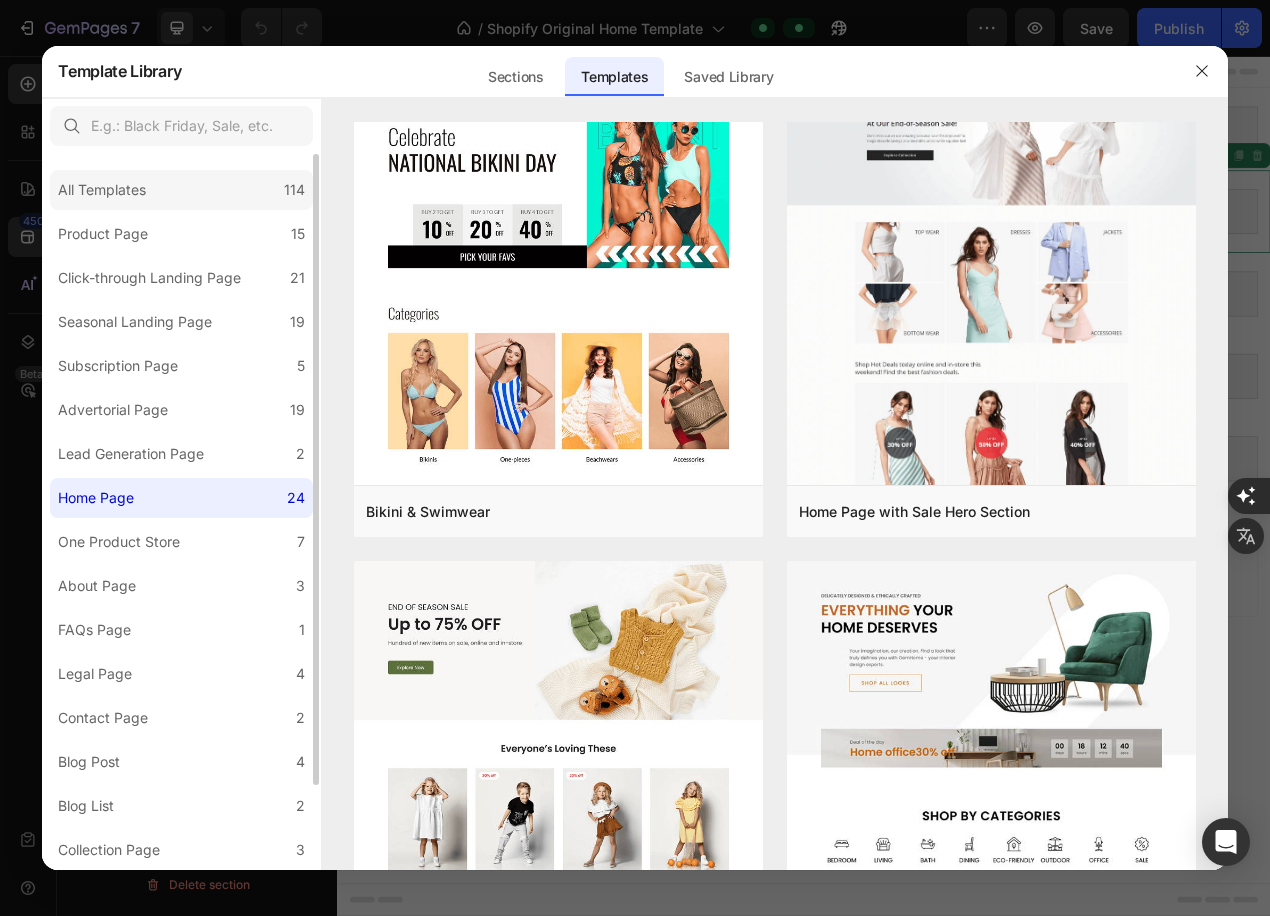 click on "All Templates 114" 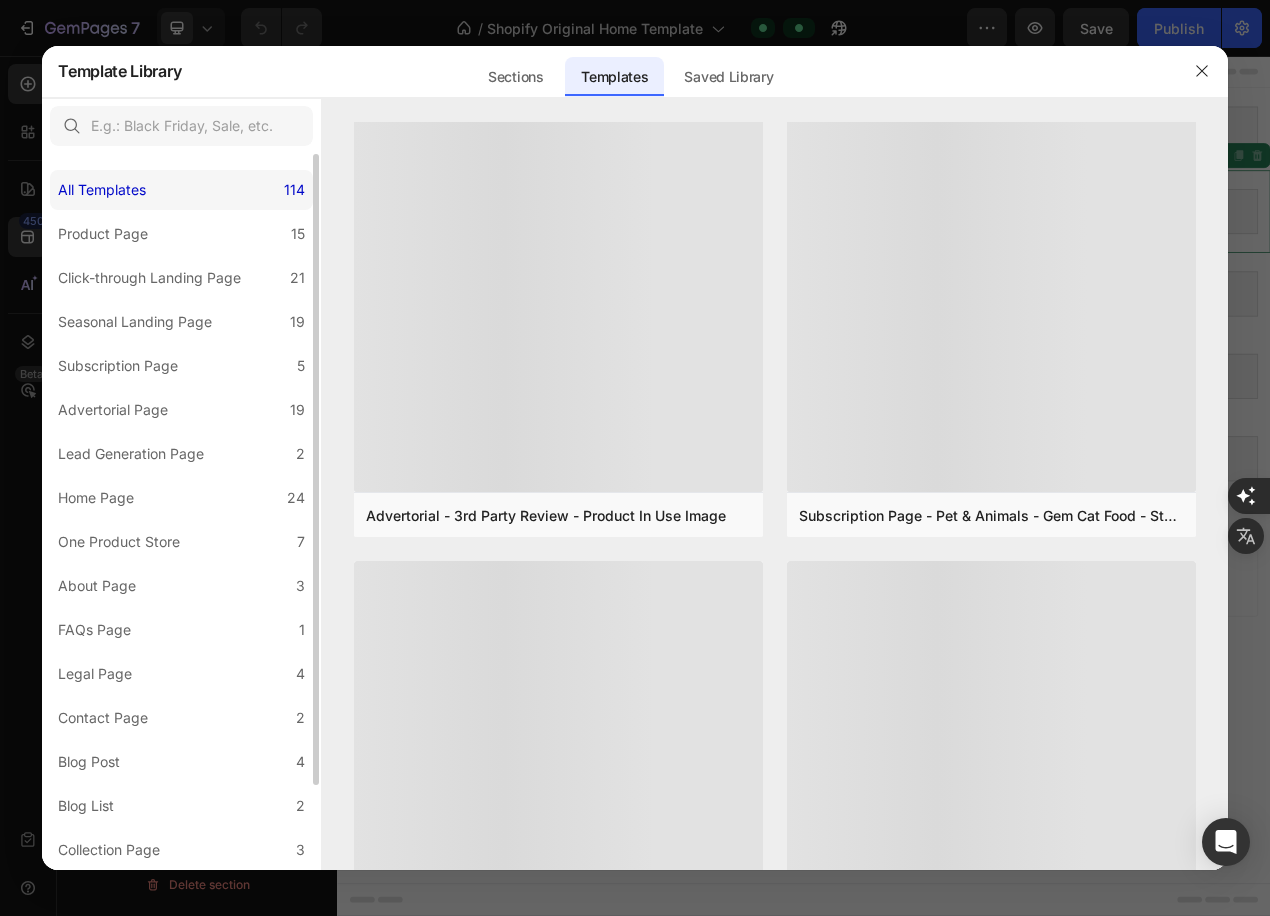 scroll, scrollTop: 0, scrollLeft: 0, axis: both 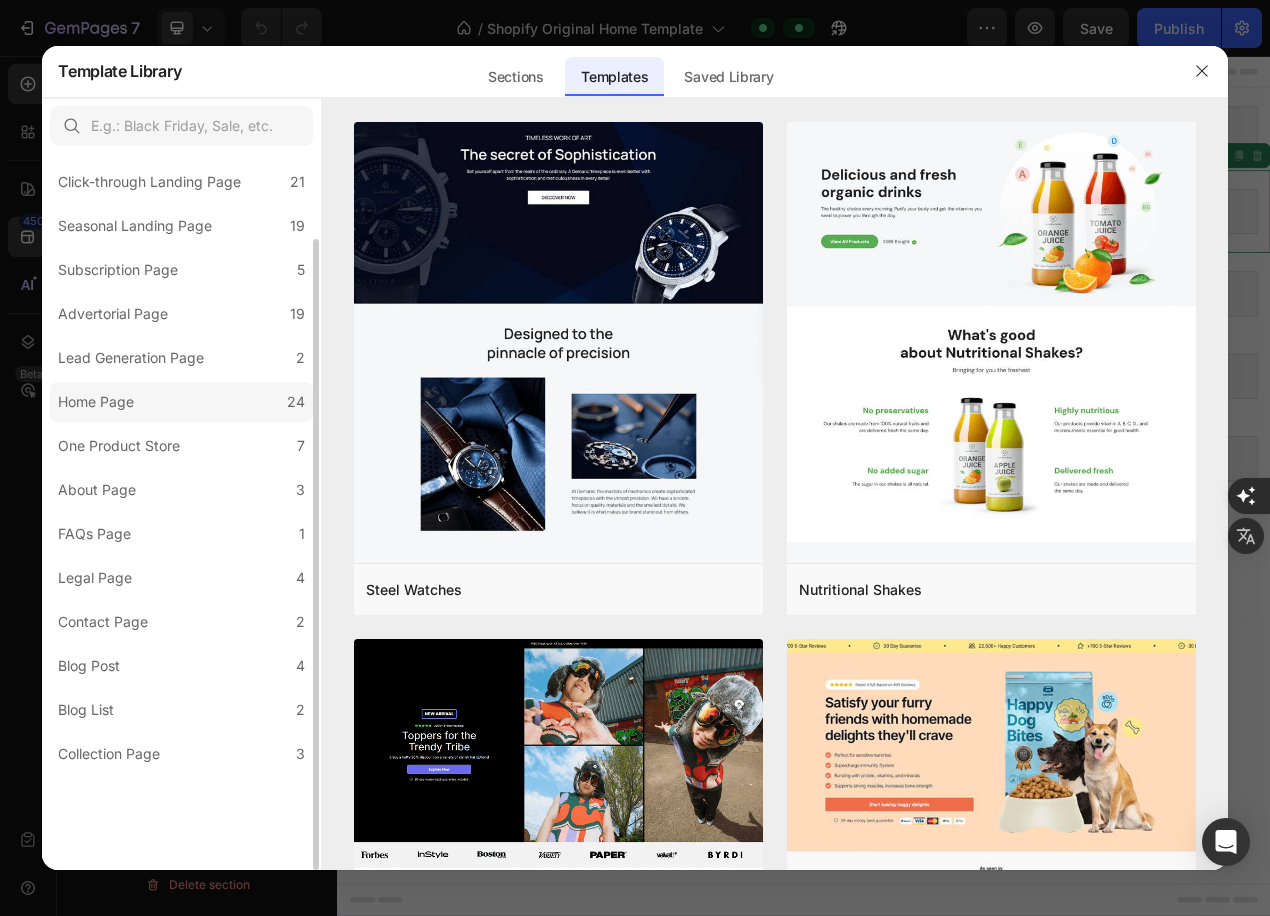 click on "Home Page 24" 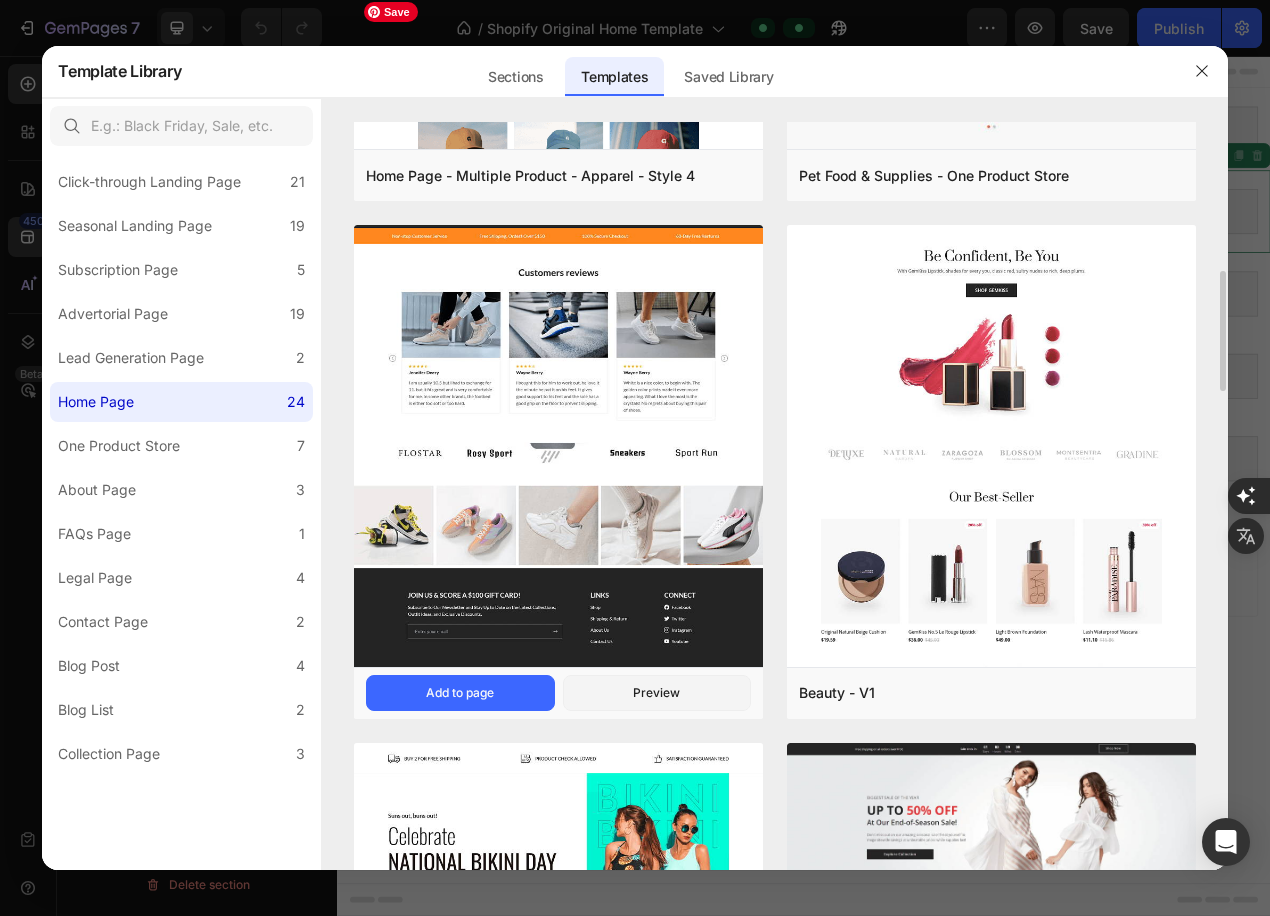 scroll, scrollTop: 0, scrollLeft: 0, axis: both 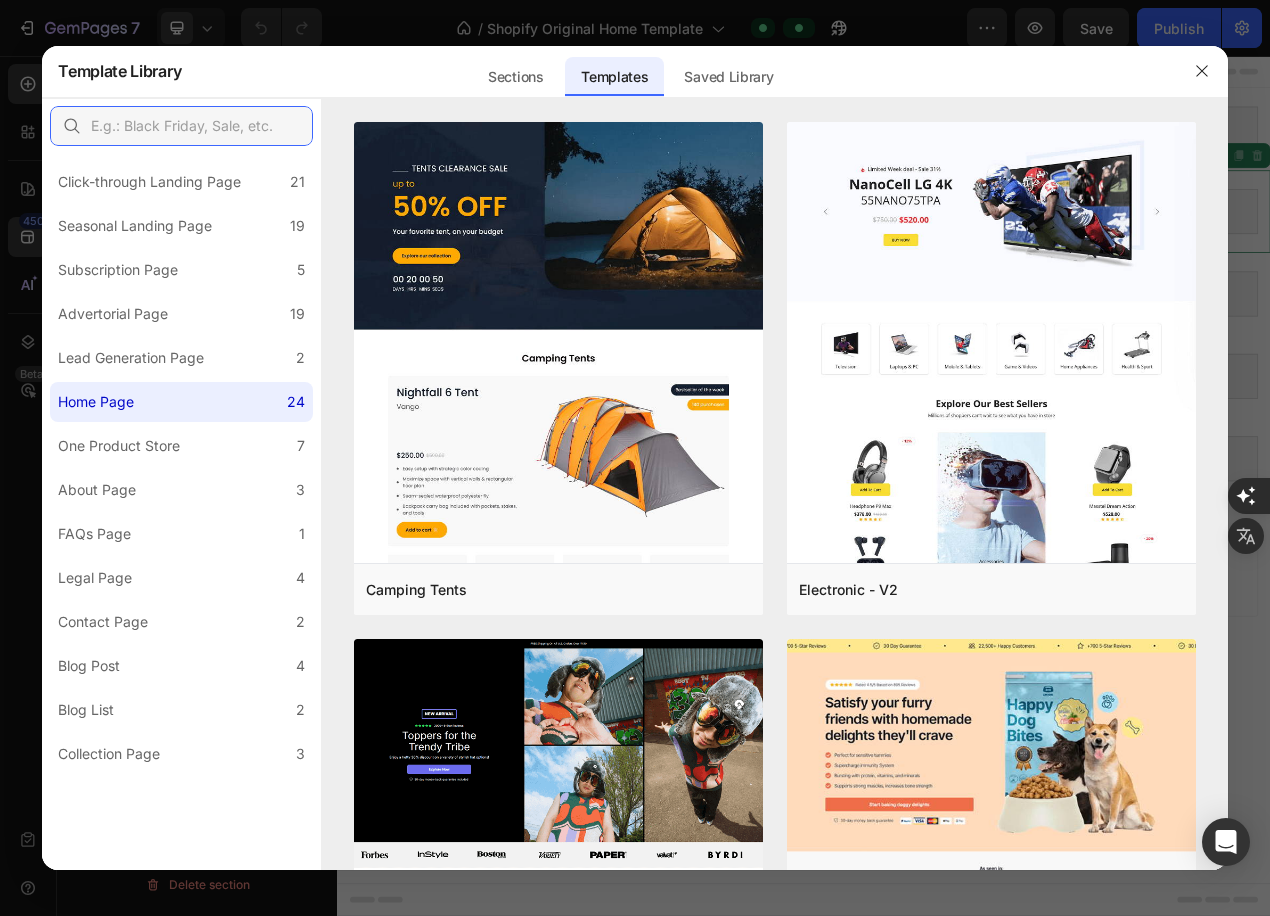 click at bounding box center (181, 126) 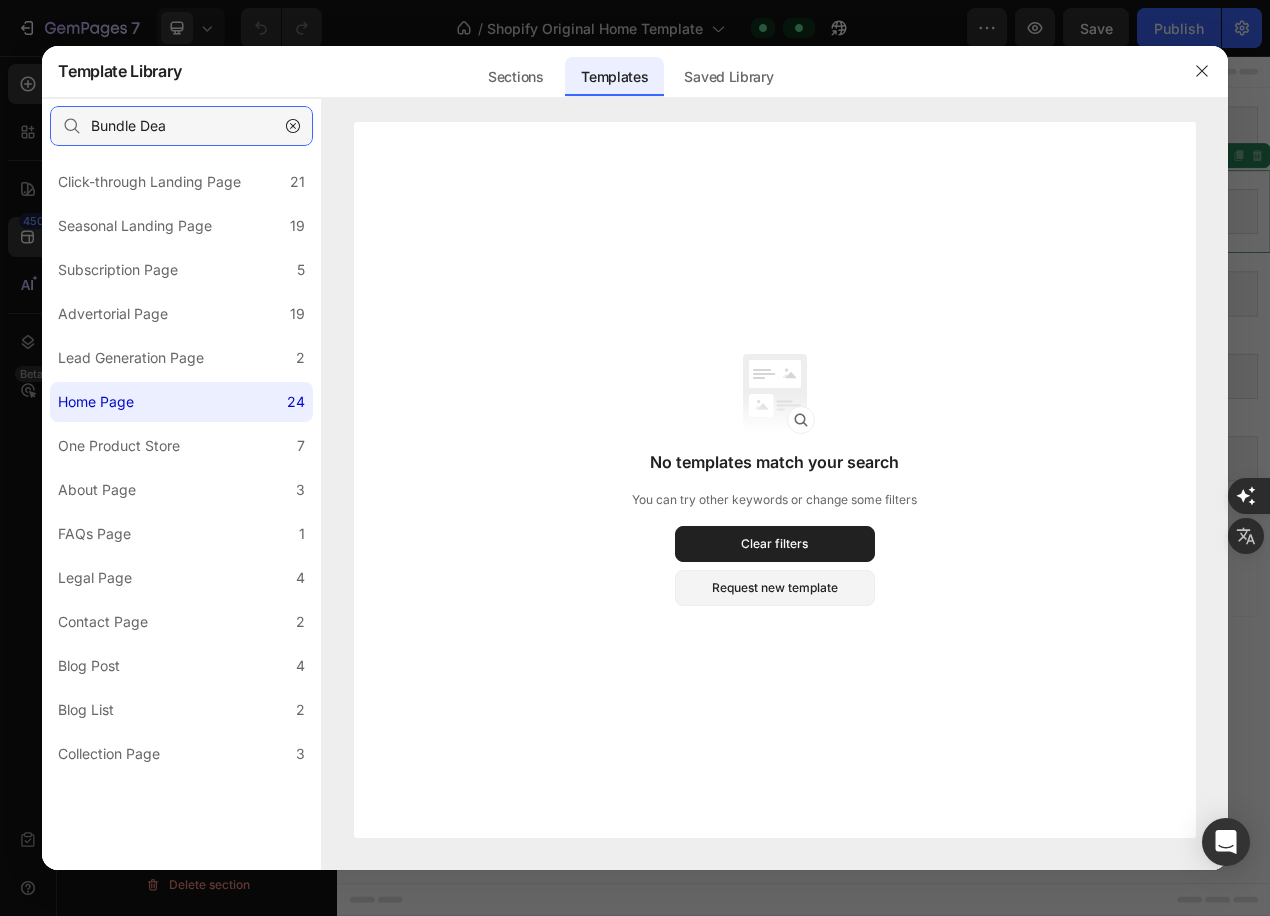 type on "Bundle Dea" 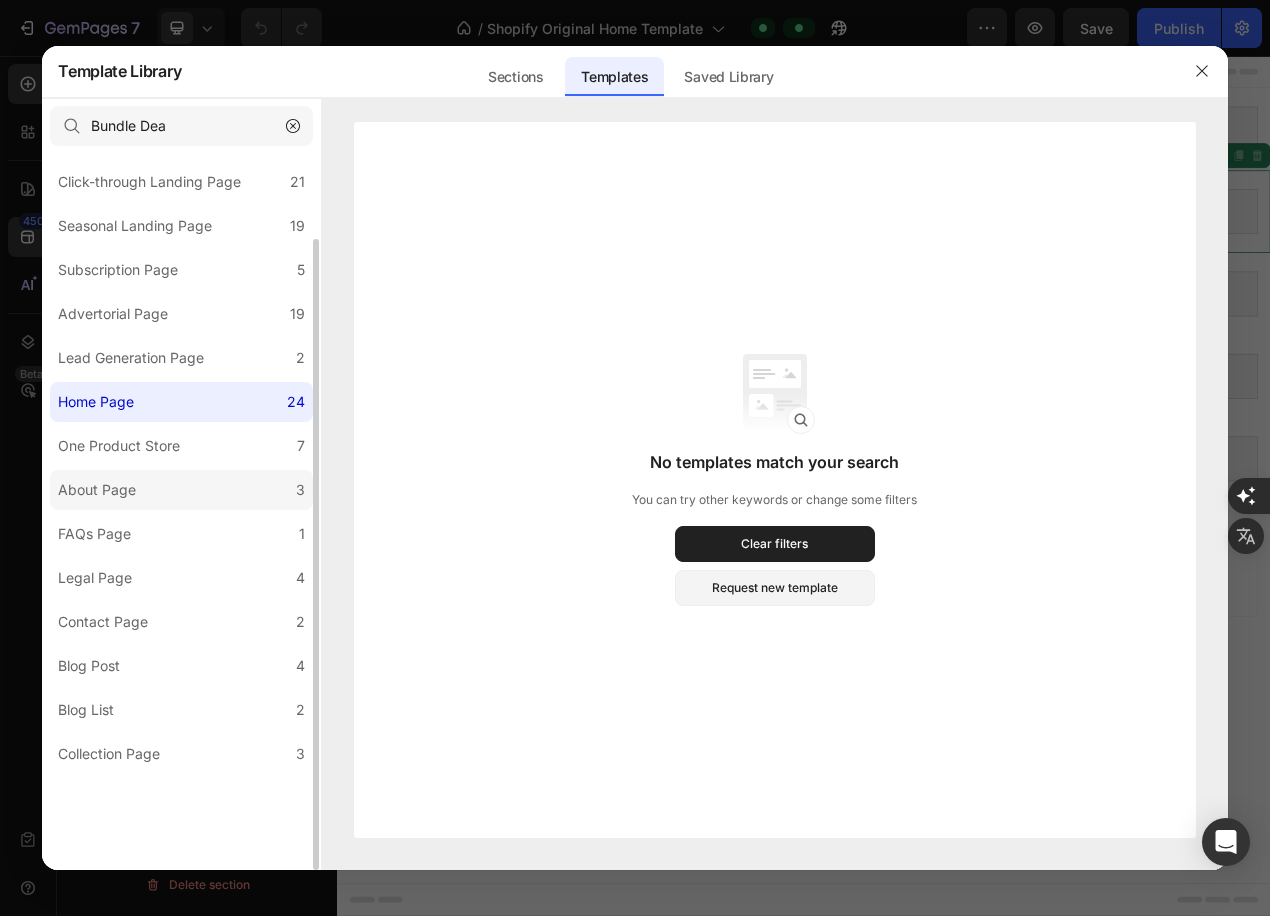 scroll, scrollTop: 0, scrollLeft: 0, axis: both 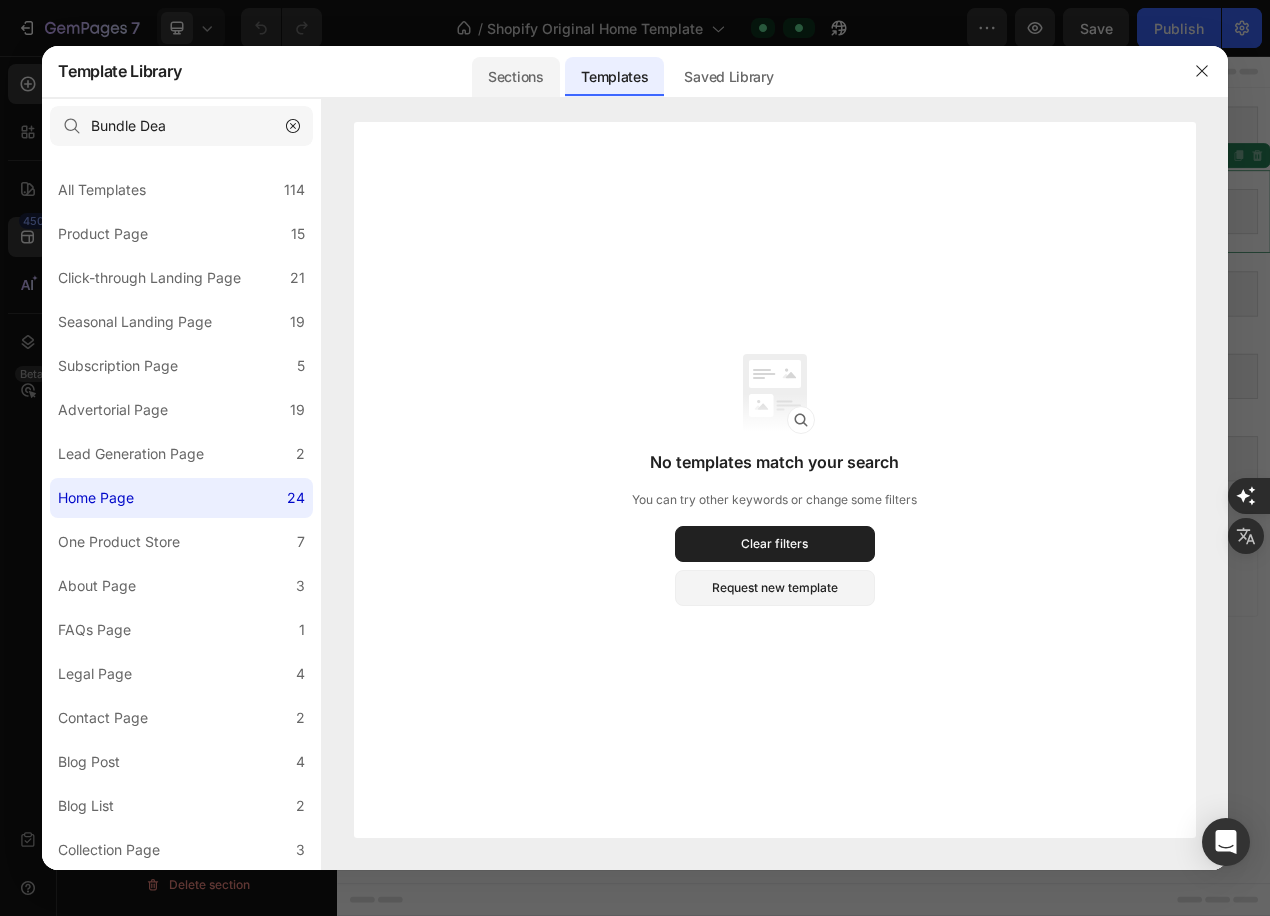 drag, startPoint x: 479, startPoint y: 79, endPoint x: 531, endPoint y: 78, distance: 52.009613 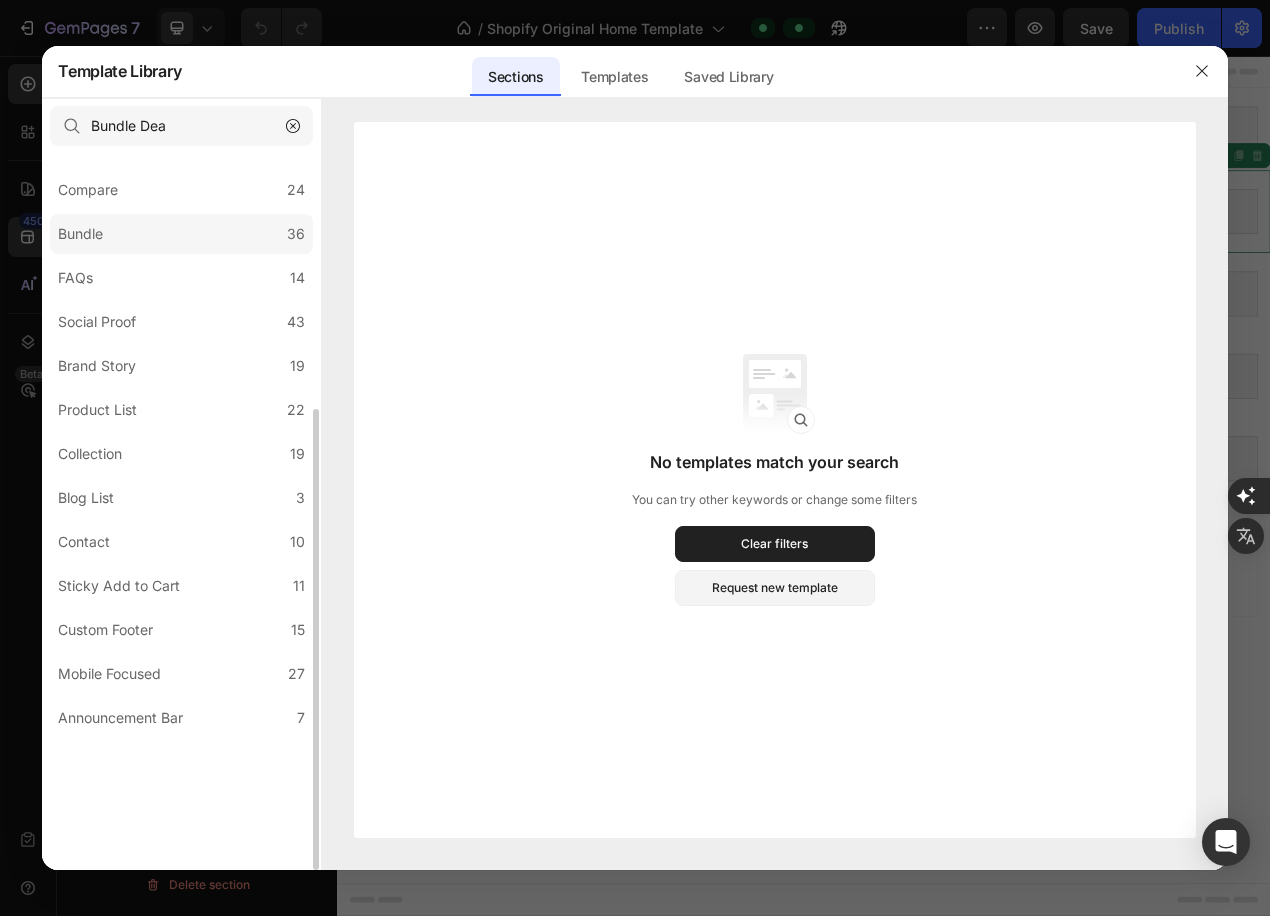 scroll, scrollTop: 0, scrollLeft: 0, axis: both 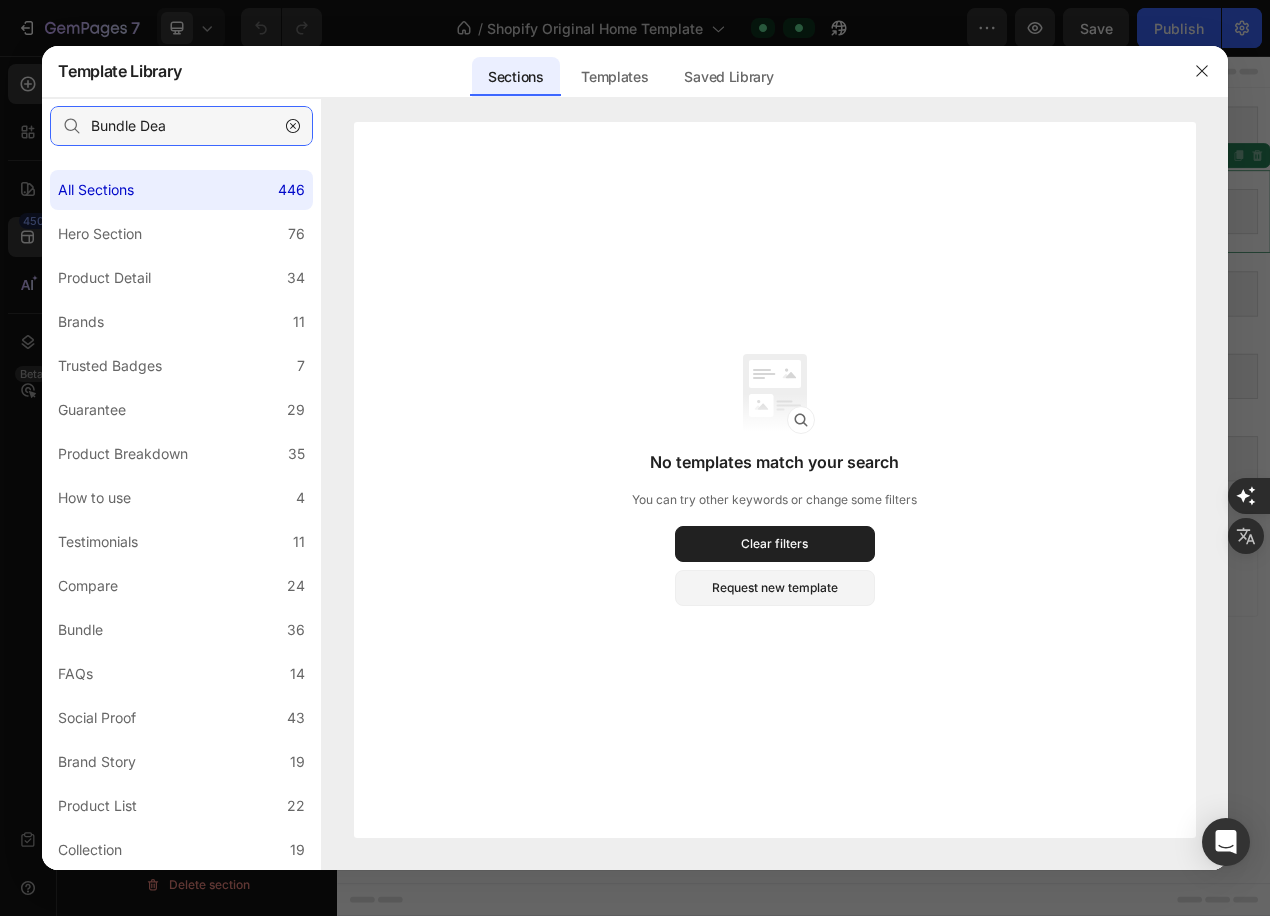 click on "Bundle Dea" at bounding box center [181, 126] 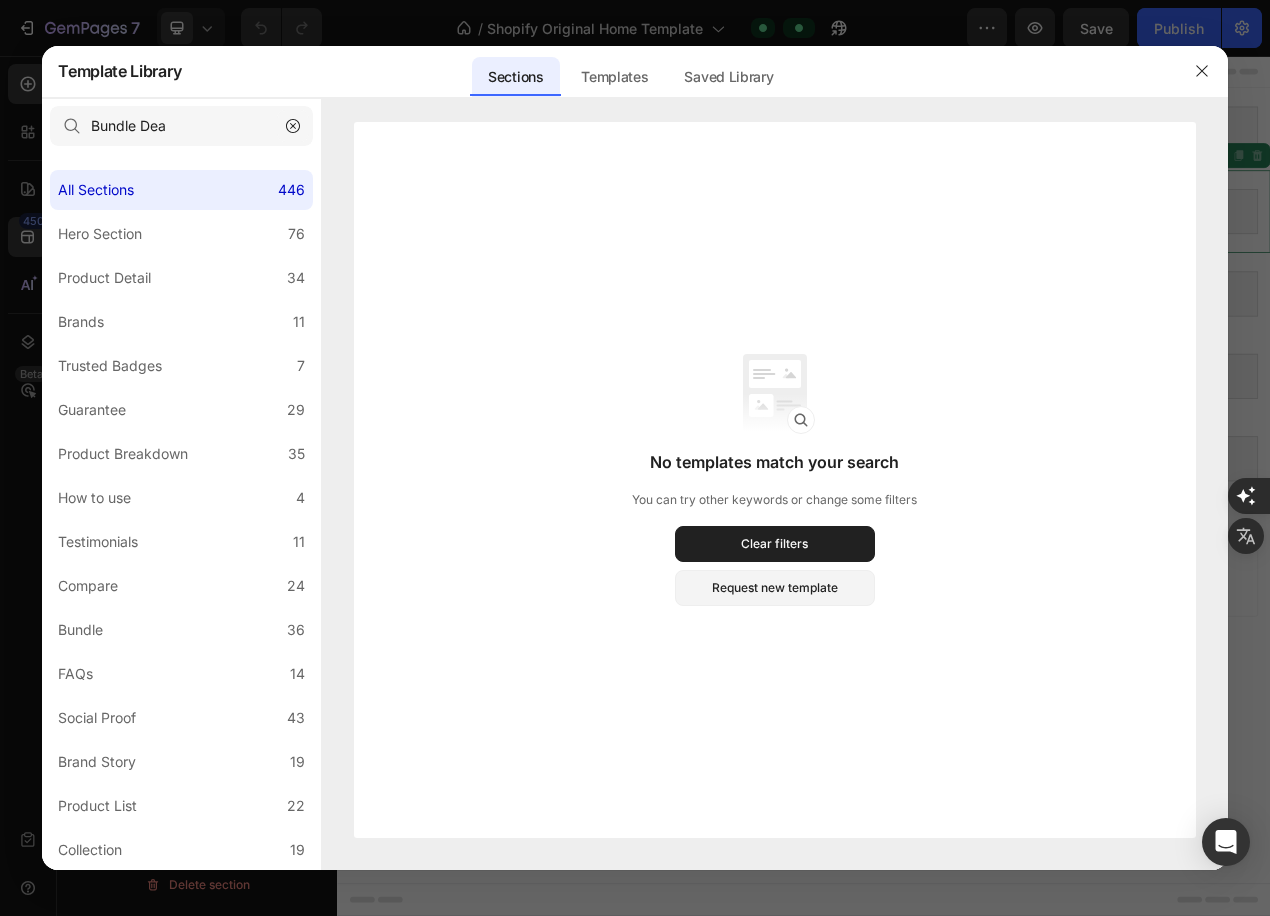 click 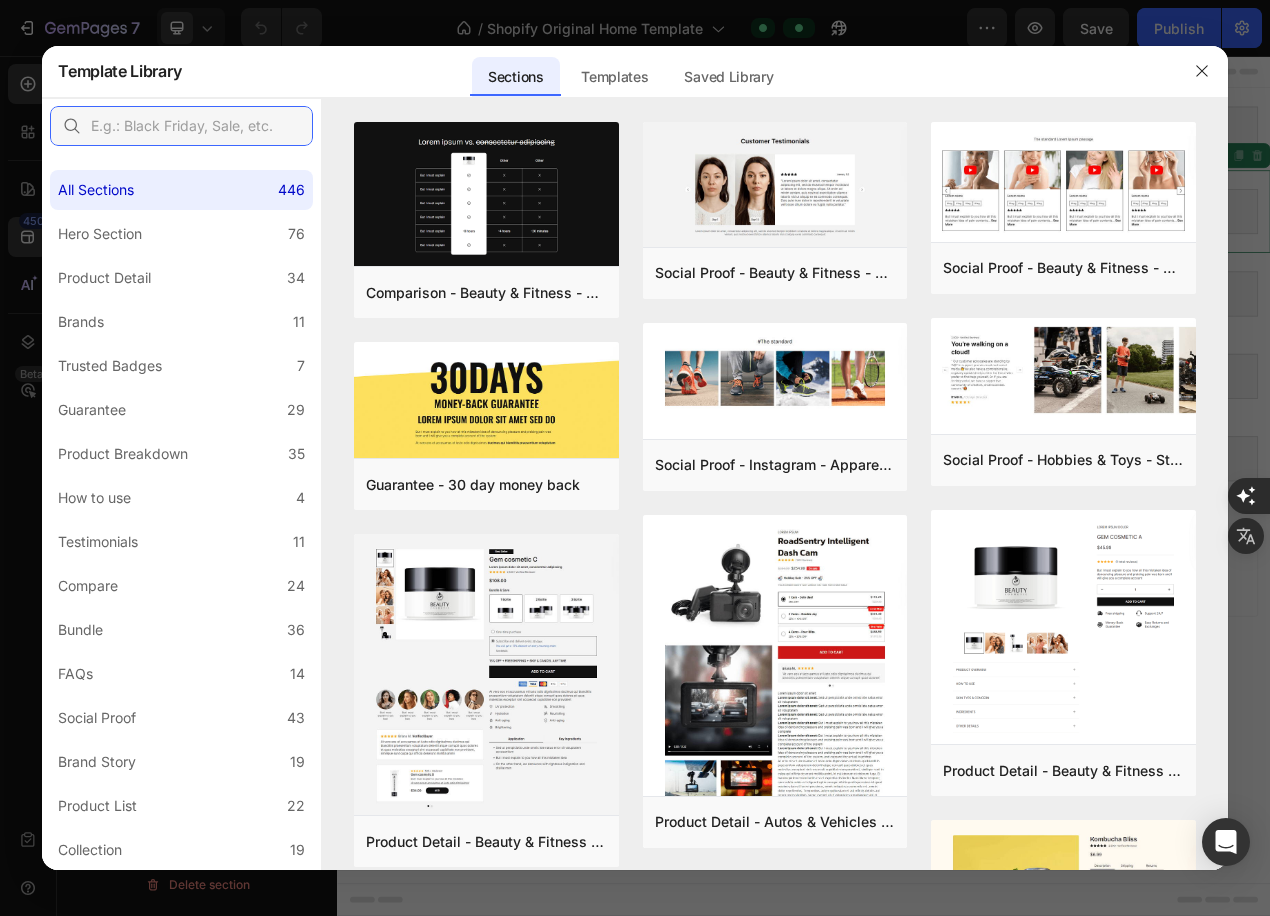 click at bounding box center (181, 126) 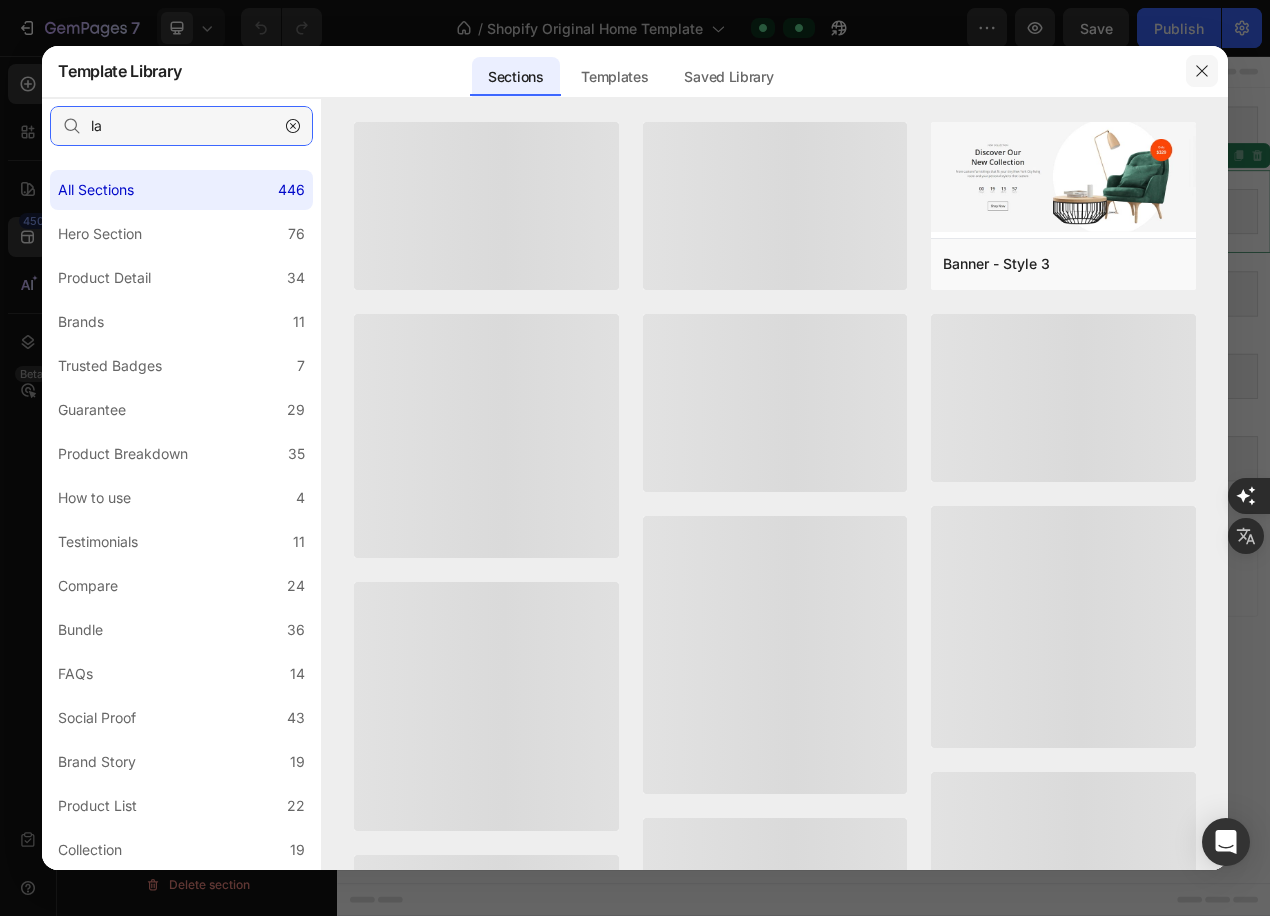 type on "la" 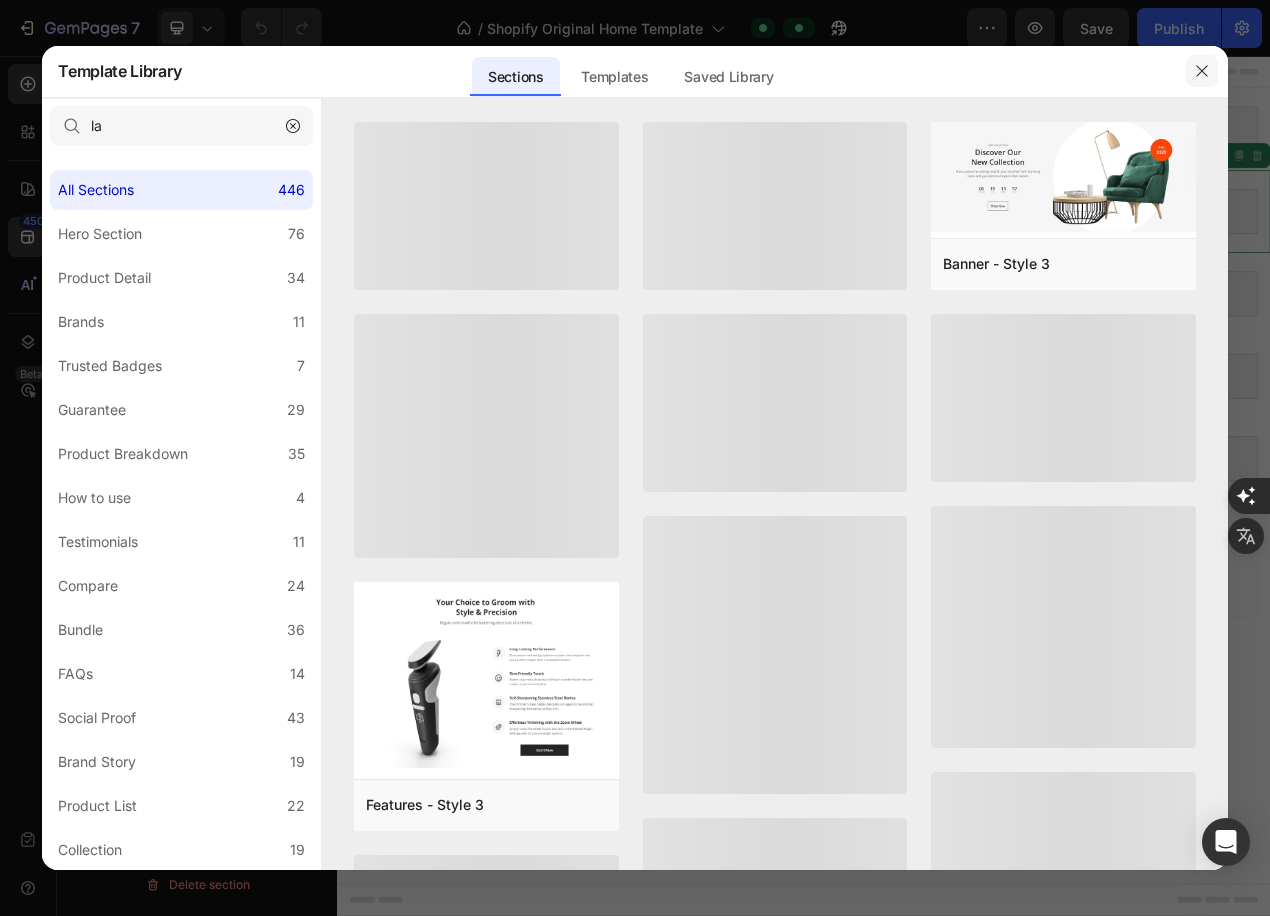 click 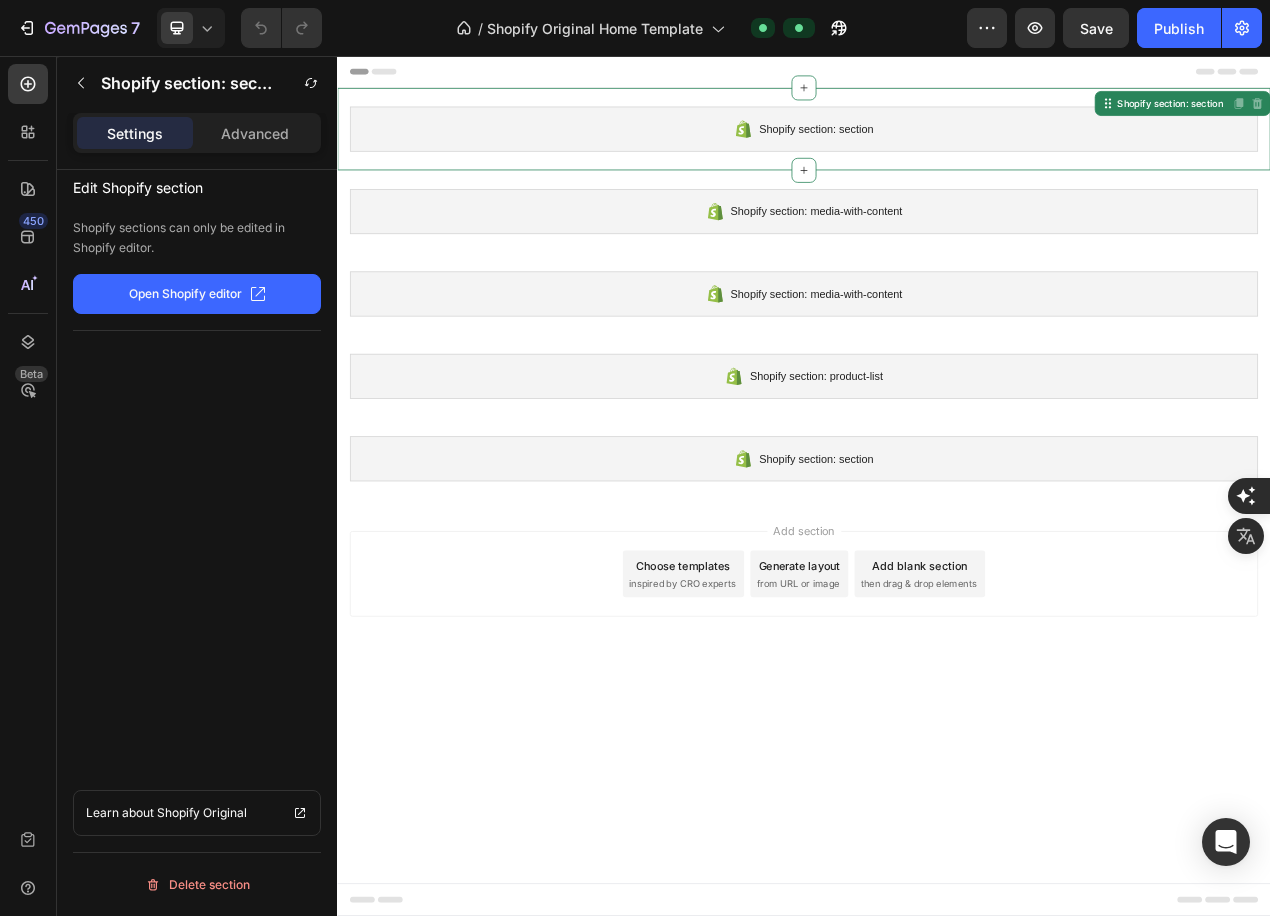click on "Shopify section: section" at bounding box center [937, 150] 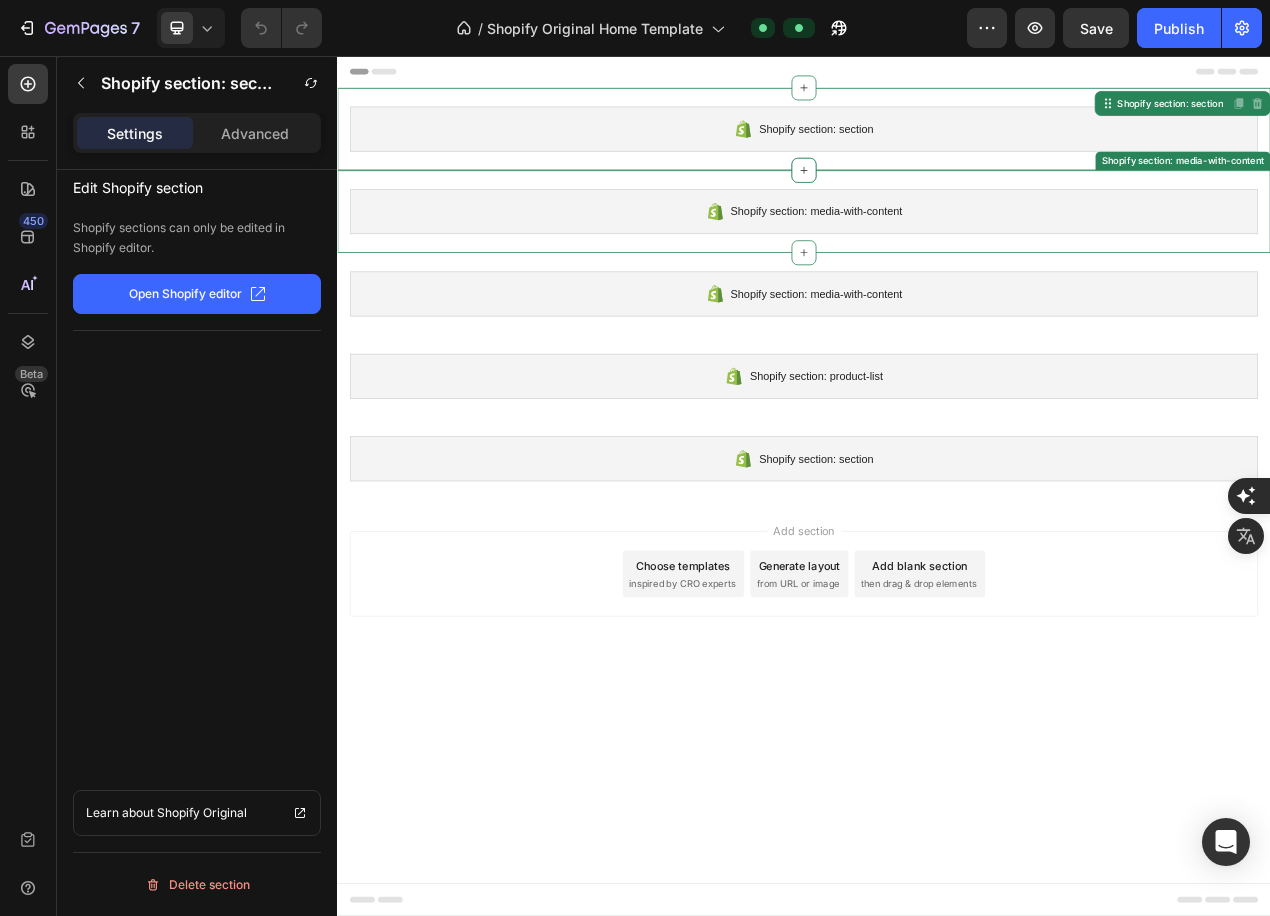 click on "Shopify section: media-with-content" at bounding box center [937, 256] 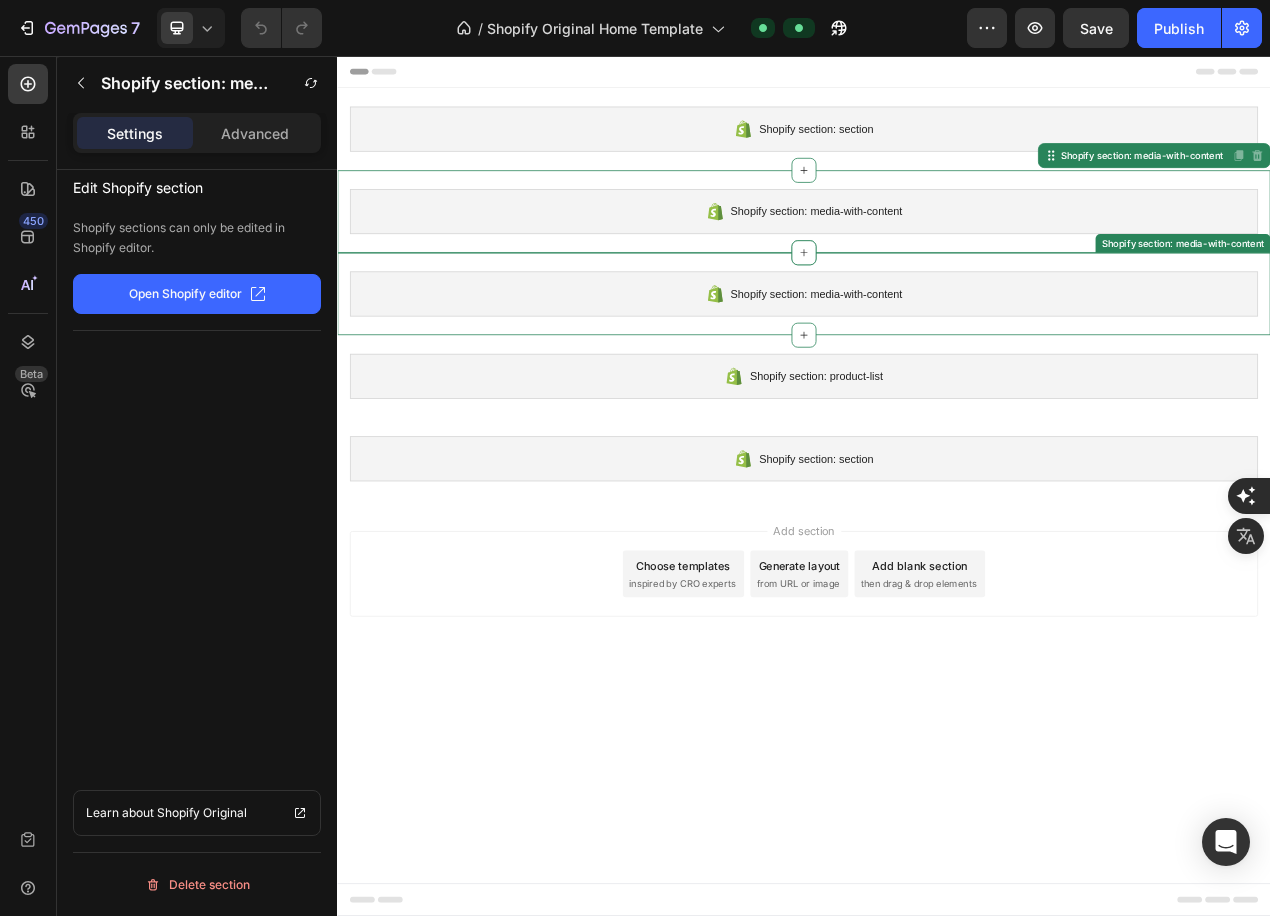 click on "Shopify section: media-with-content" at bounding box center (937, 362) 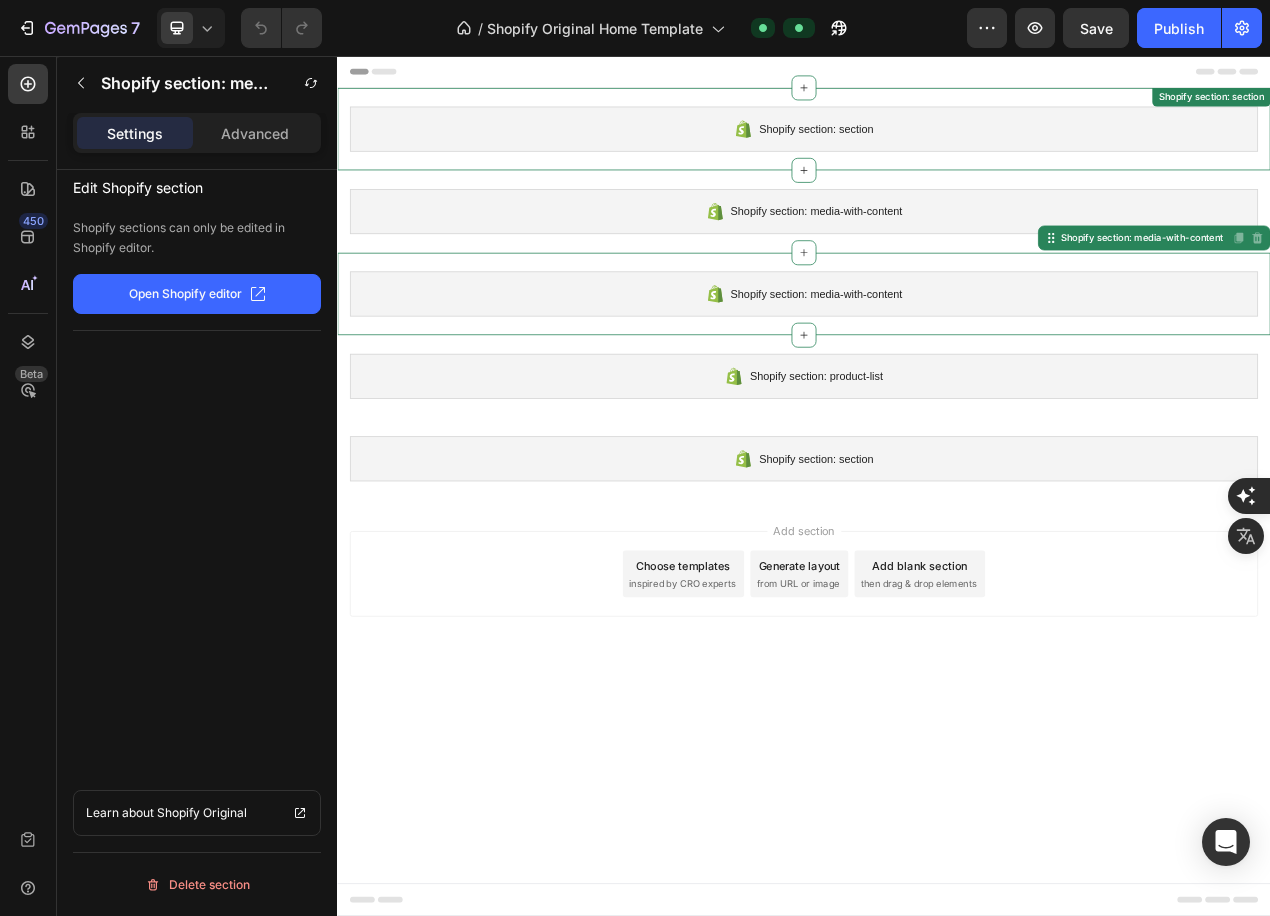 click on "Shopify section: section" at bounding box center (937, 150) 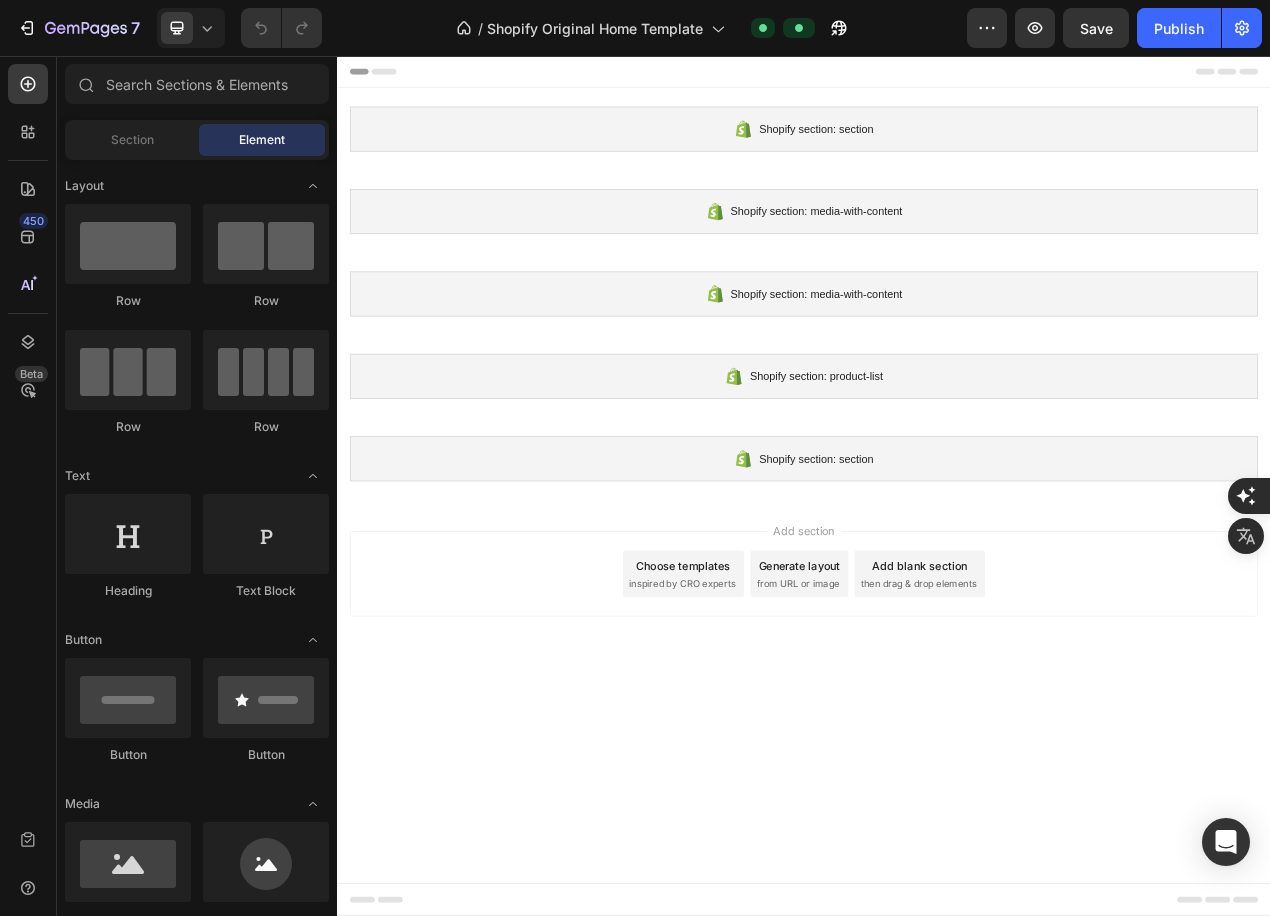 click 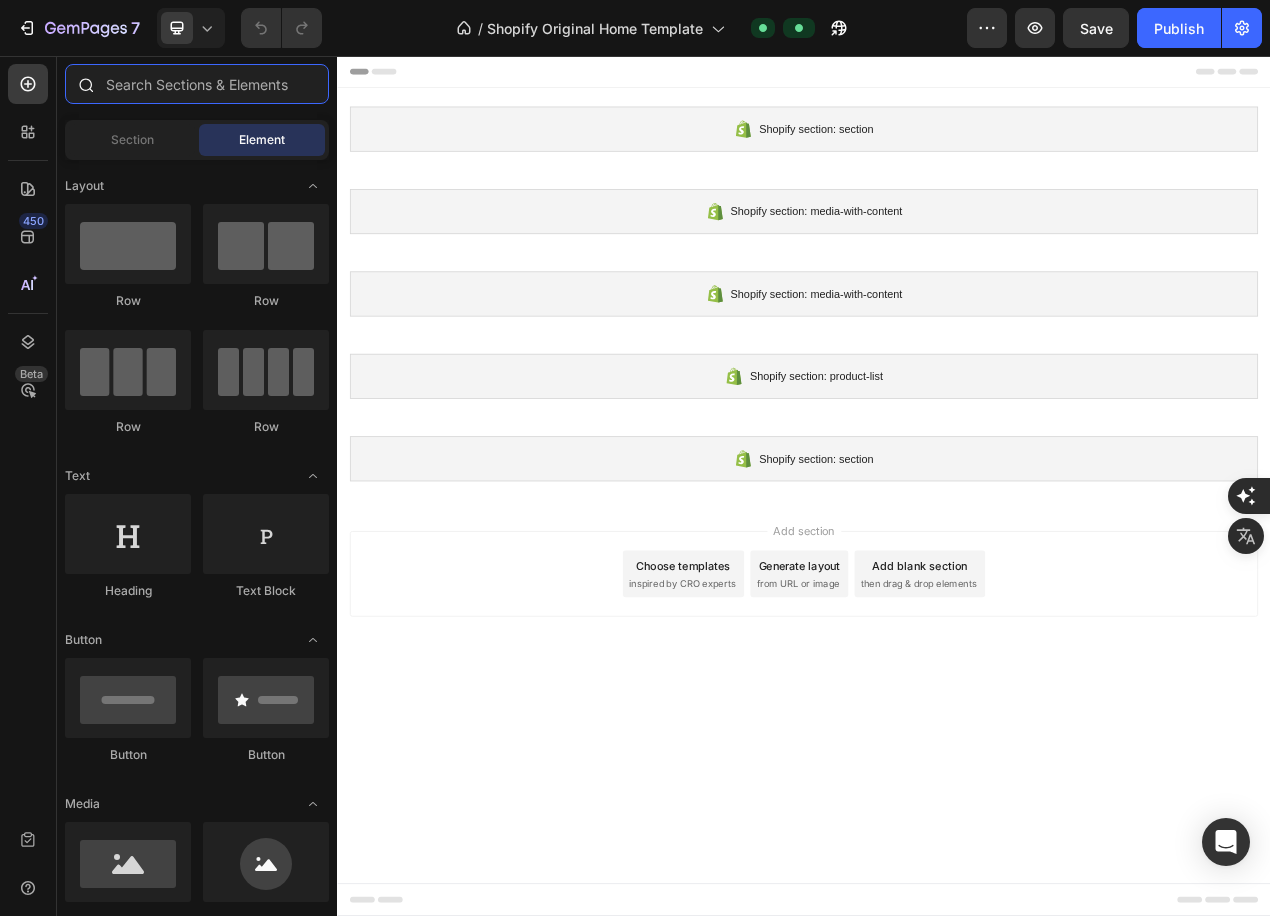 click at bounding box center [197, 84] 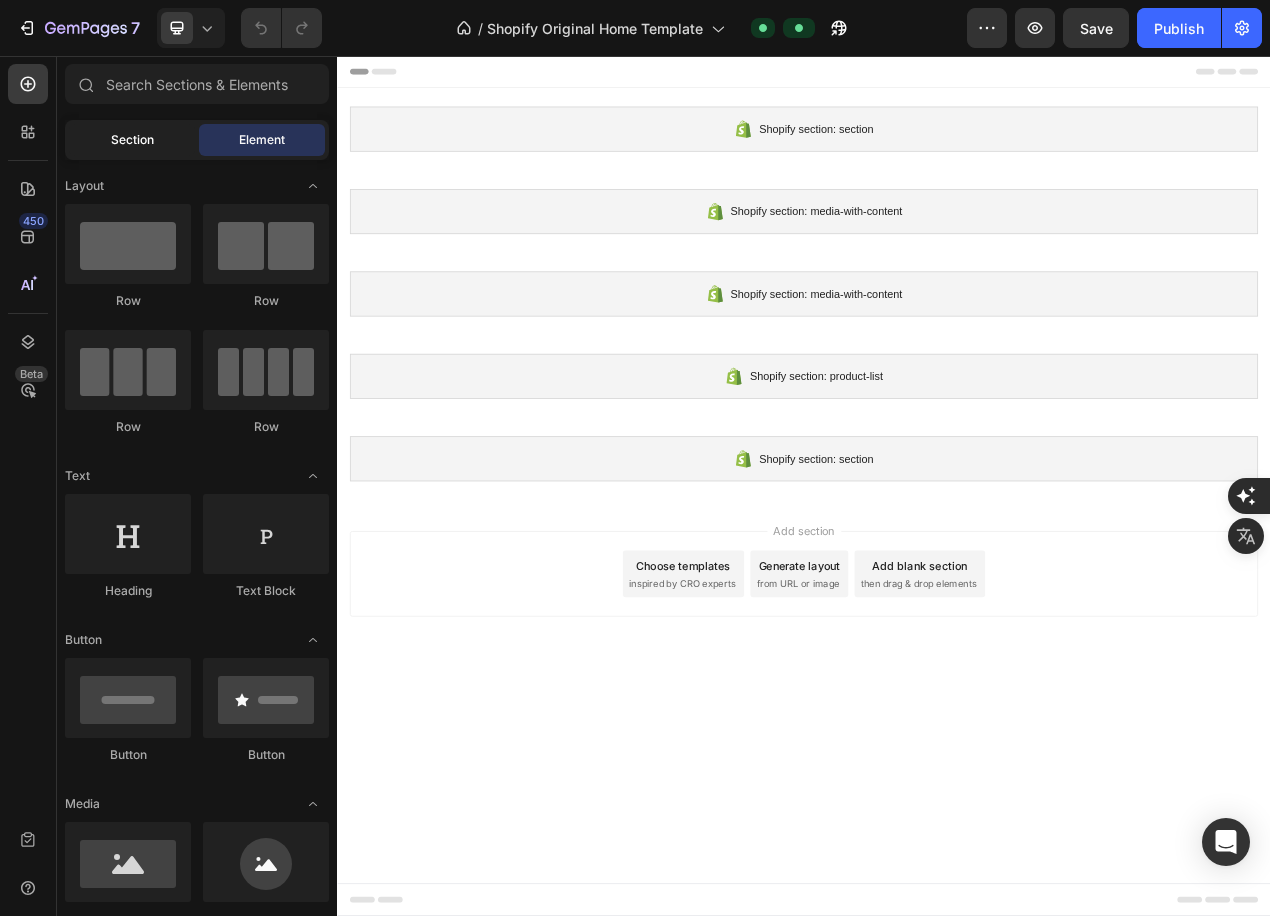 click on "Section" 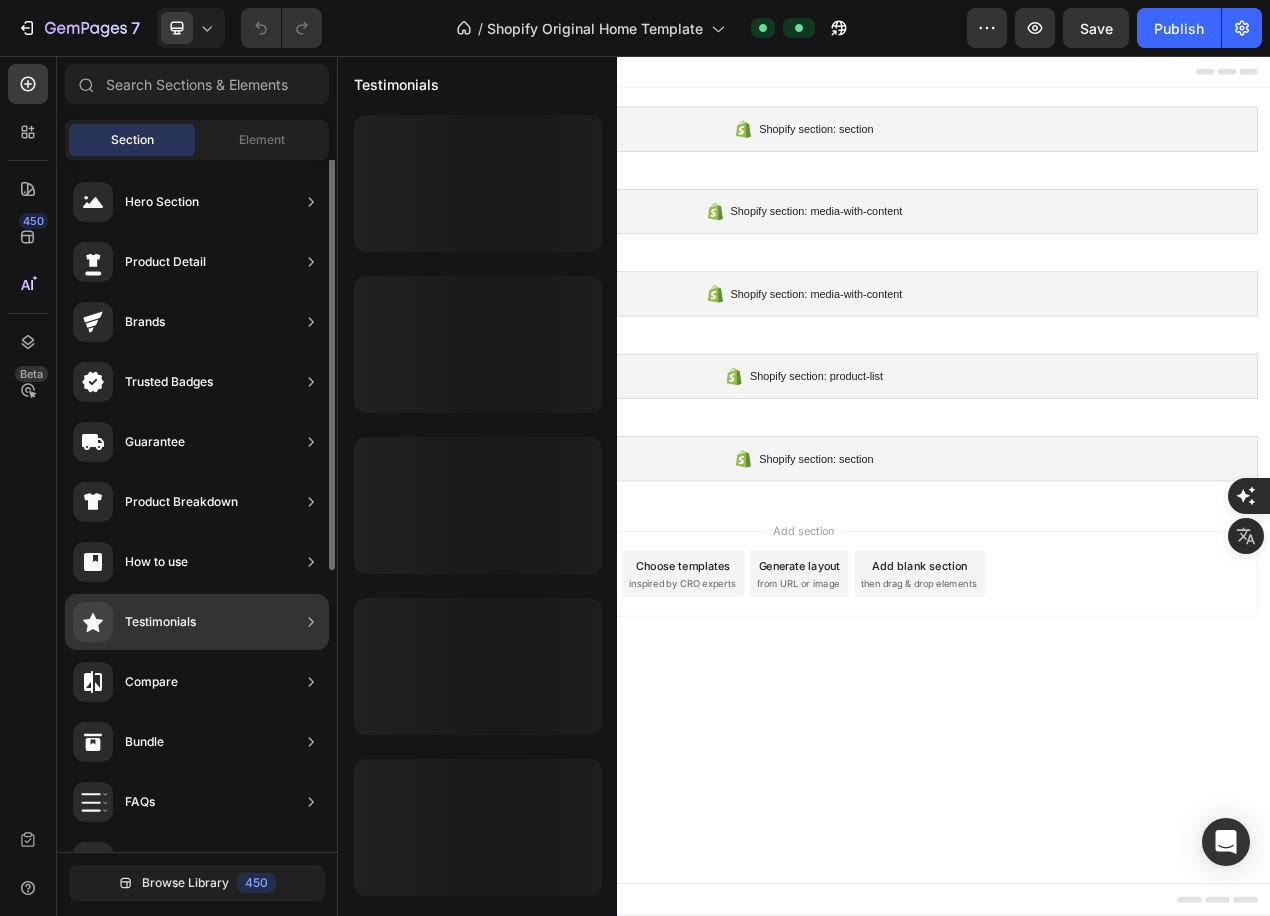 scroll, scrollTop: 0, scrollLeft: 0, axis: both 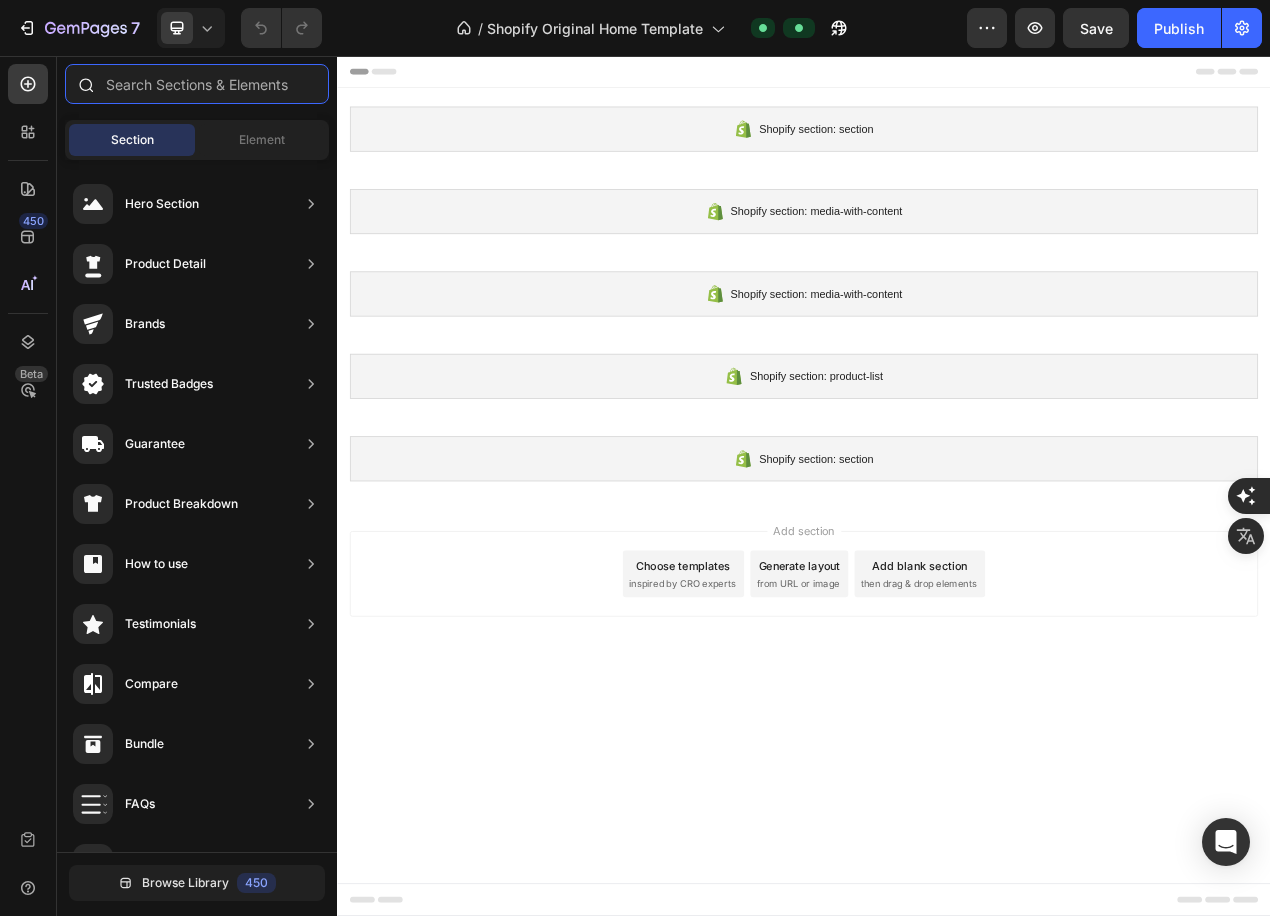 click at bounding box center (197, 84) 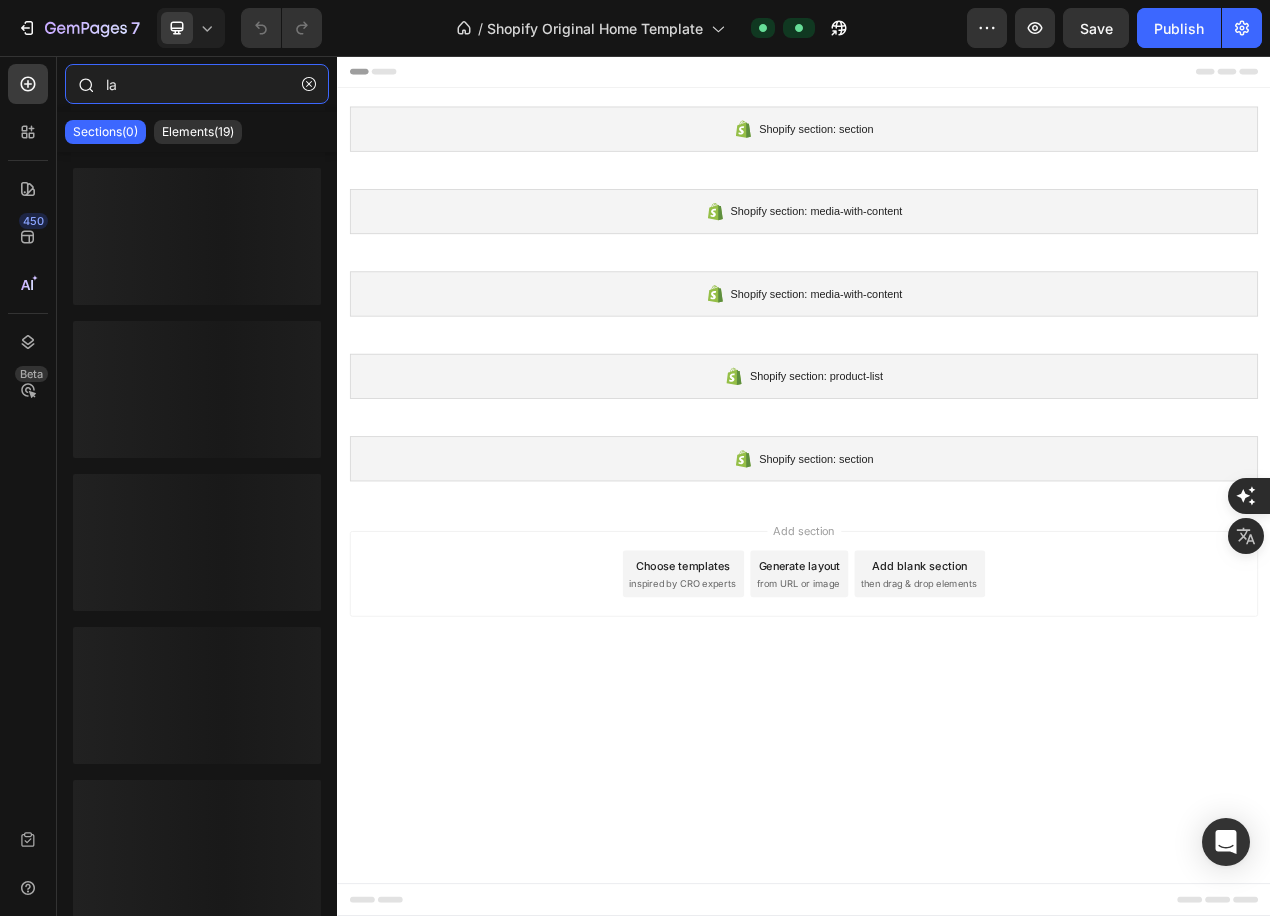 type on "l" 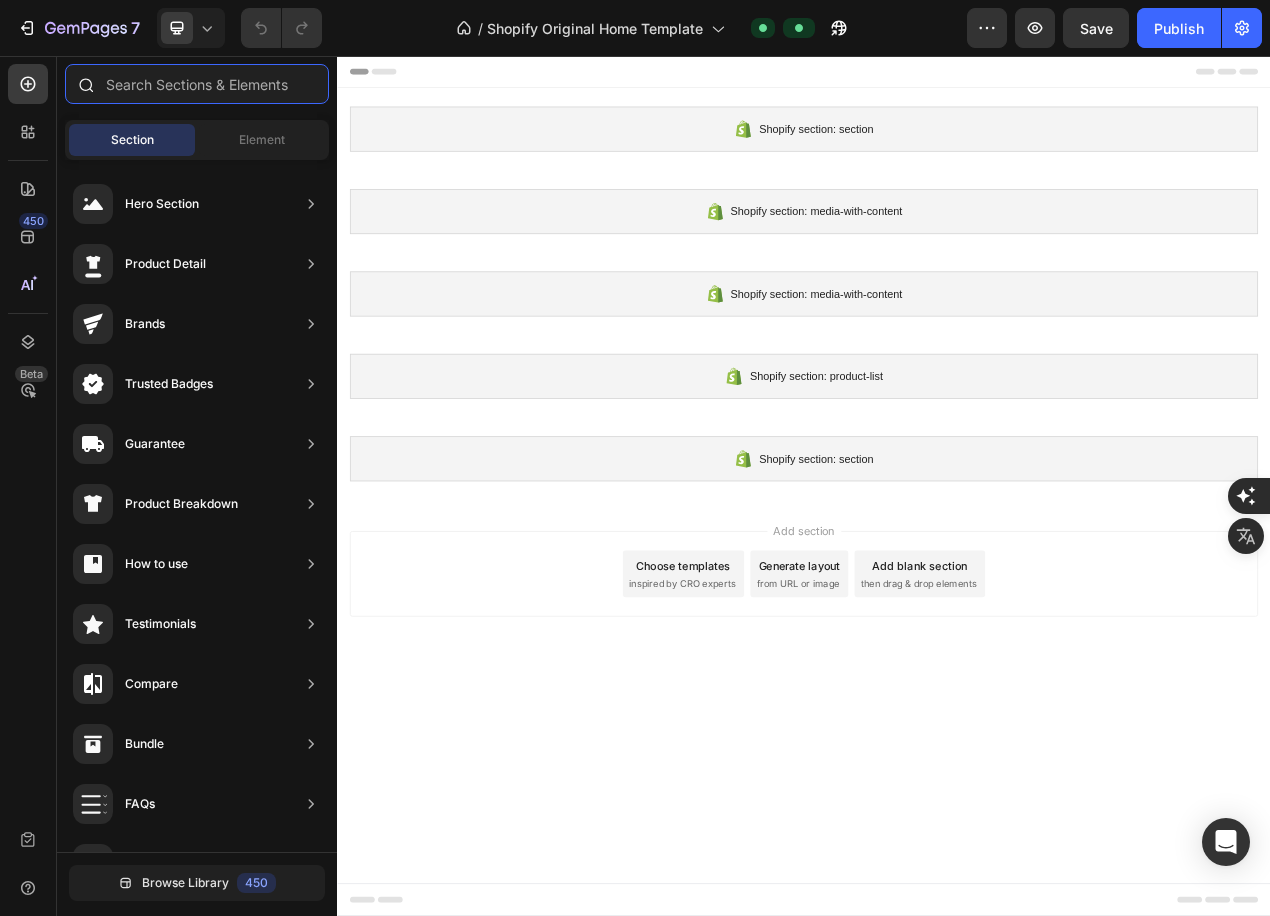 click at bounding box center [197, 84] 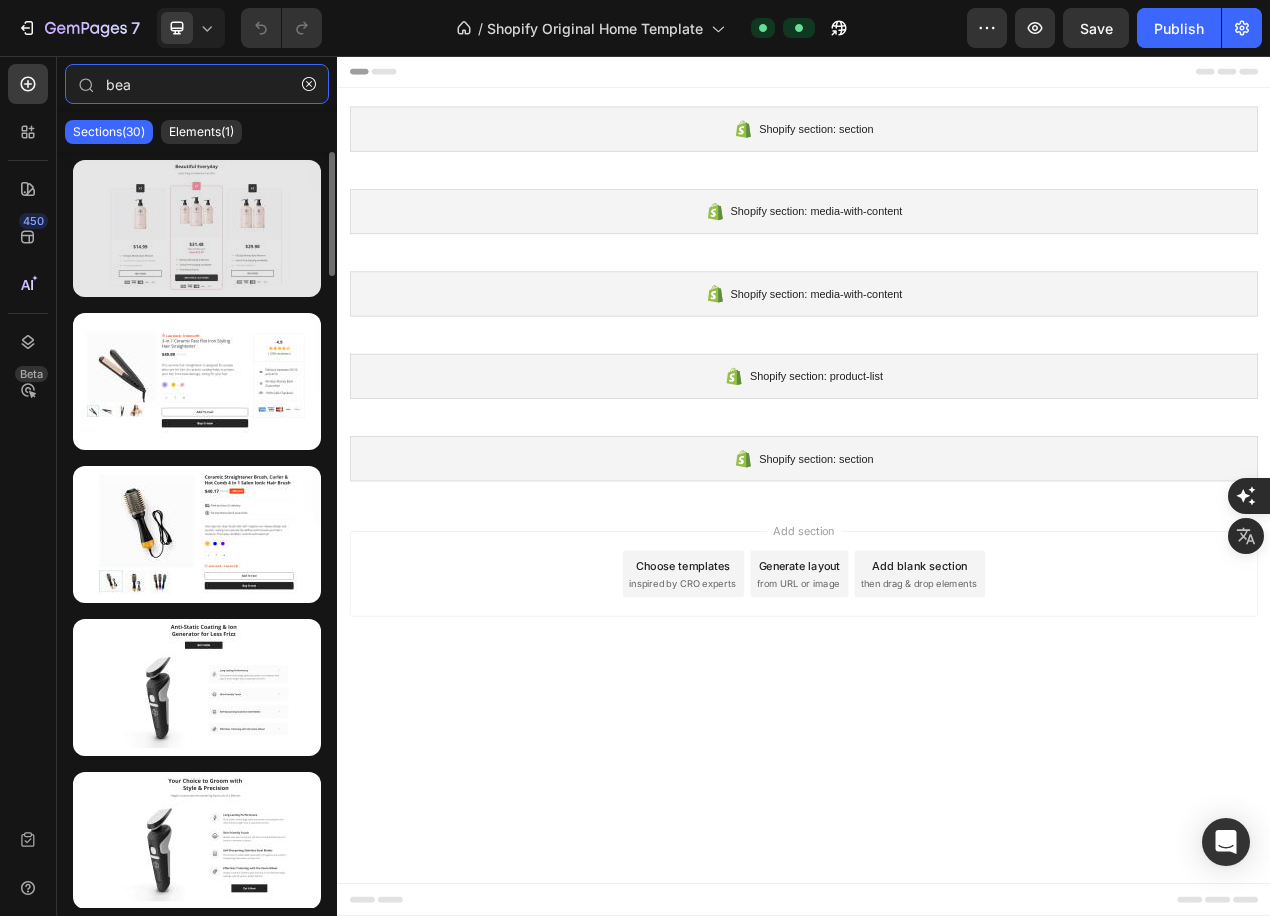 type on "bea" 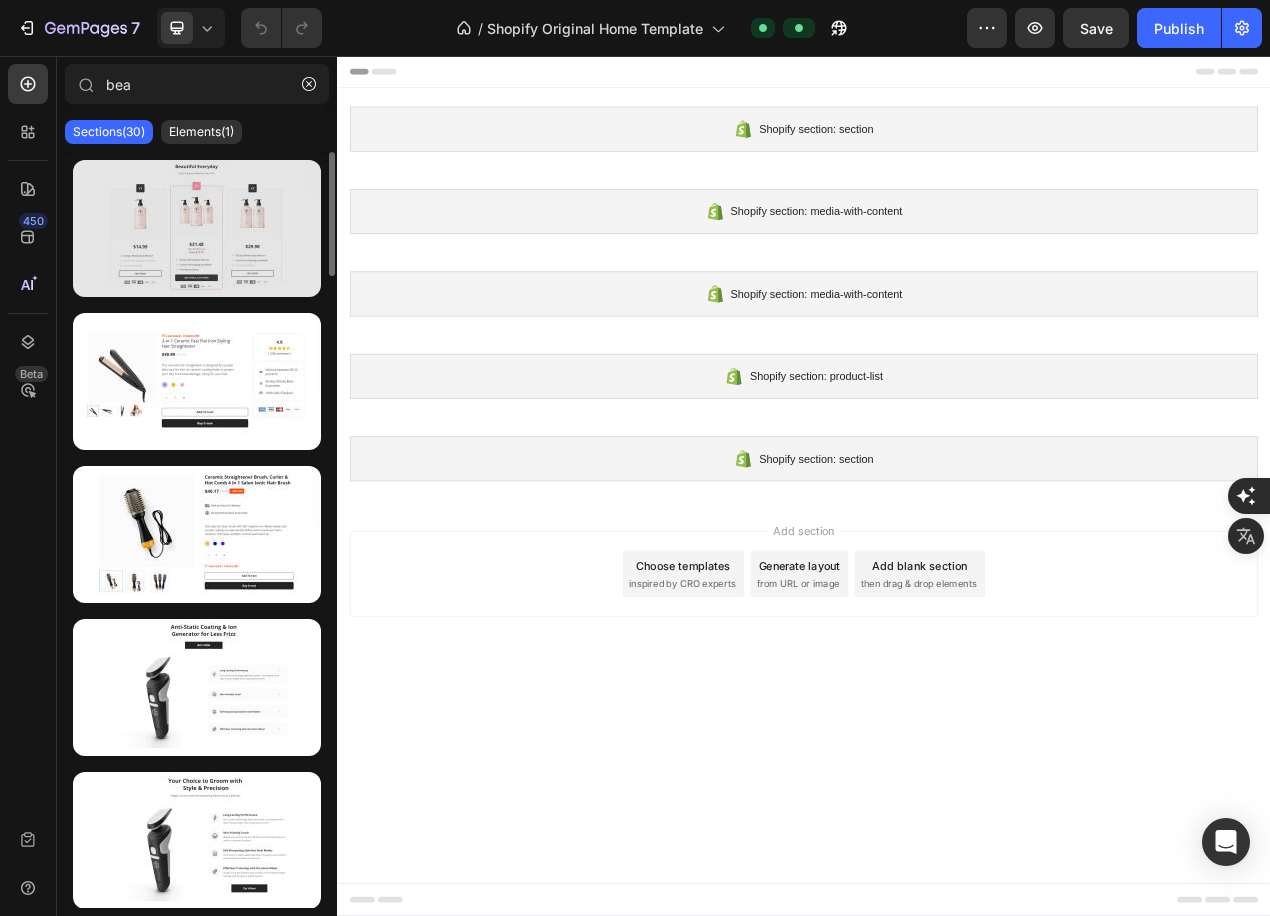 click at bounding box center [197, 228] 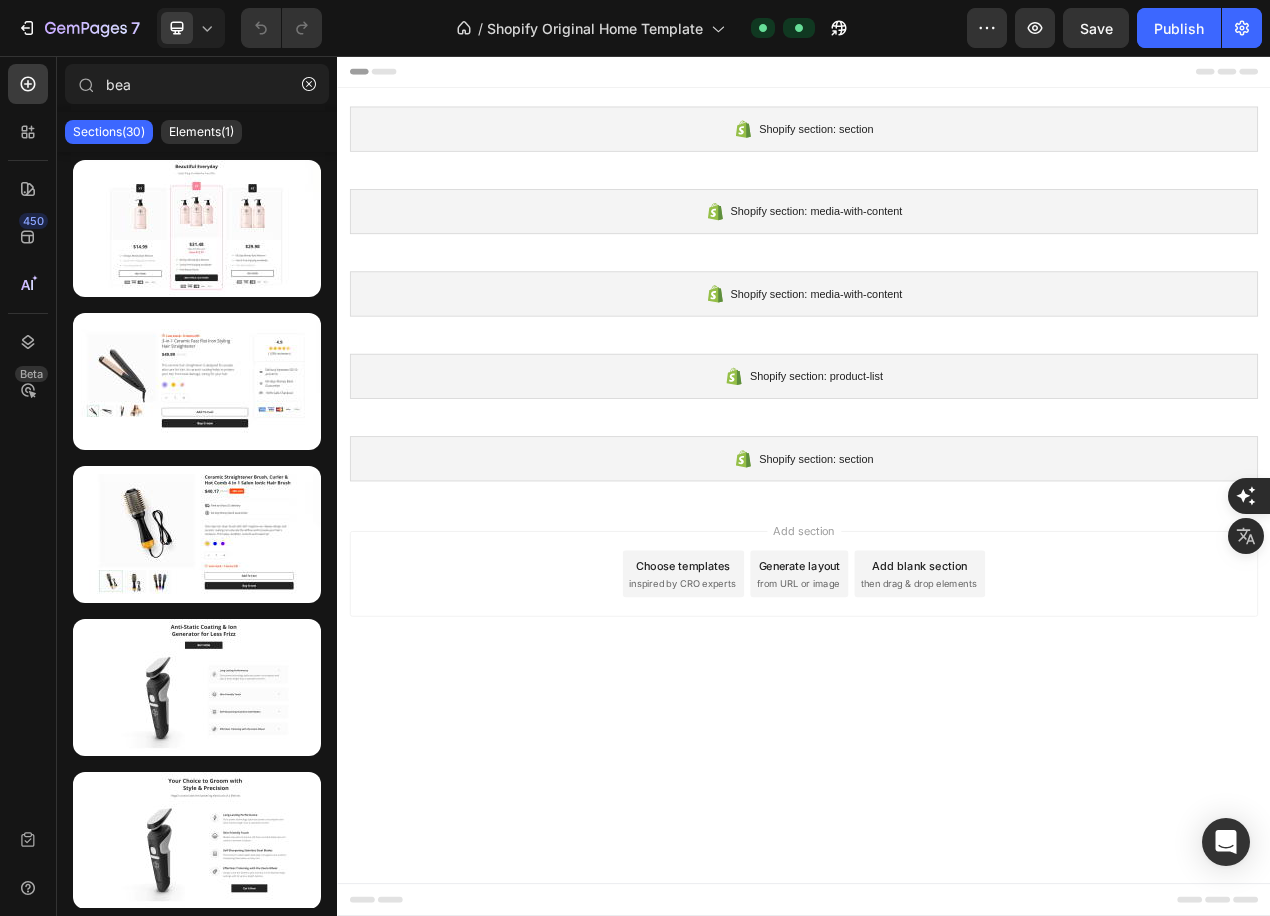 click on "Find on AliExpress Don’t show on this site Configure search by image" at bounding box center [635, 999] 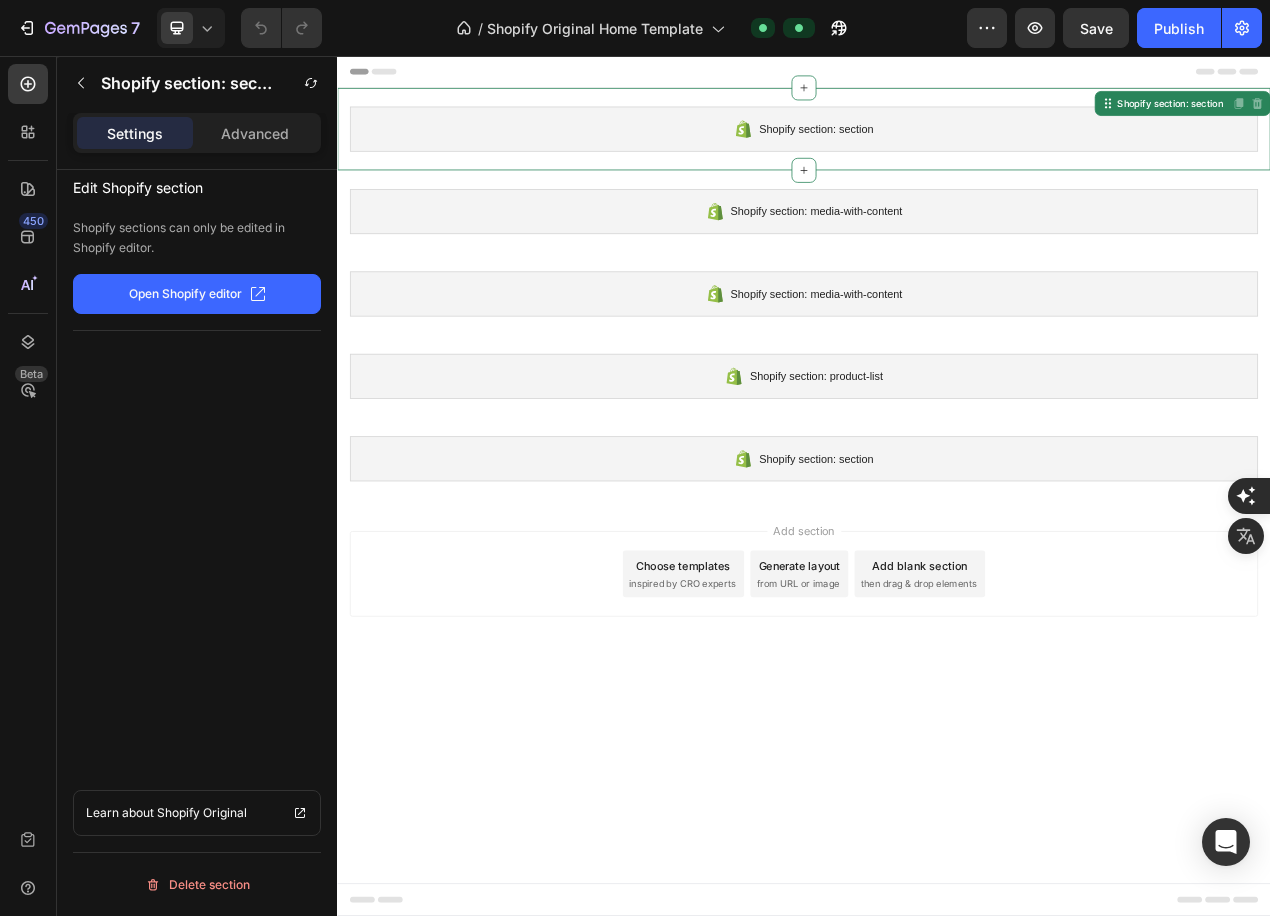 click on "Shopify section: section" at bounding box center (937, 150) 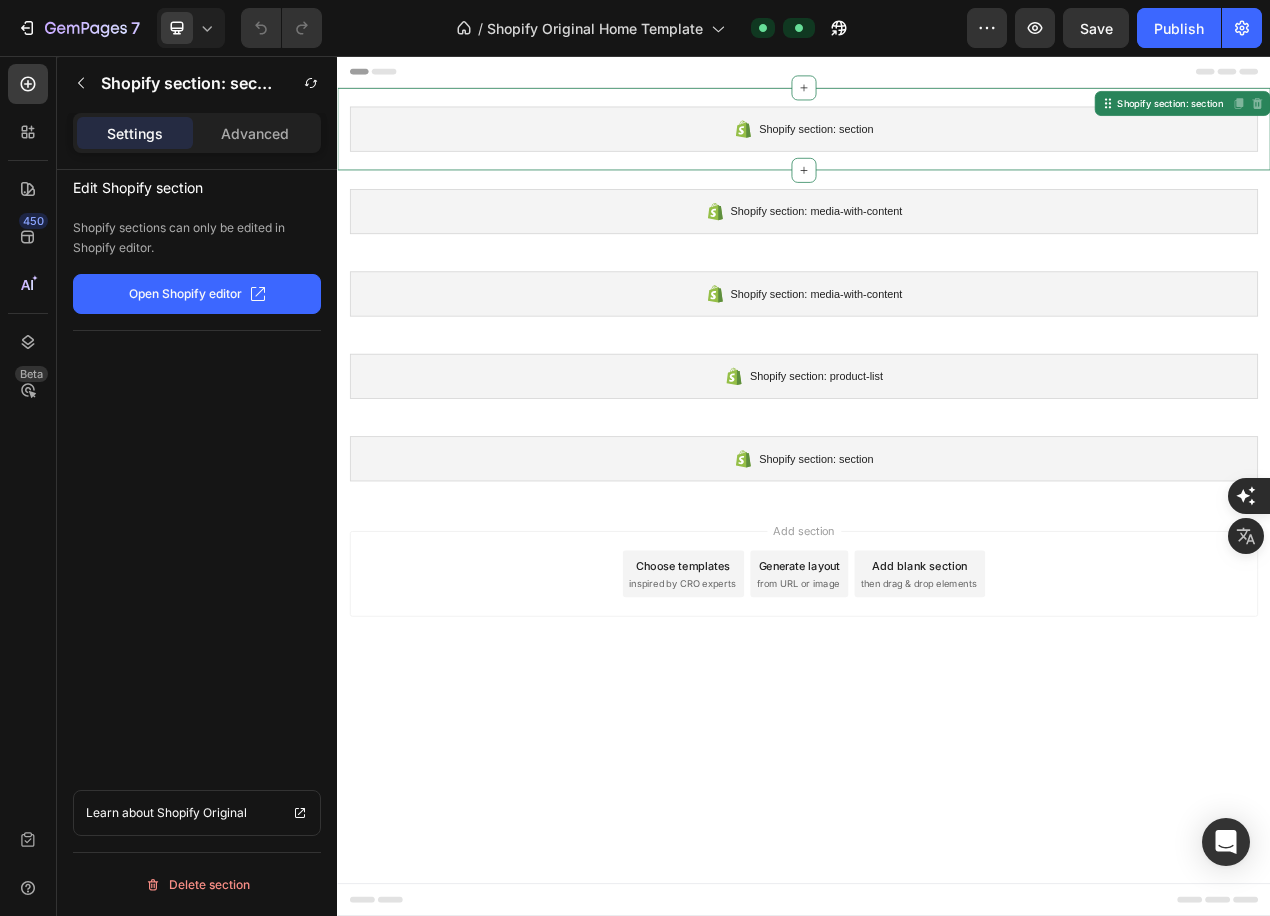 click on "Open Shopify editor" 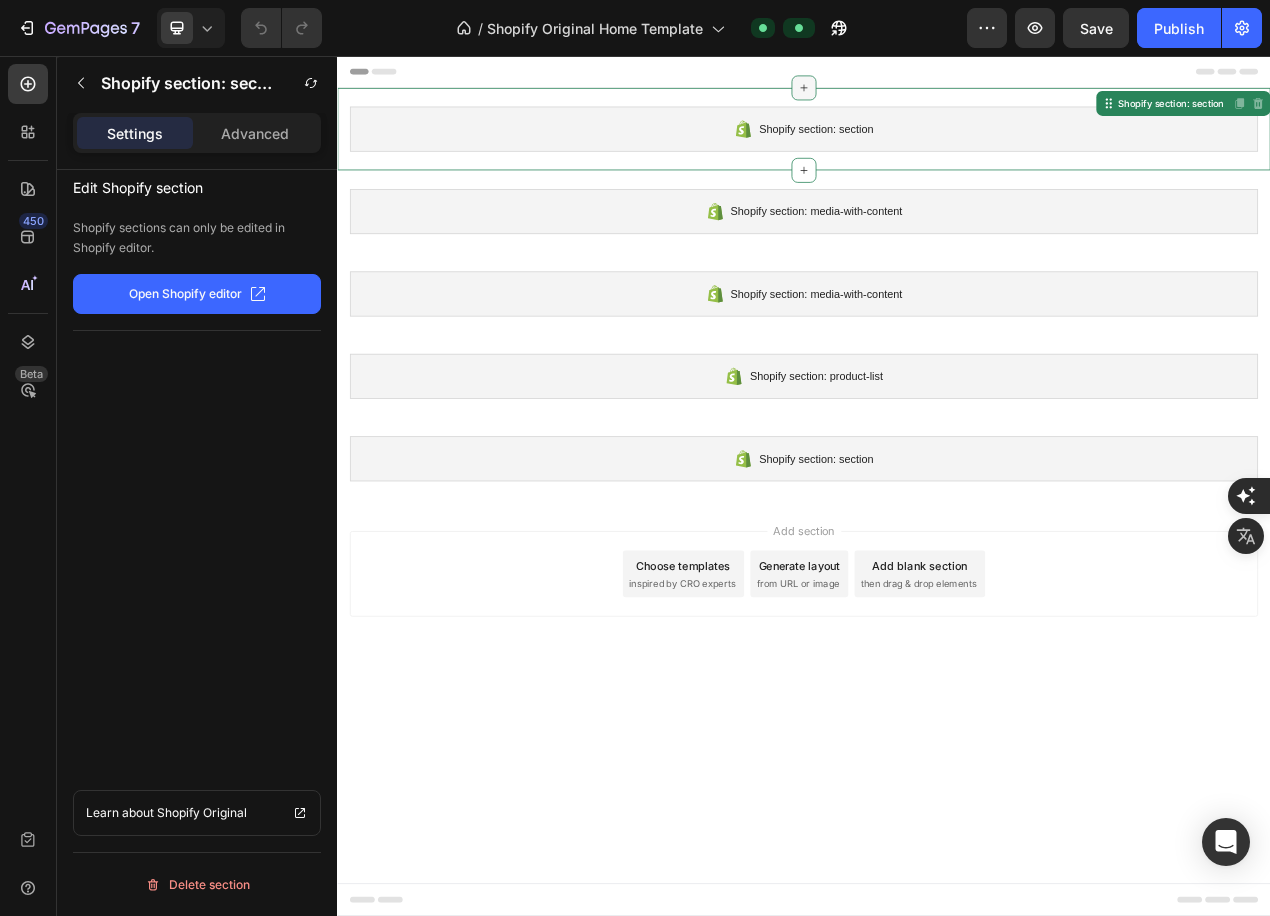 click 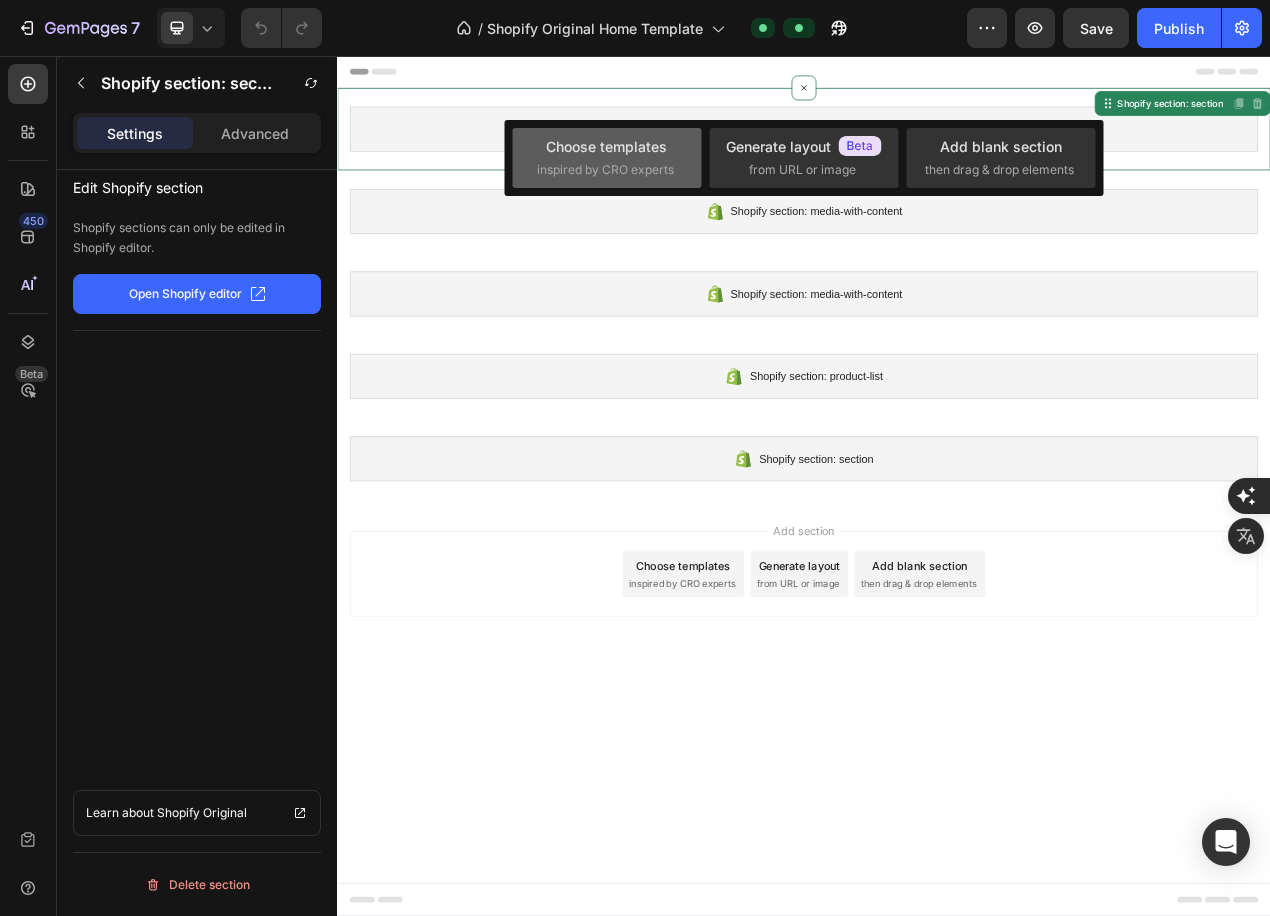 click on "inspired by CRO experts" at bounding box center [605, 170] 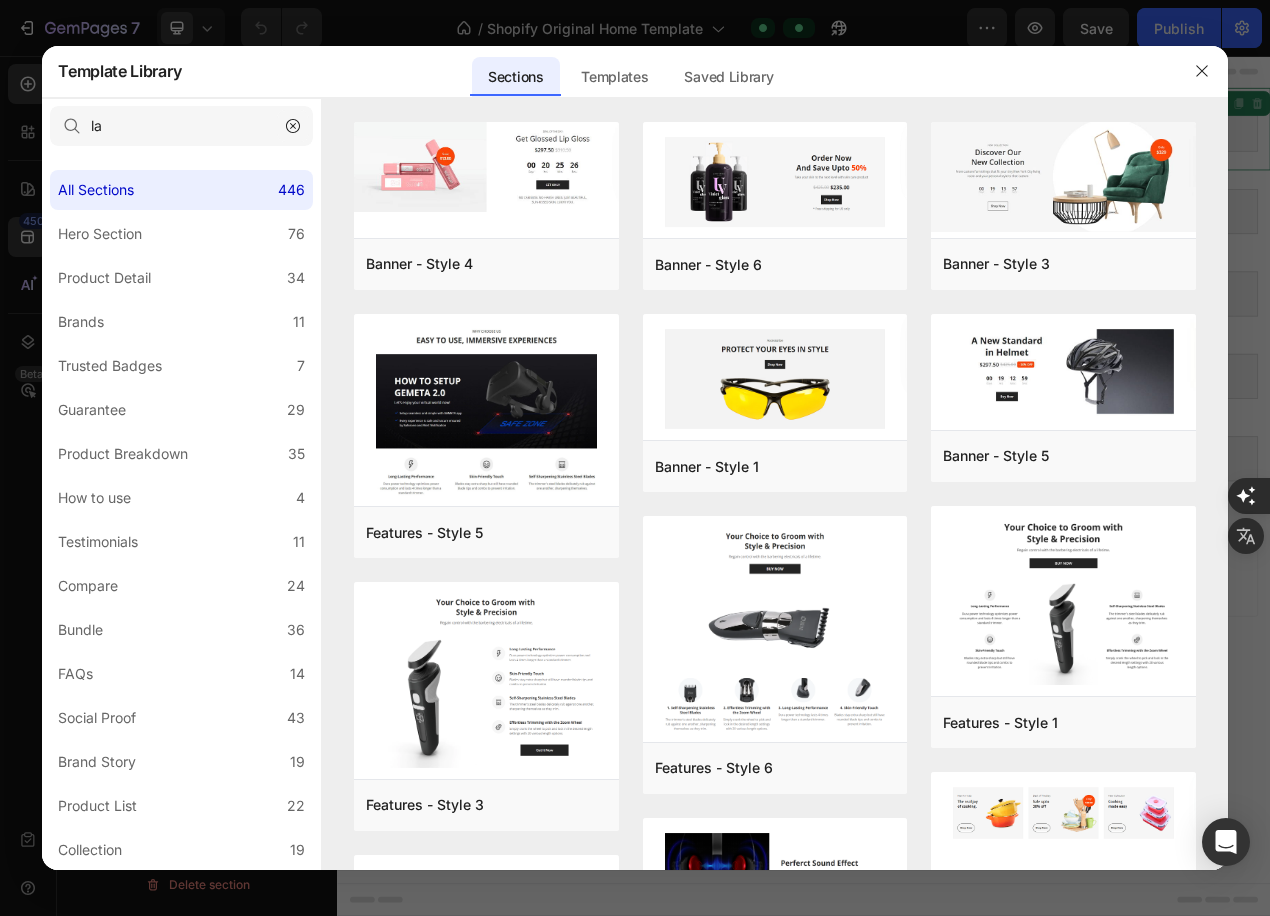 click 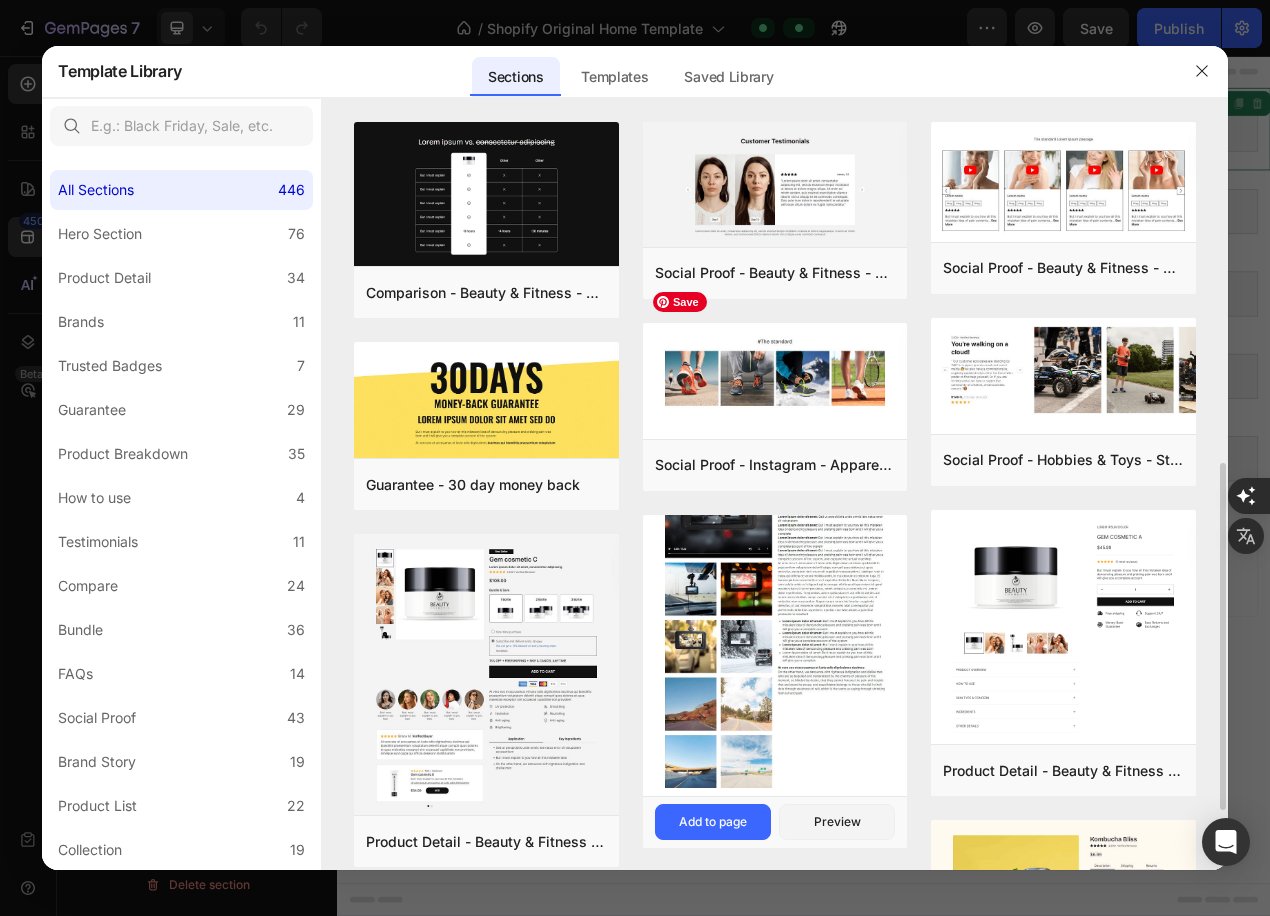 scroll, scrollTop: 233, scrollLeft: 0, axis: vertical 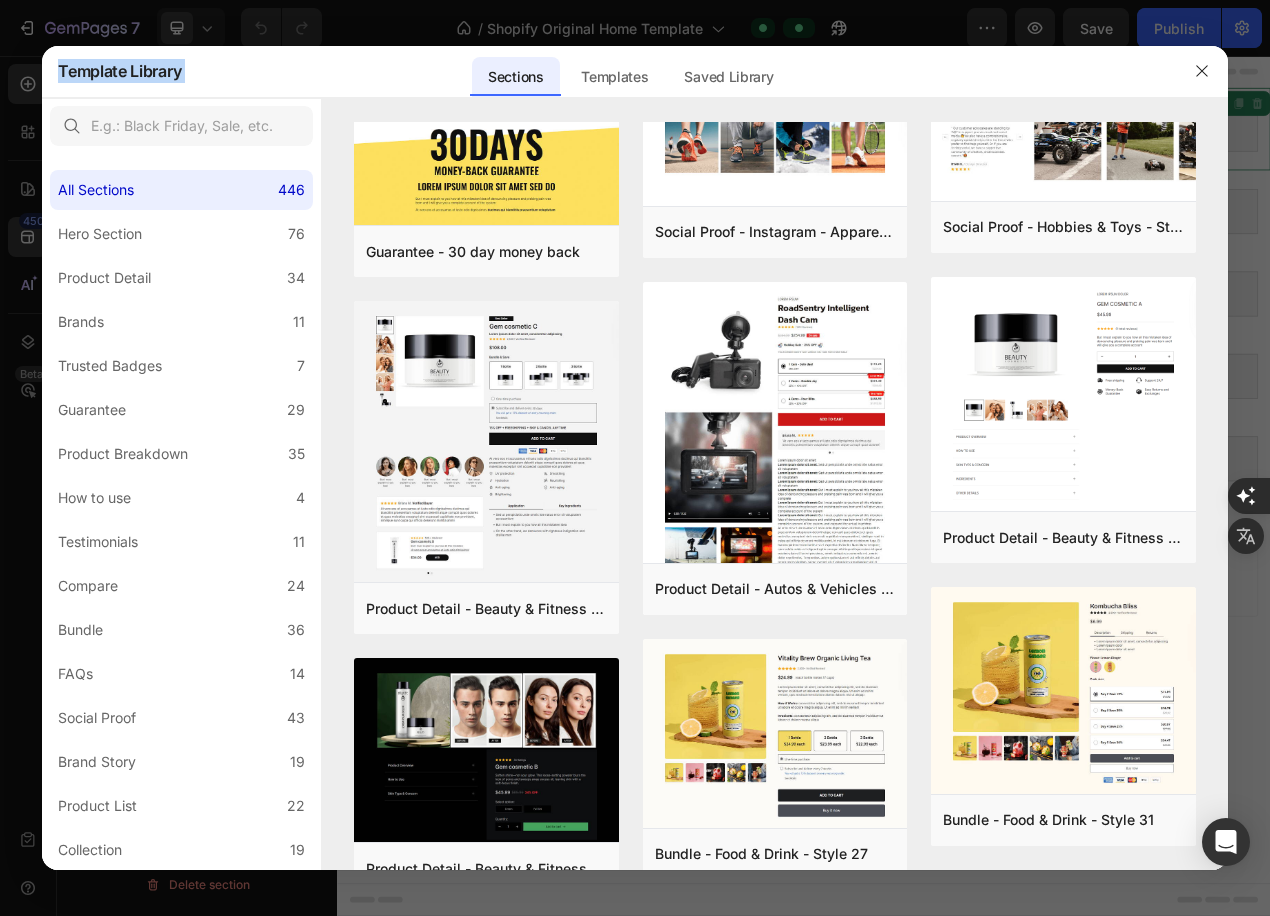 drag, startPoint x: 192, startPoint y: 62, endPoint x: 60, endPoint y: 73, distance: 132.45753 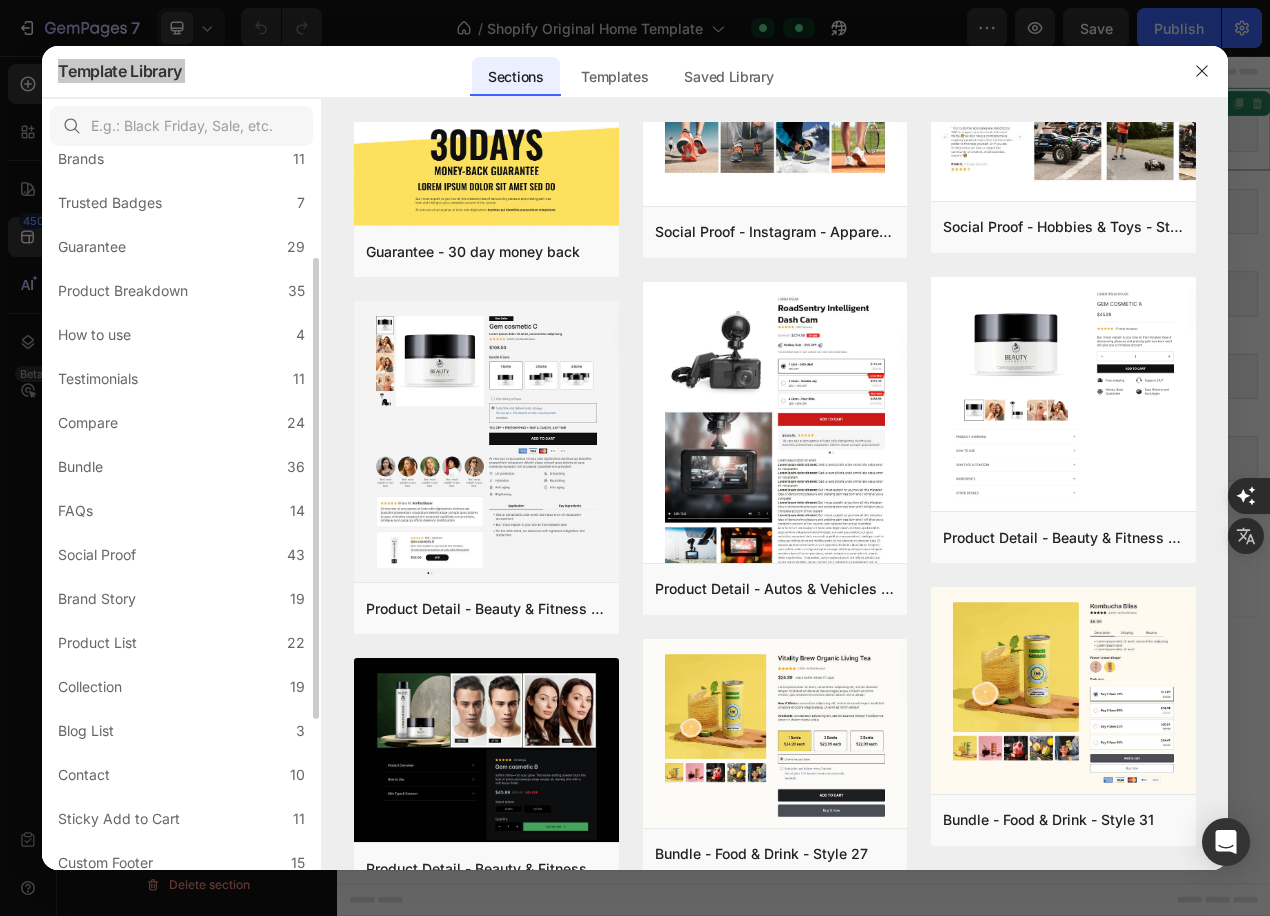 scroll, scrollTop: 0, scrollLeft: 0, axis: both 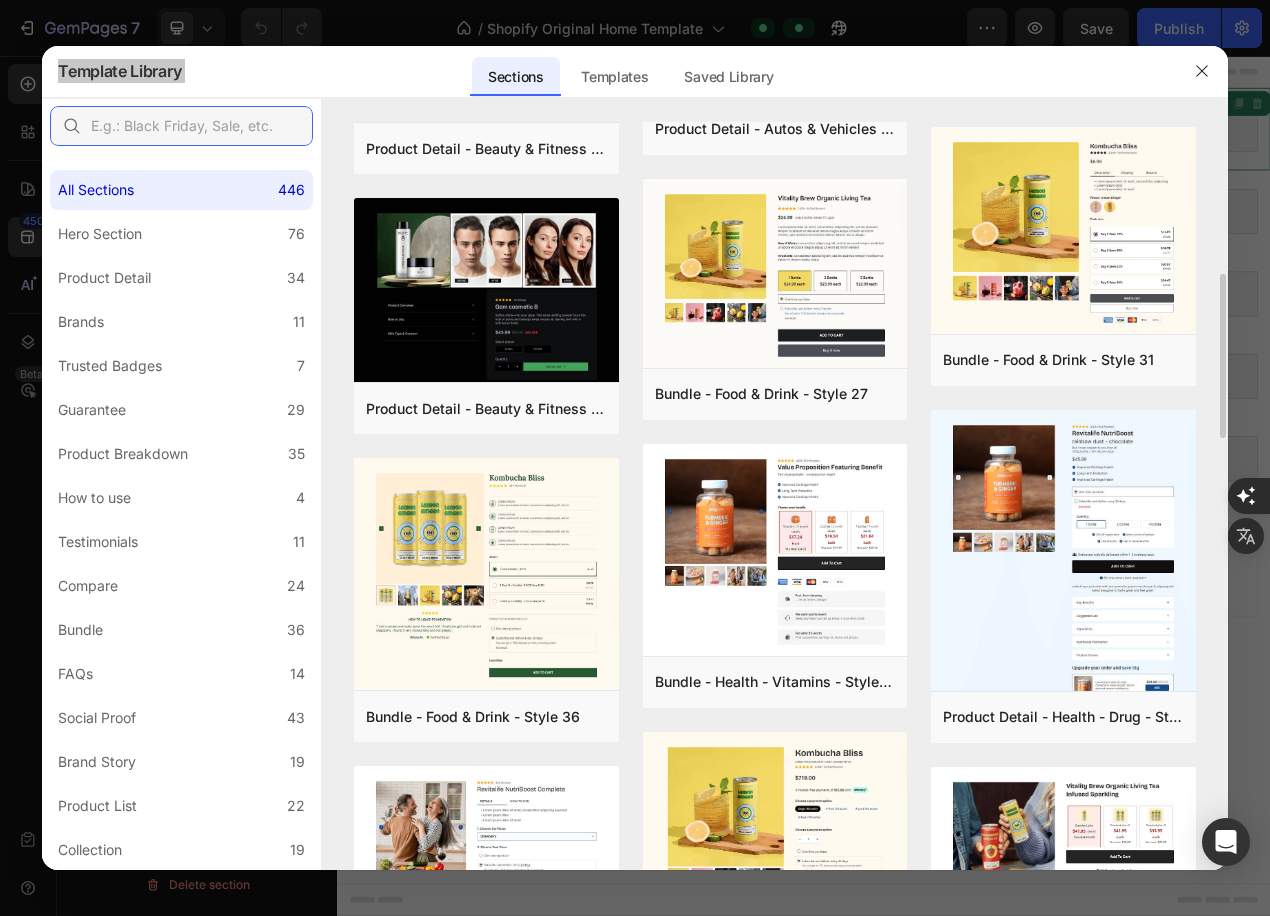 click at bounding box center [181, 126] 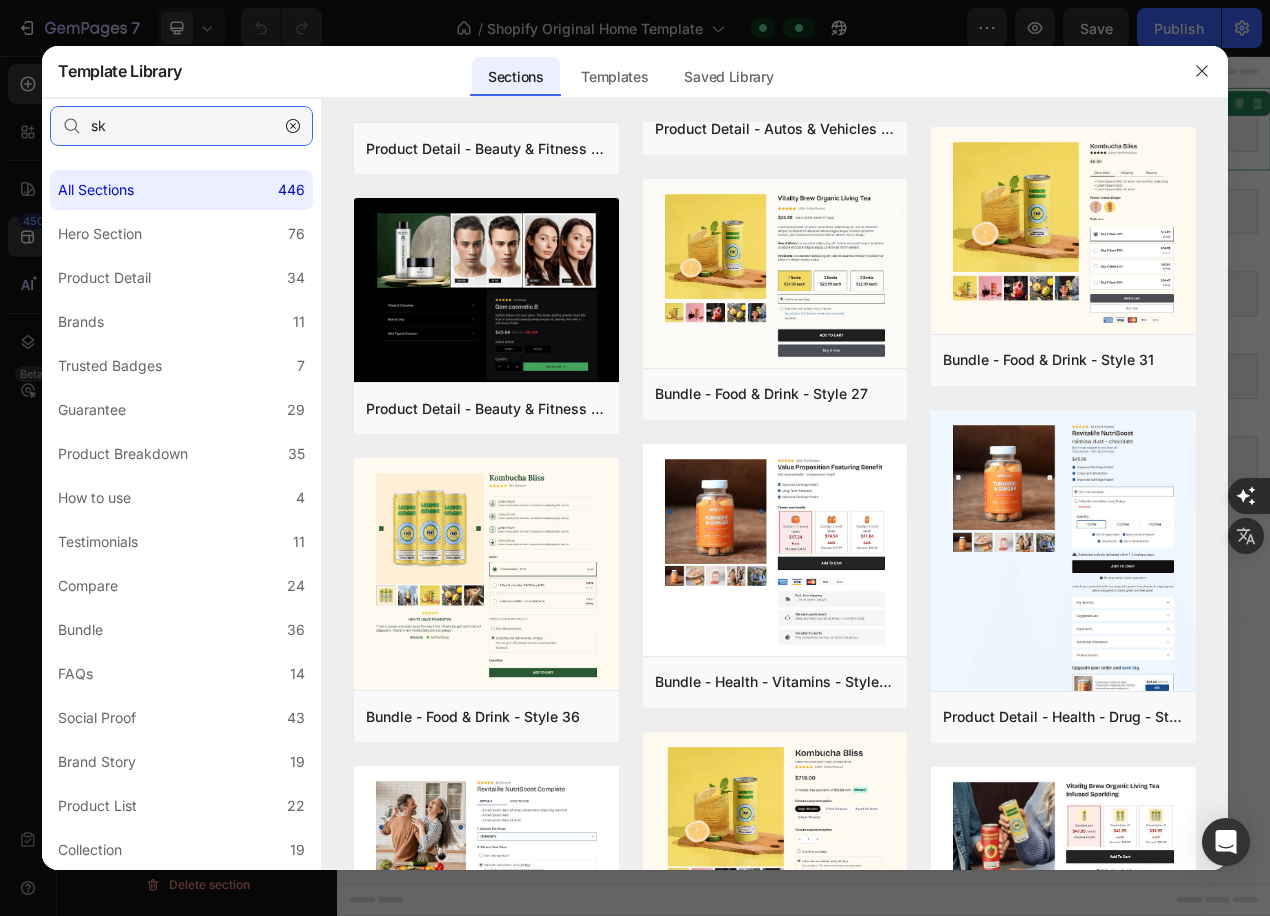 scroll, scrollTop: 0, scrollLeft: 0, axis: both 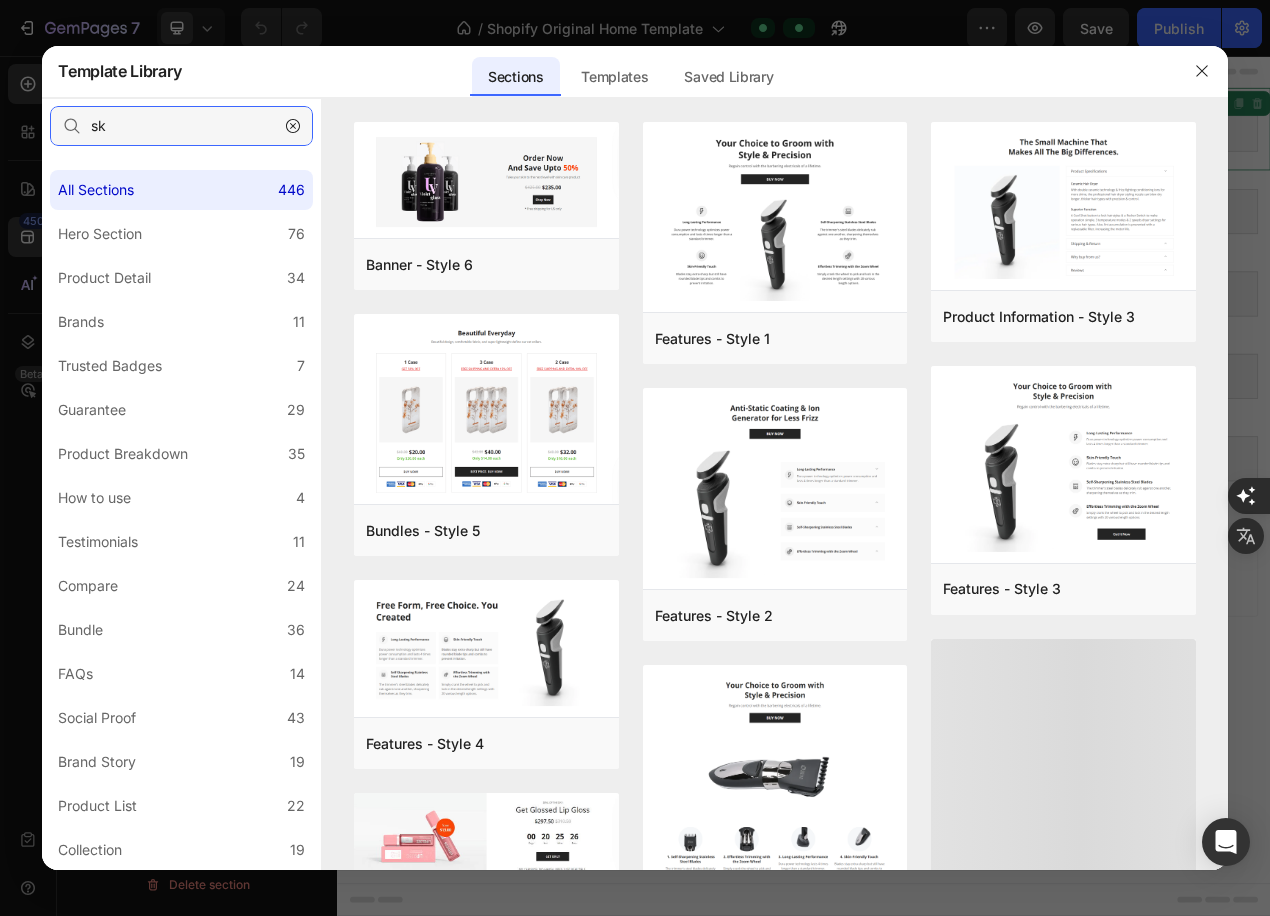 type on "s" 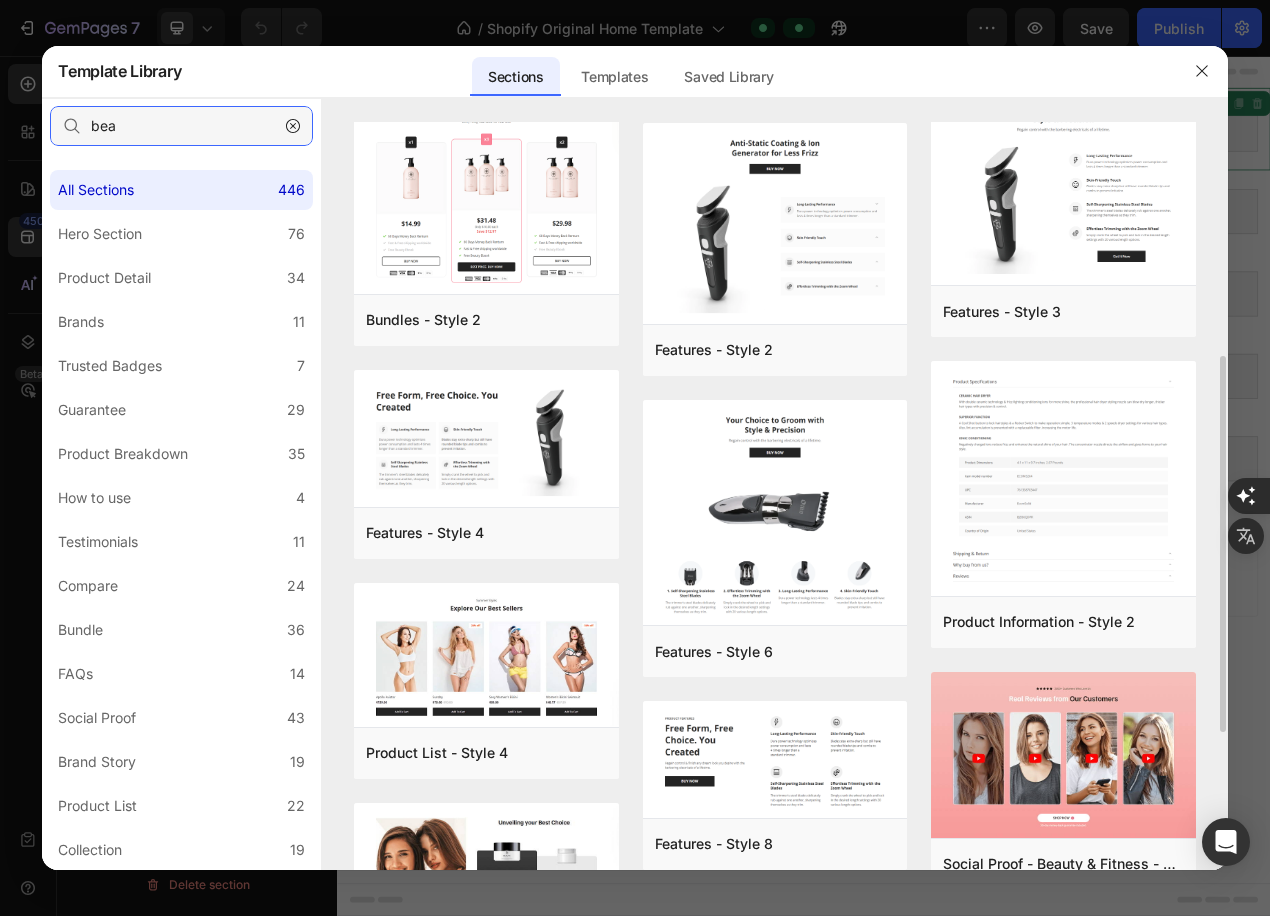 scroll, scrollTop: 699, scrollLeft: 0, axis: vertical 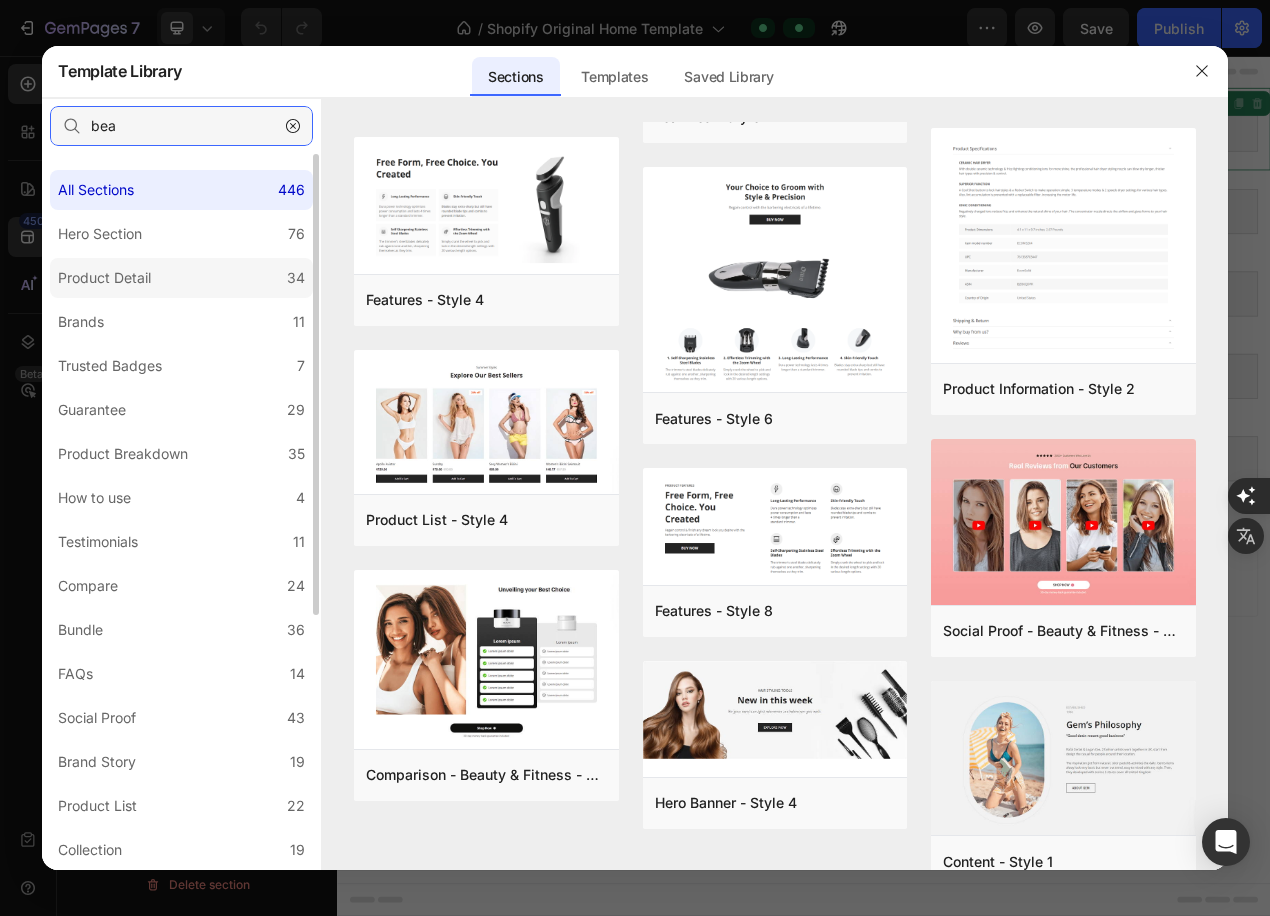 type on "bea" 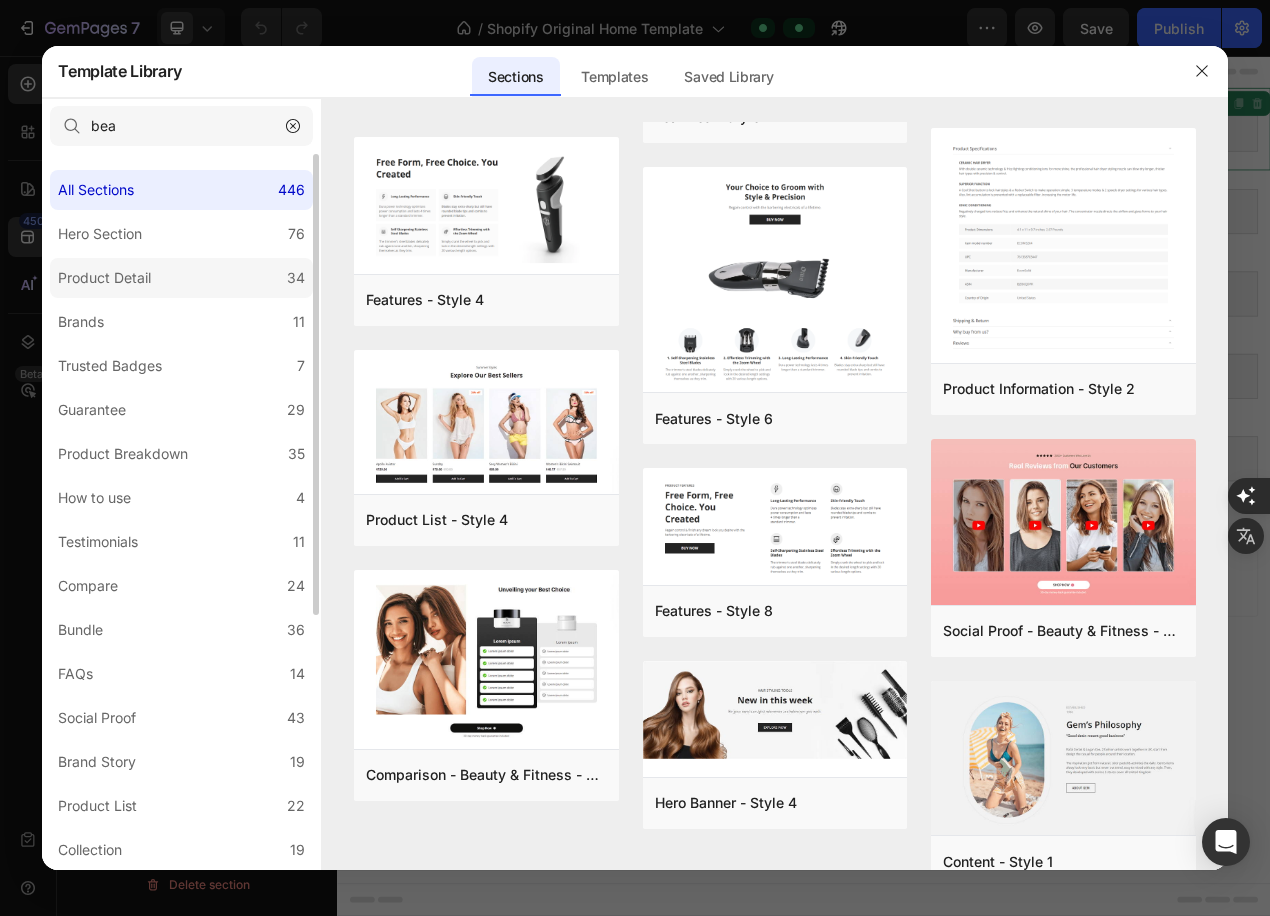 click on "Product Detail" at bounding box center (108, 278) 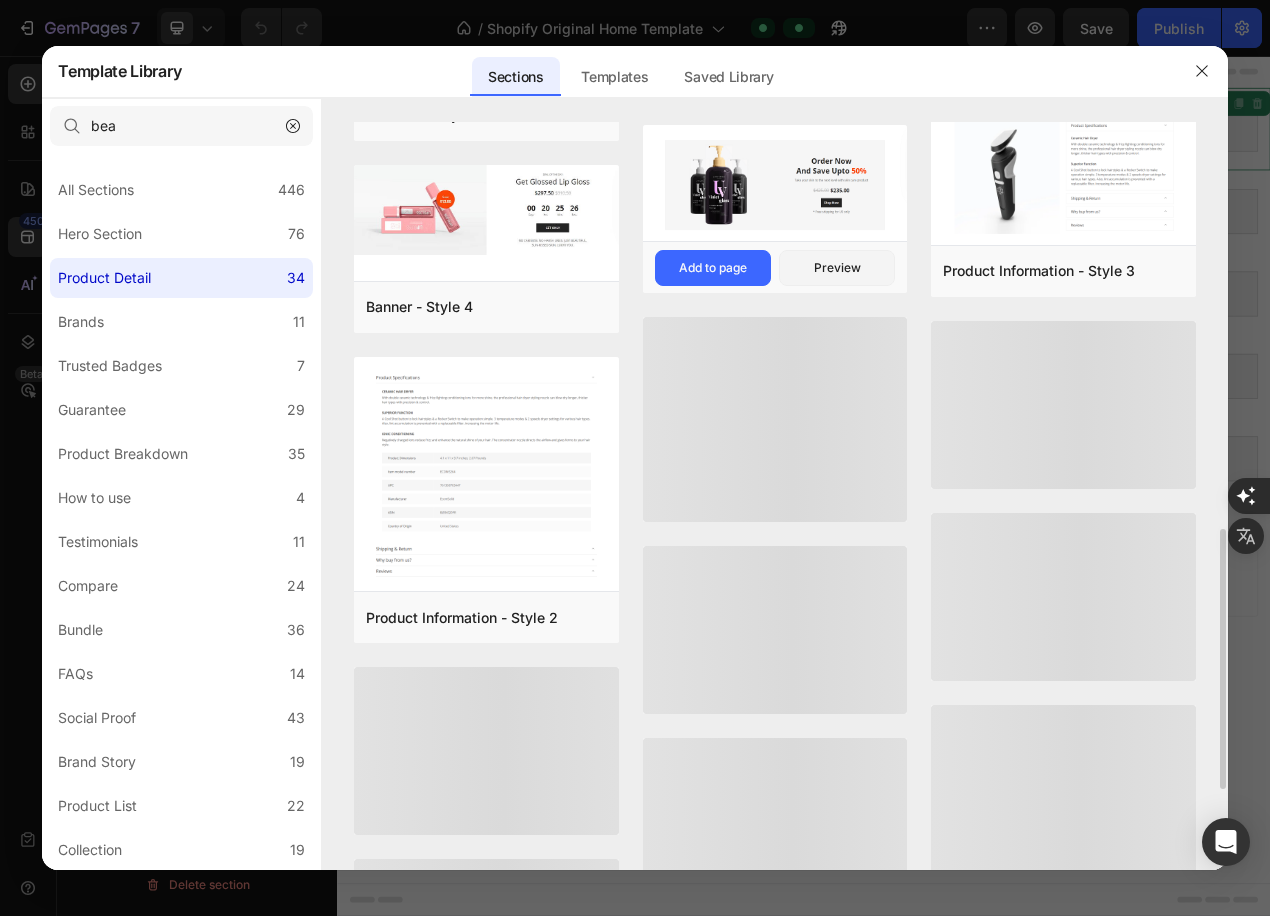 scroll, scrollTop: 466, scrollLeft: 0, axis: vertical 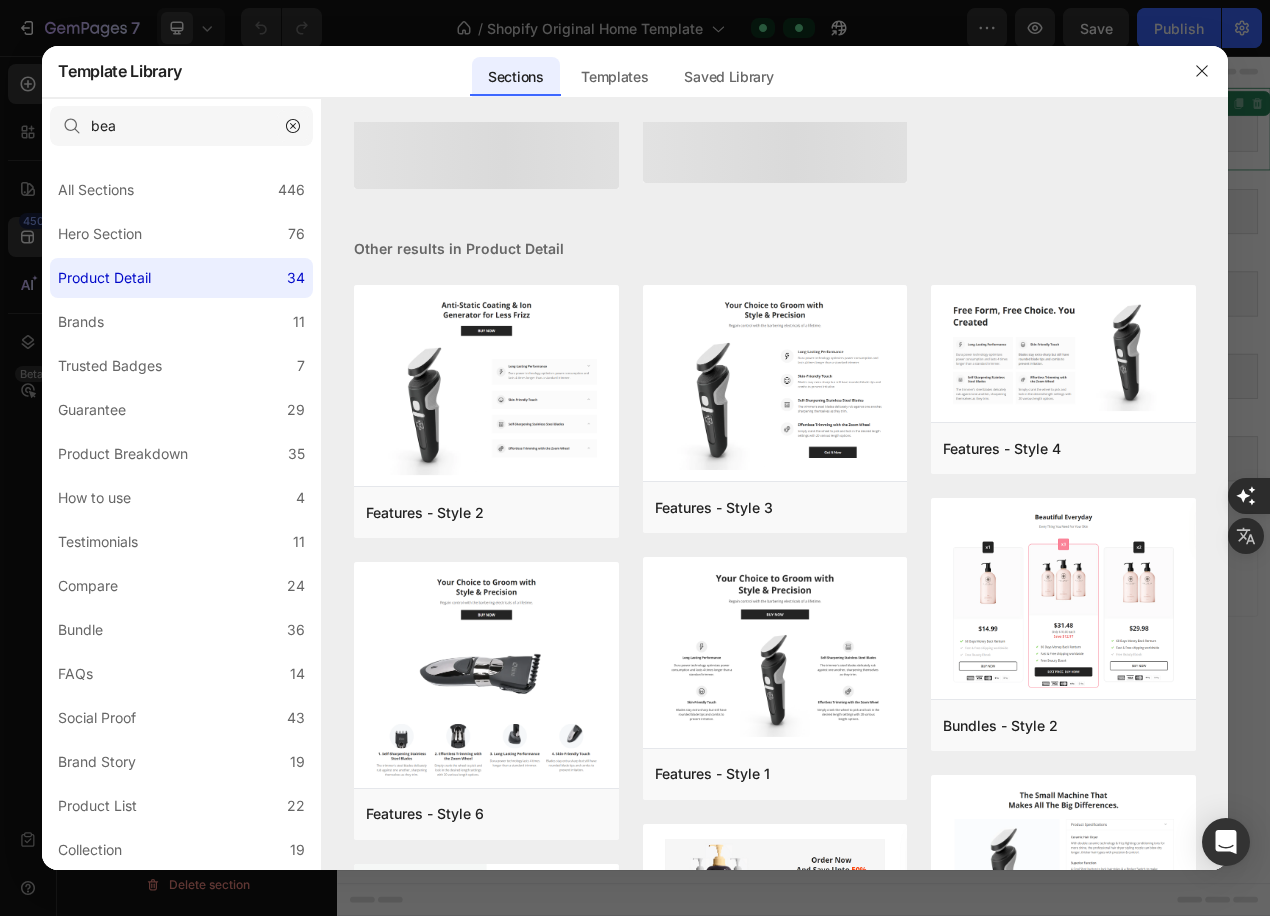 click 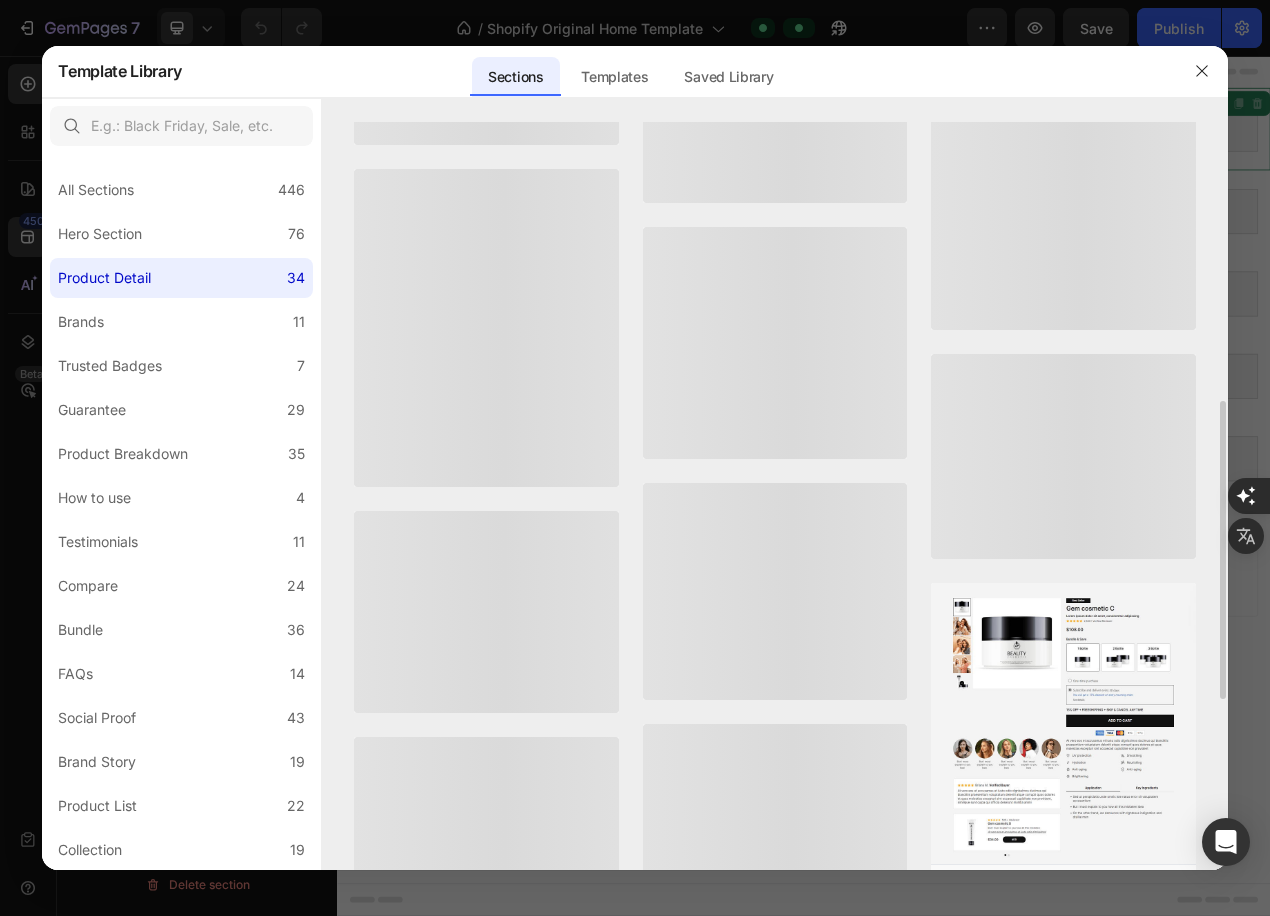 scroll, scrollTop: 0, scrollLeft: 0, axis: both 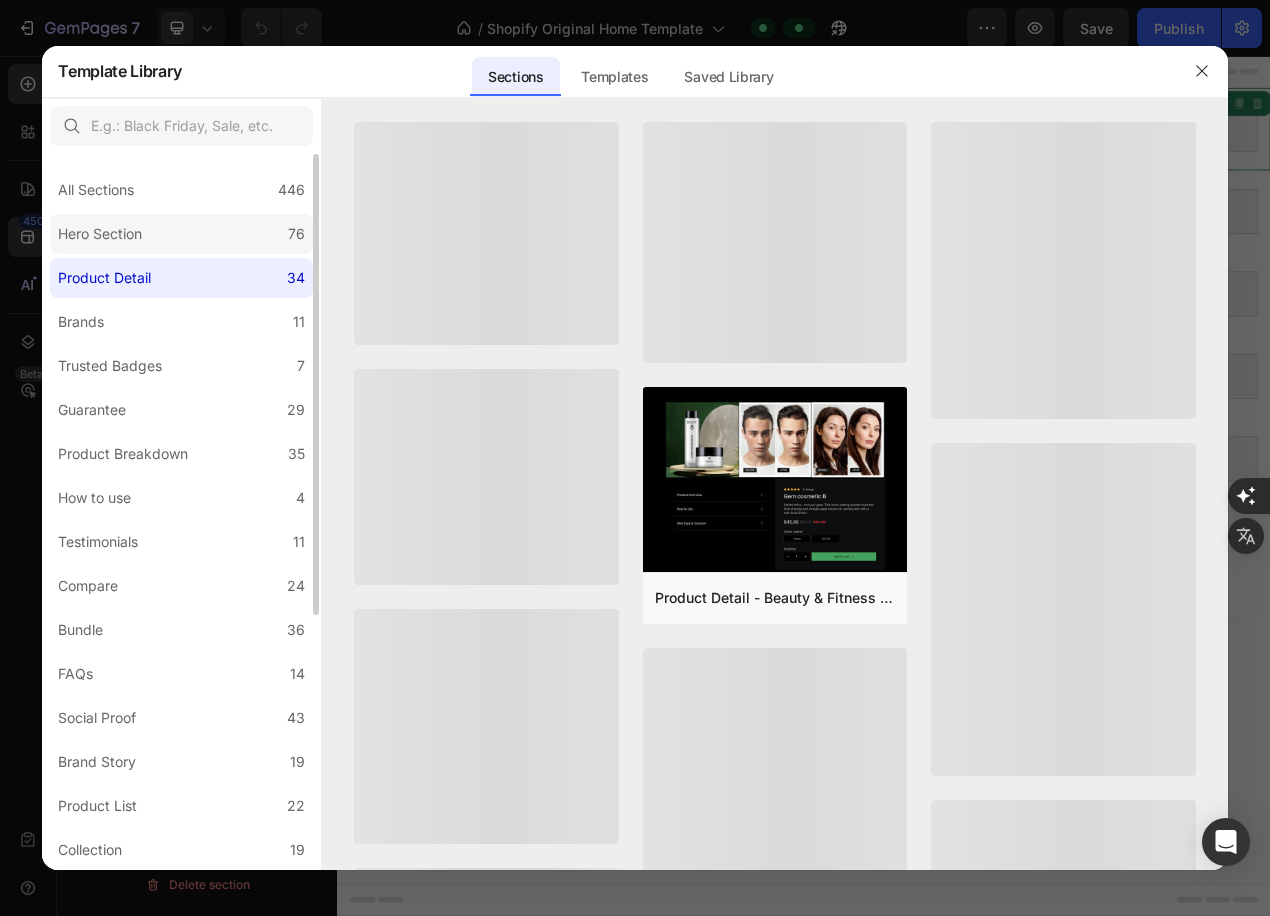 click on "Hero Section 76" 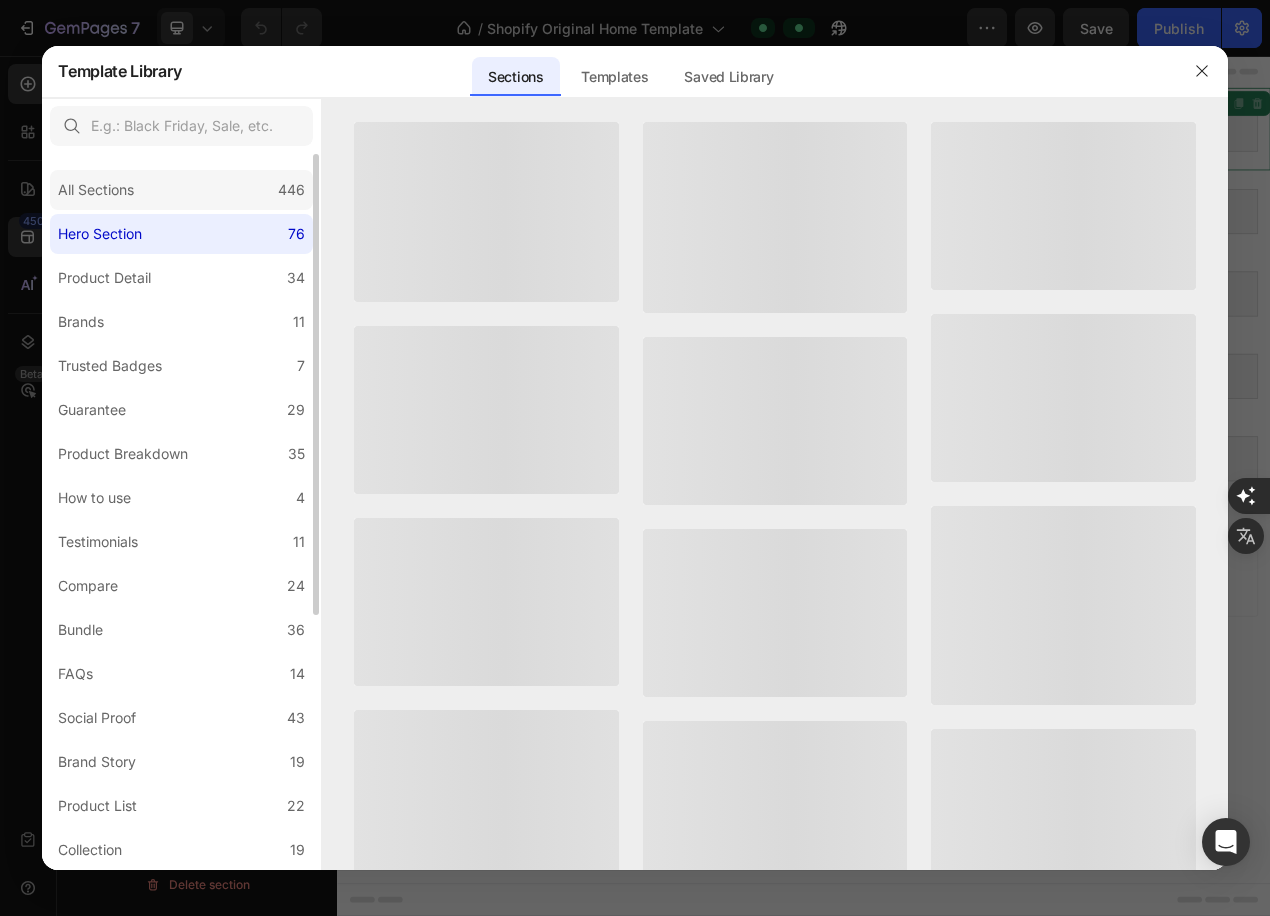 click on "All Sections 446" 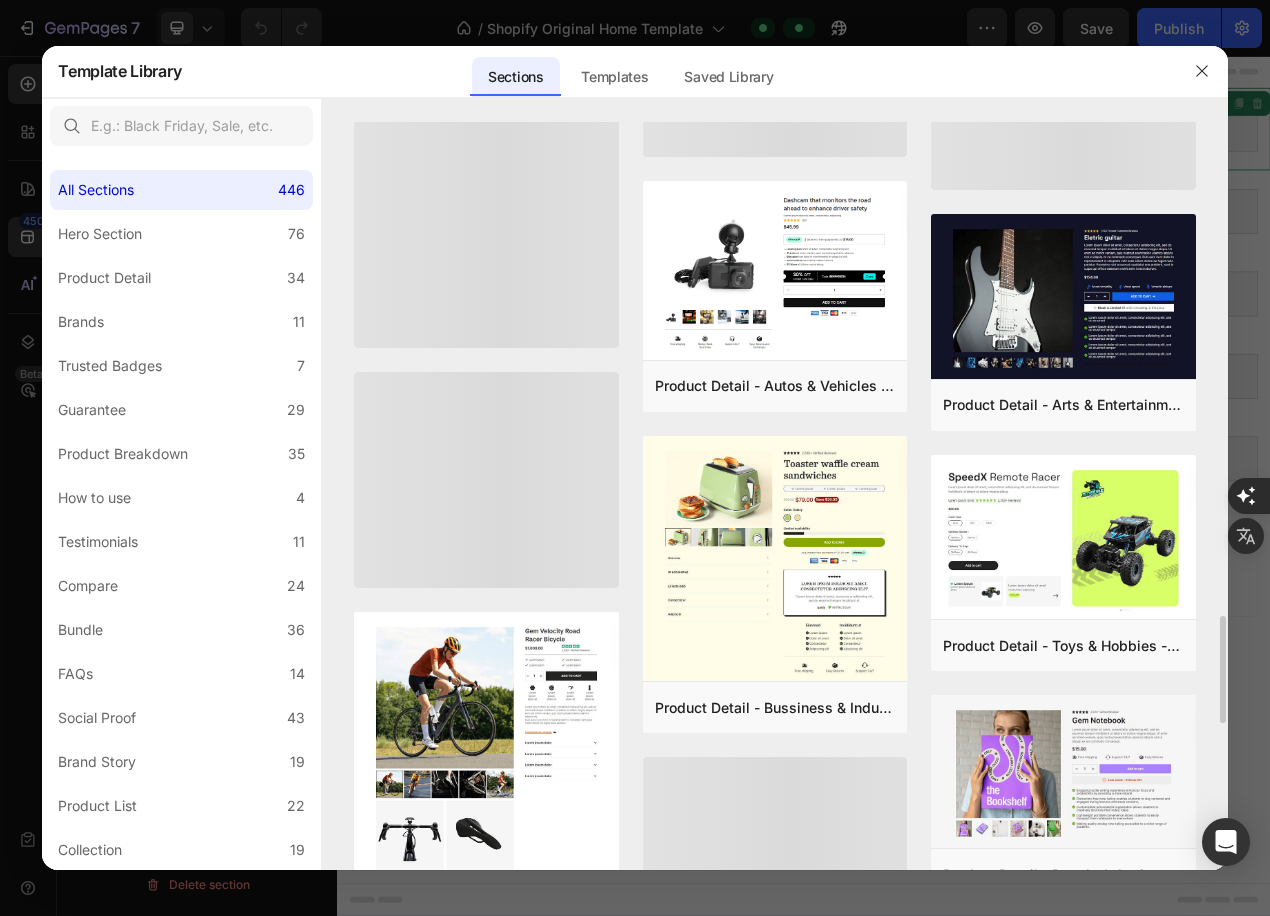 scroll, scrollTop: 3656, scrollLeft: 0, axis: vertical 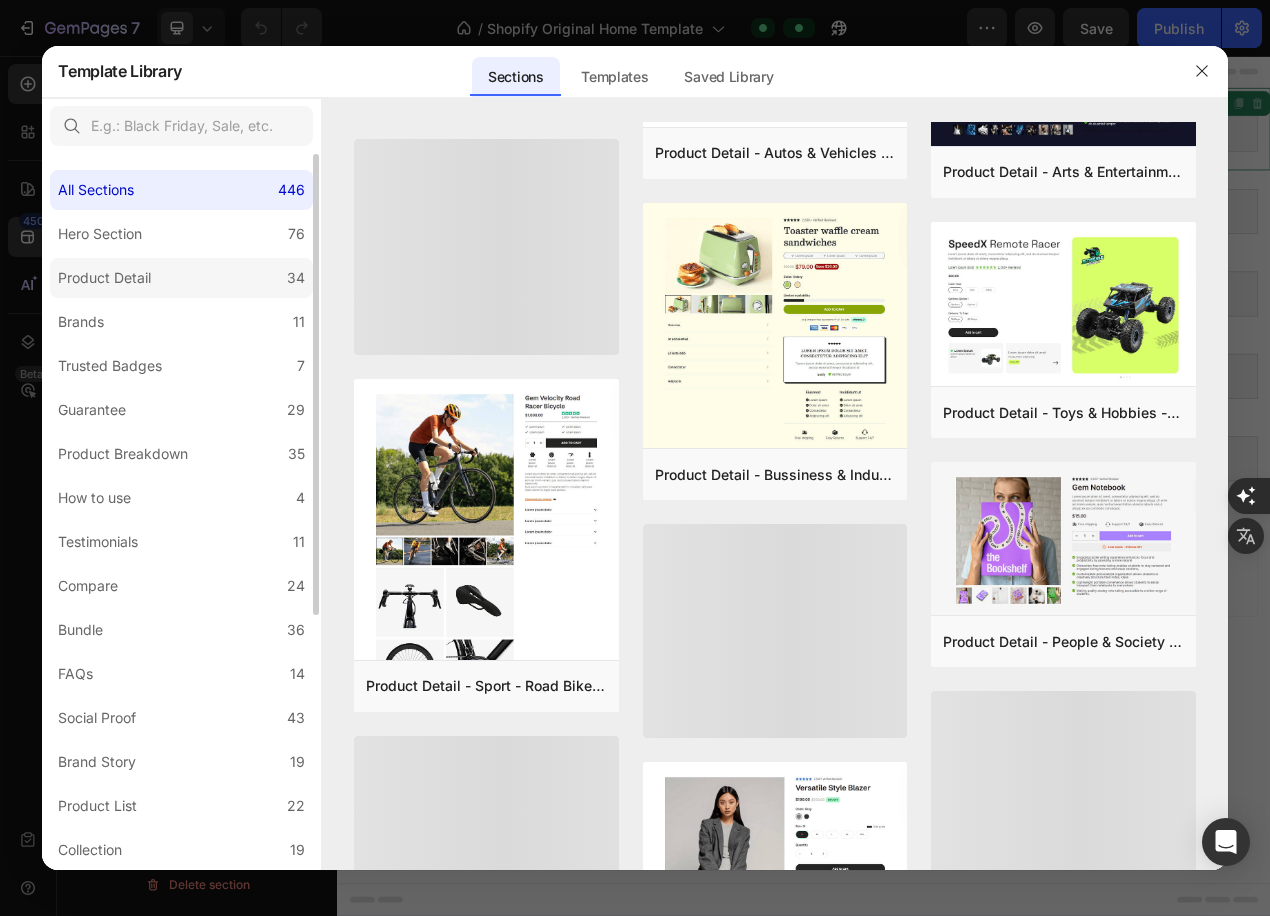click on "Product Detail 34" 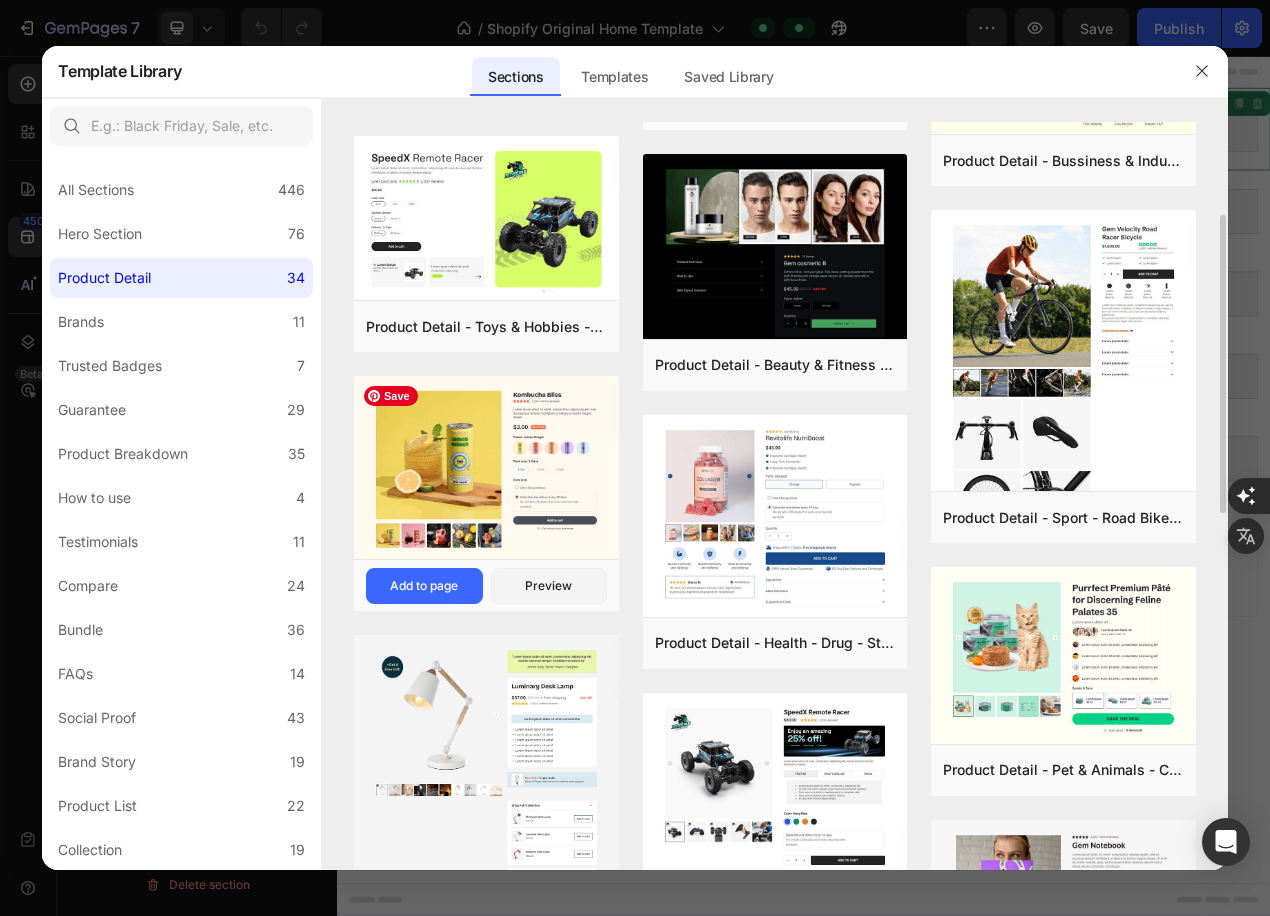 scroll, scrollTop: 466, scrollLeft: 0, axis: vertical 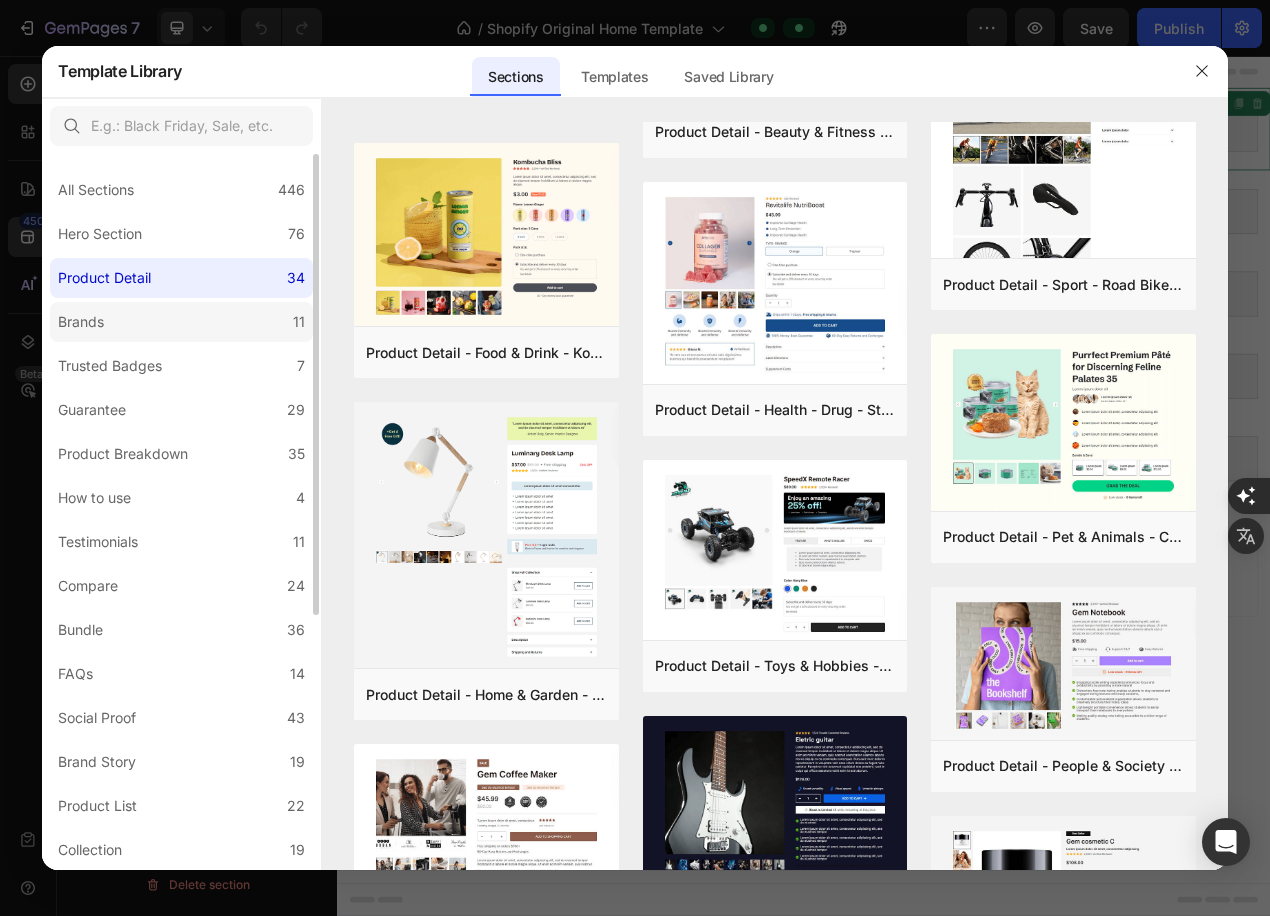 click on "Brands 11" 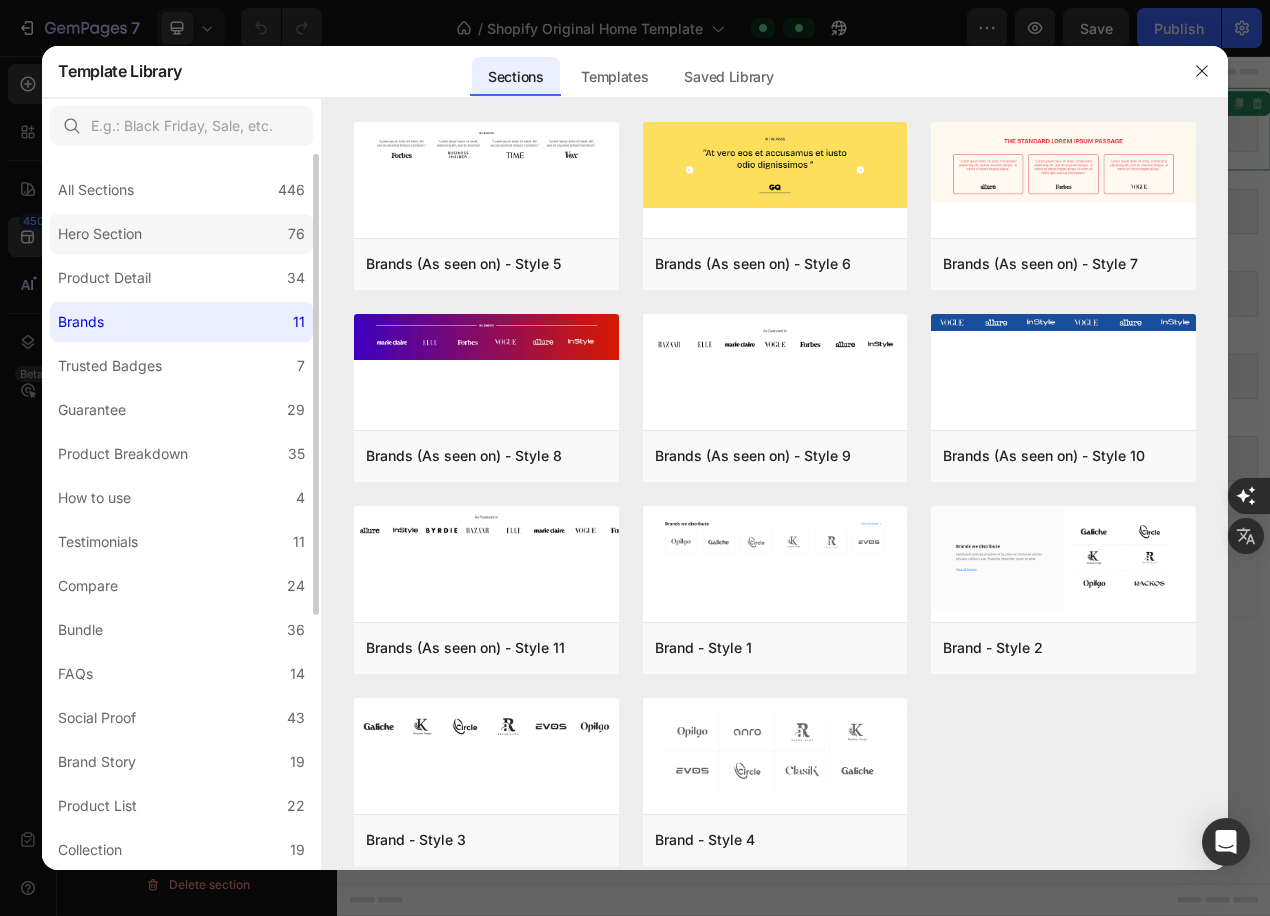 click on "Hero Section 76" 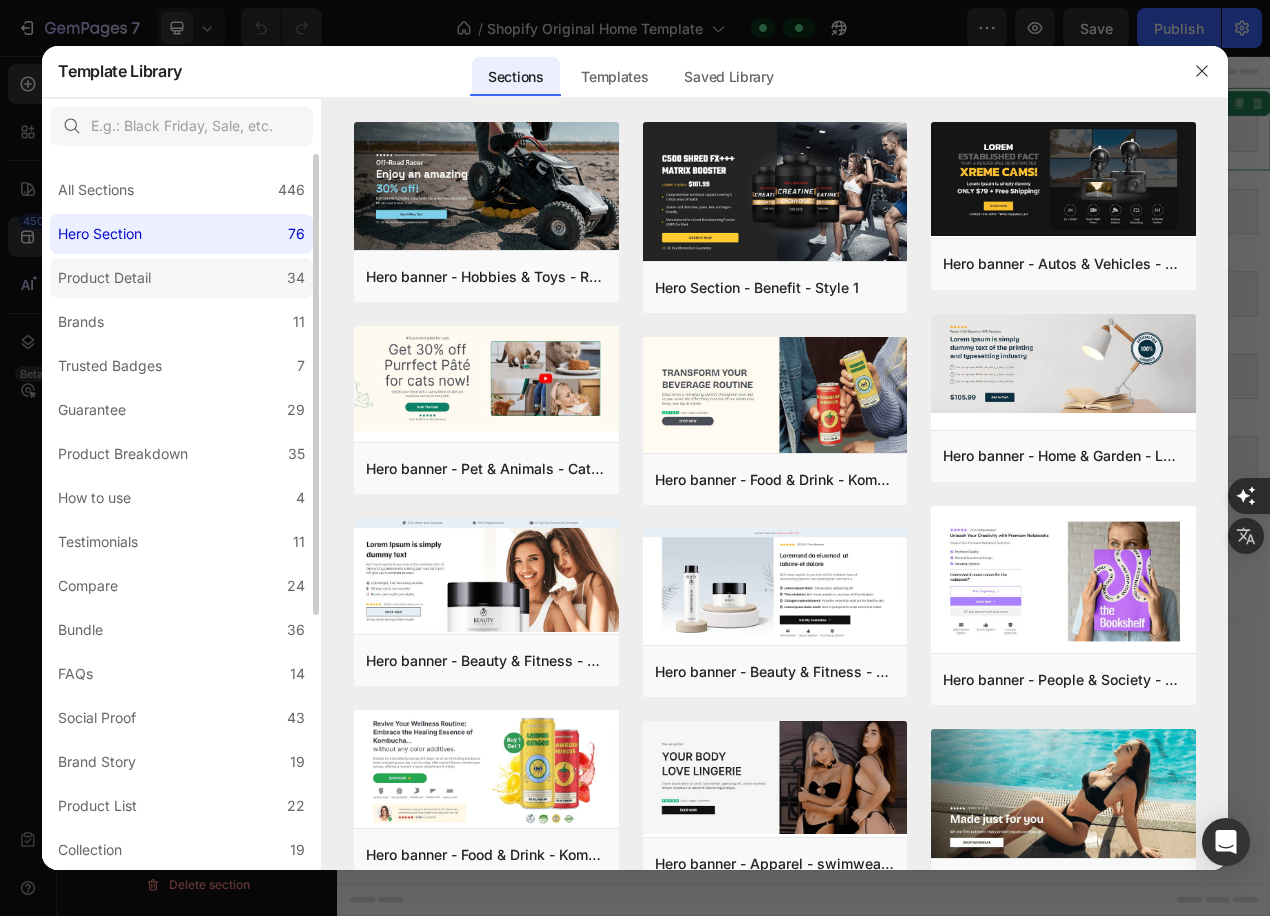 click on "Product Detail 34" 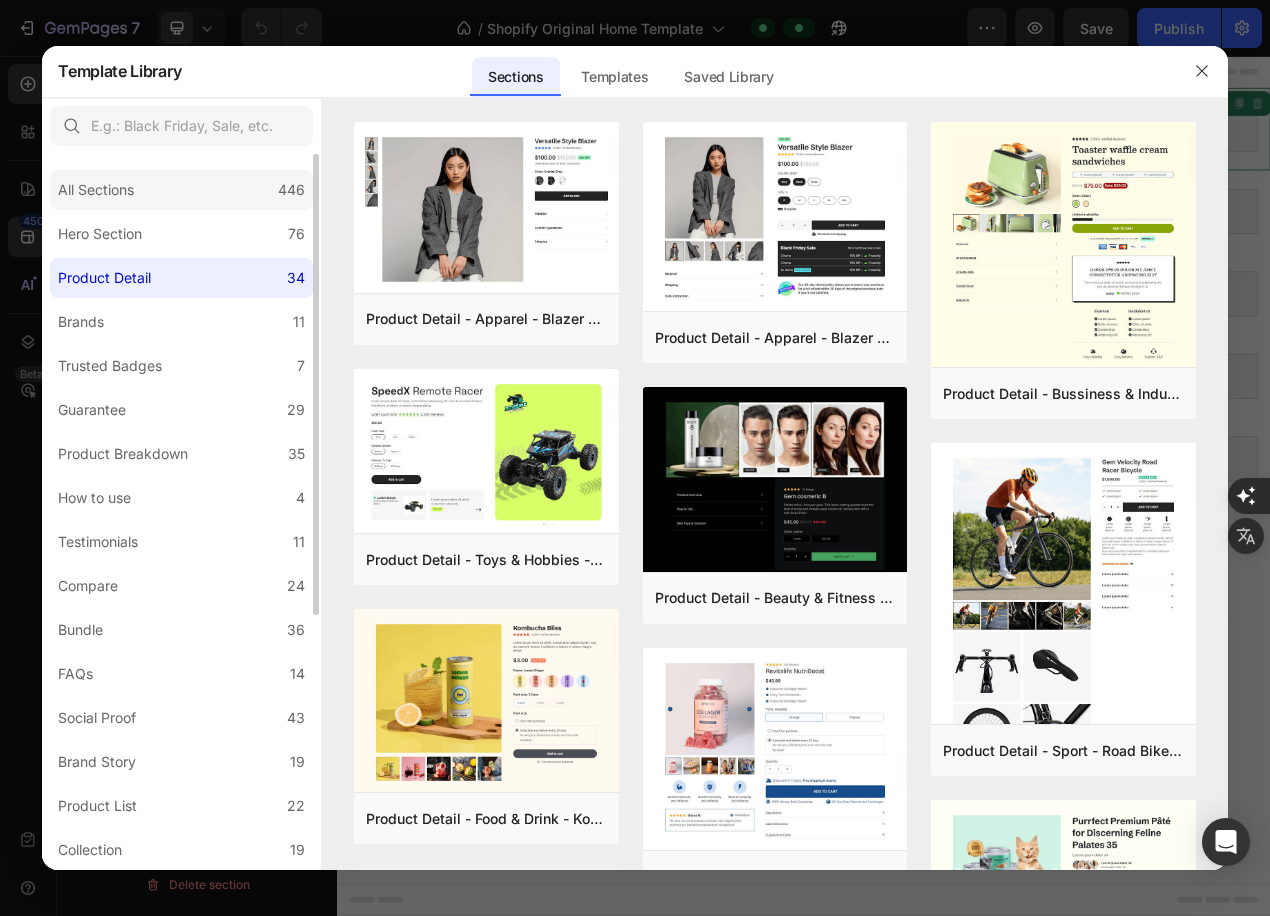 click on "All Sections 446" 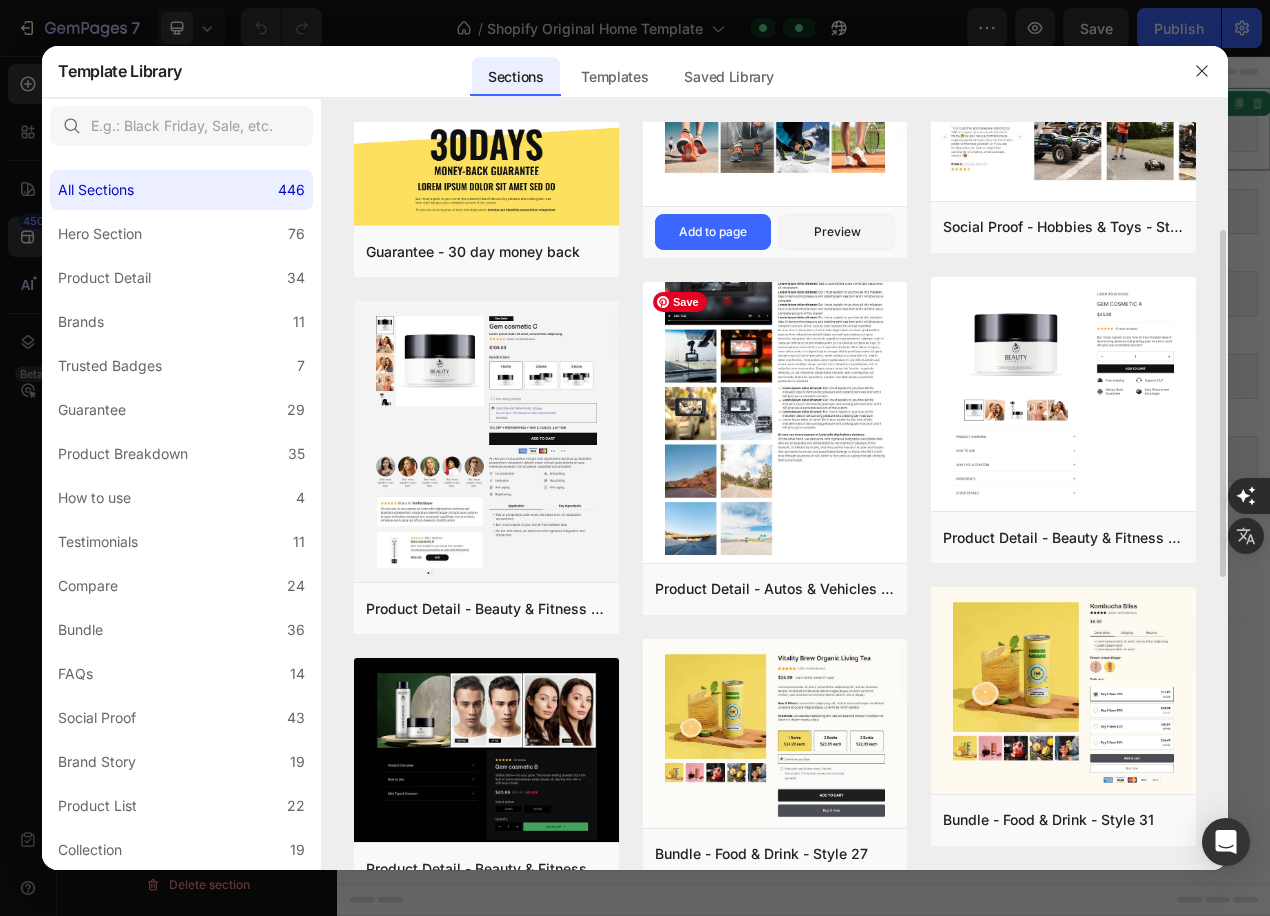 scroll, scrollTop: 466, scrollLeft: 0, axis: vertical 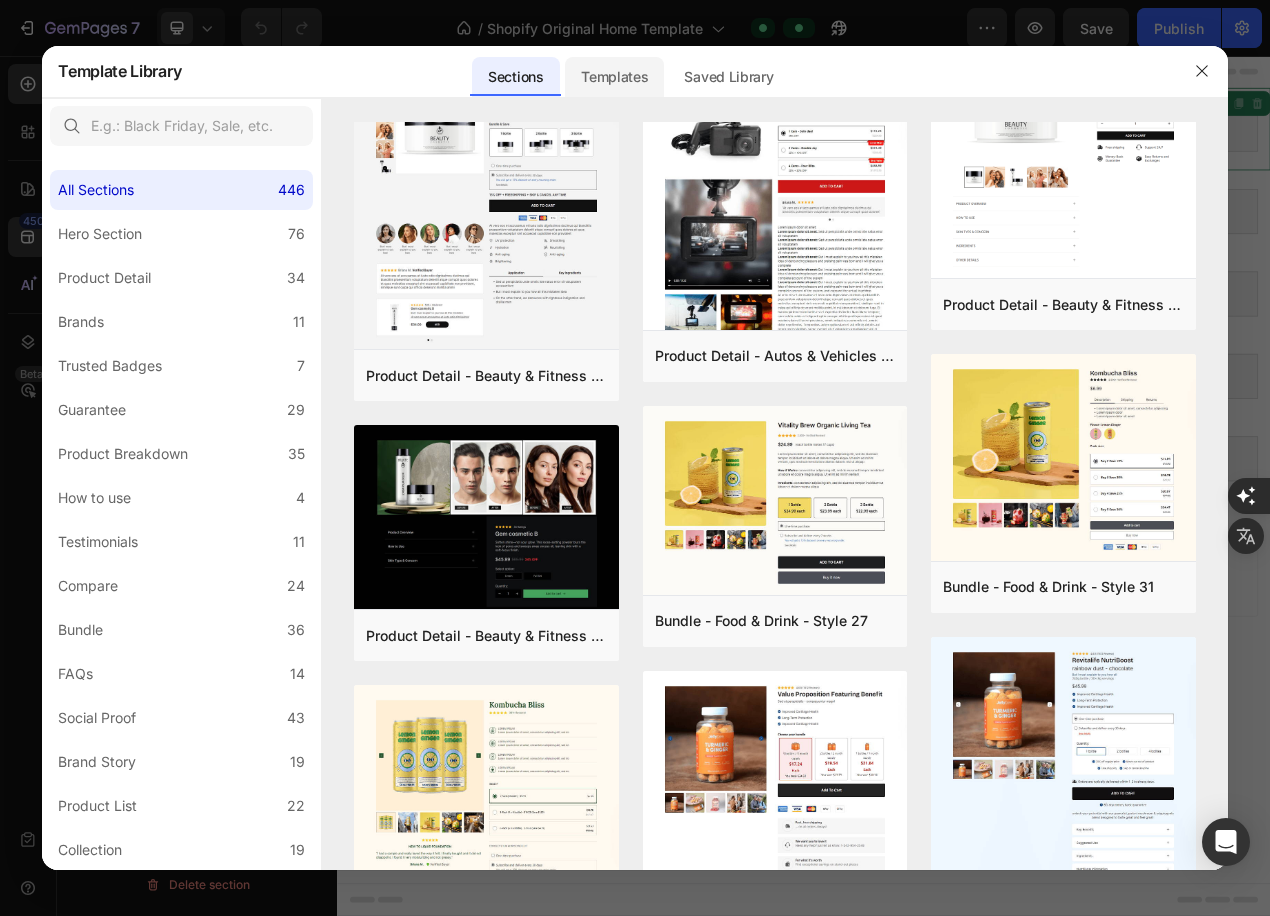 click on "Templates" 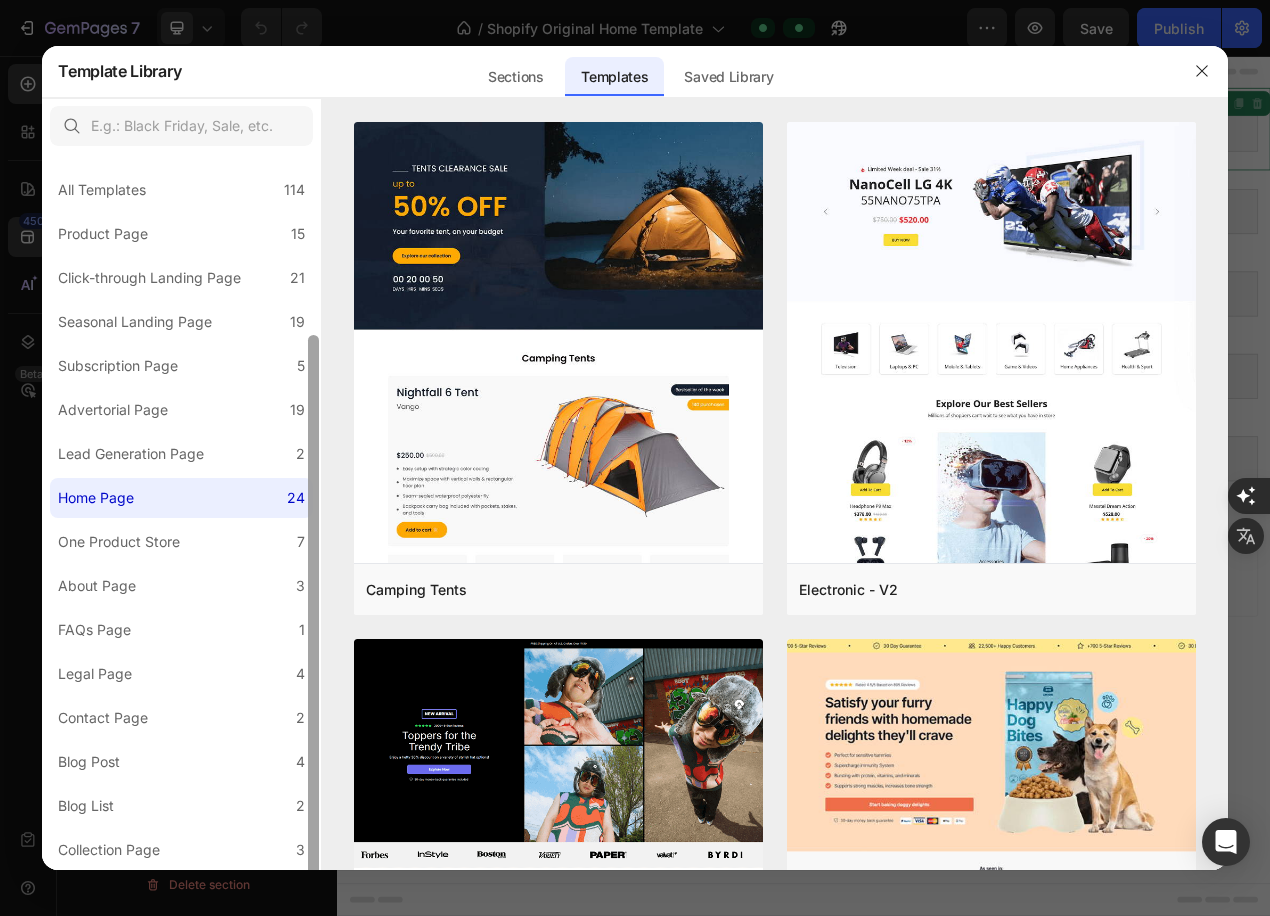 scroll, scrollTop: 96, scrollLeft: 0, axis: vertical 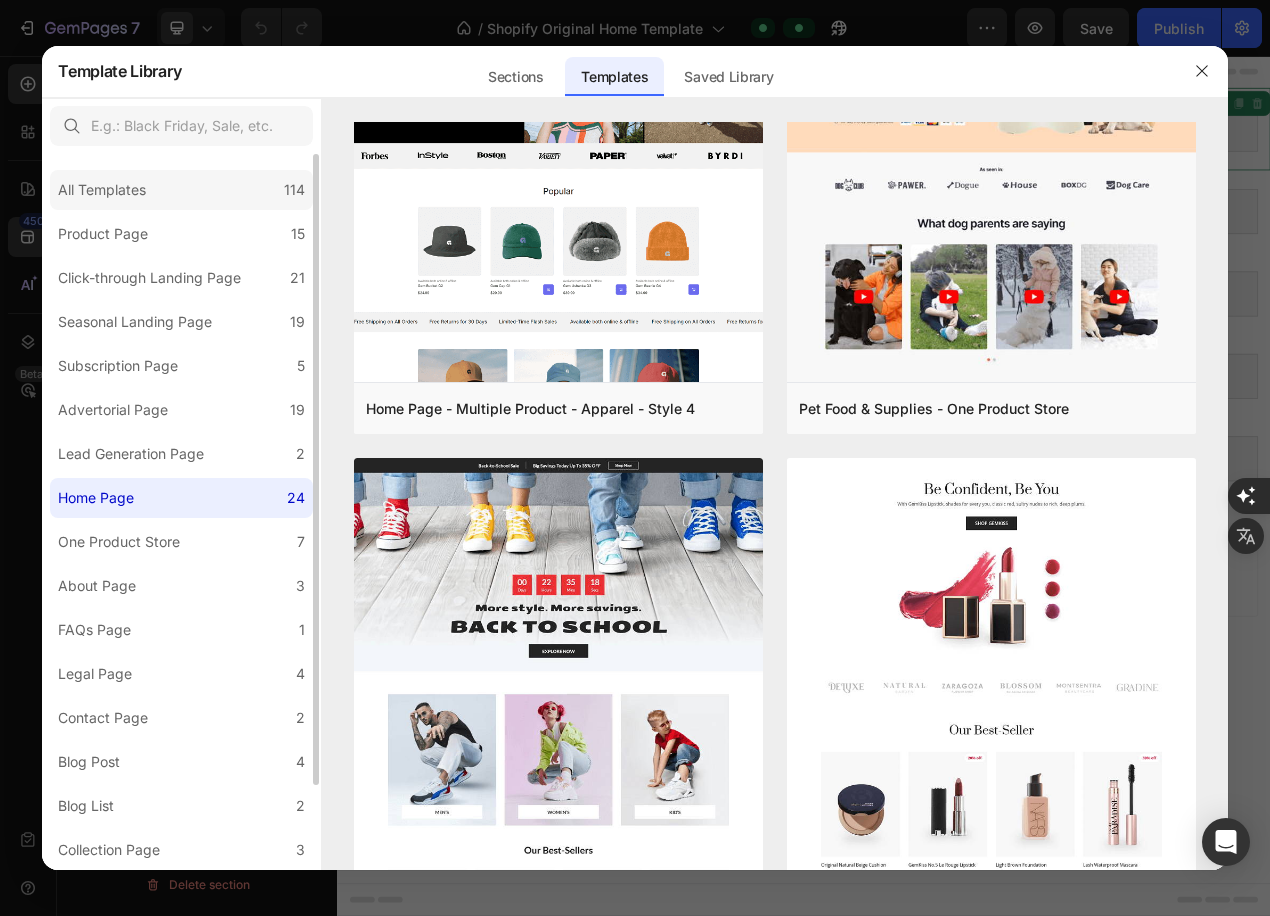 click on "All Templates 114" 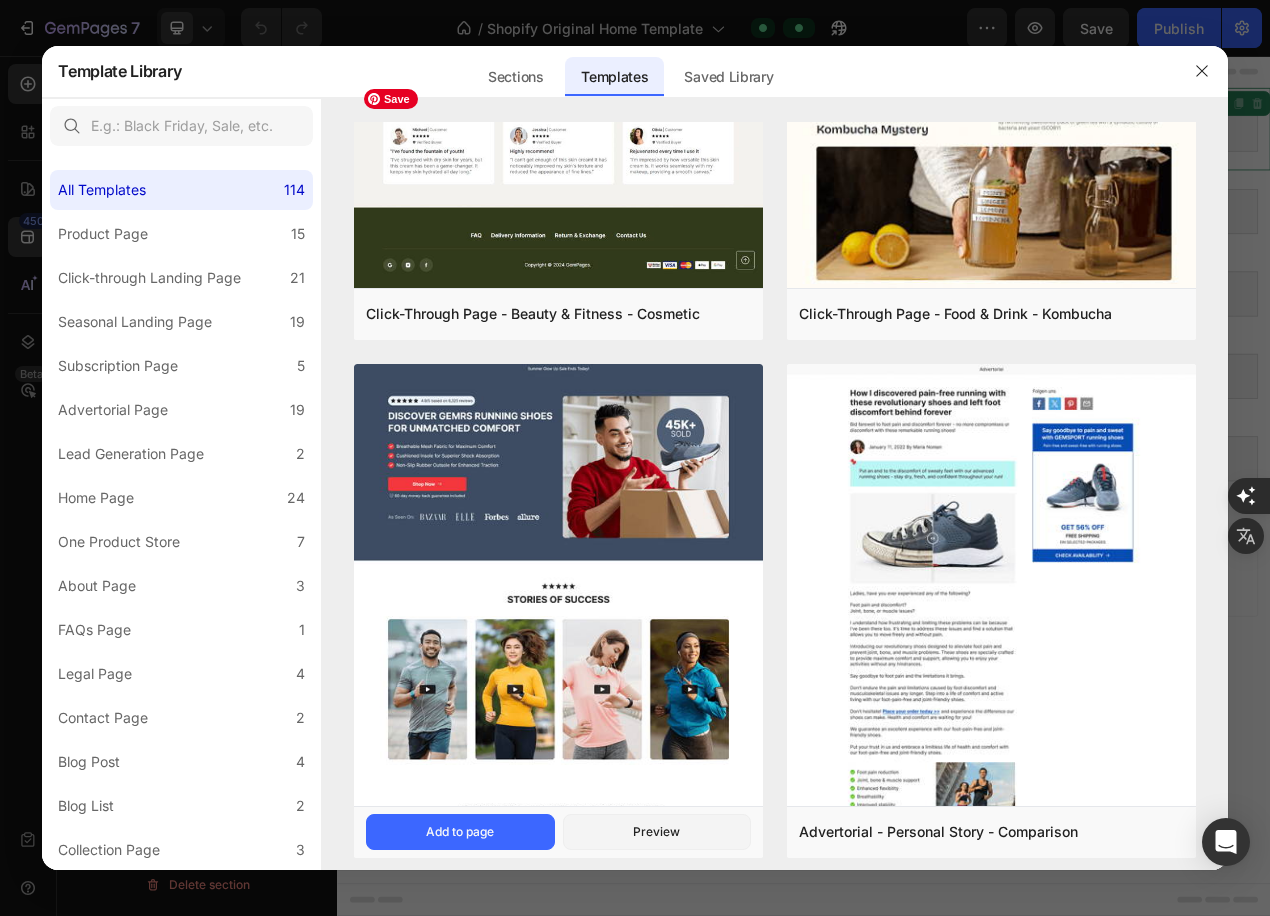 scroll, scrollTop: 6539, scrollLeft: 0, axis: vertical 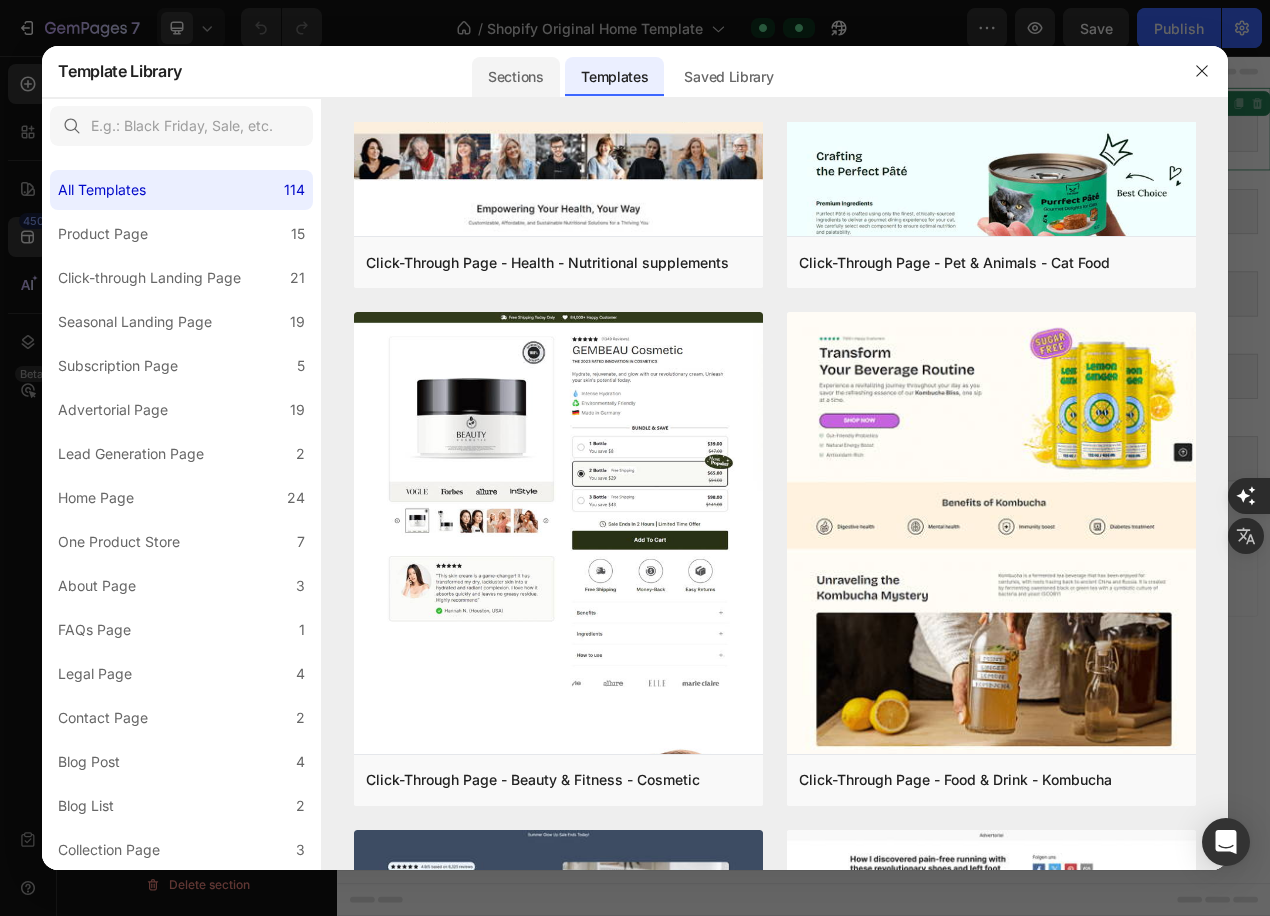 click on "Sections" 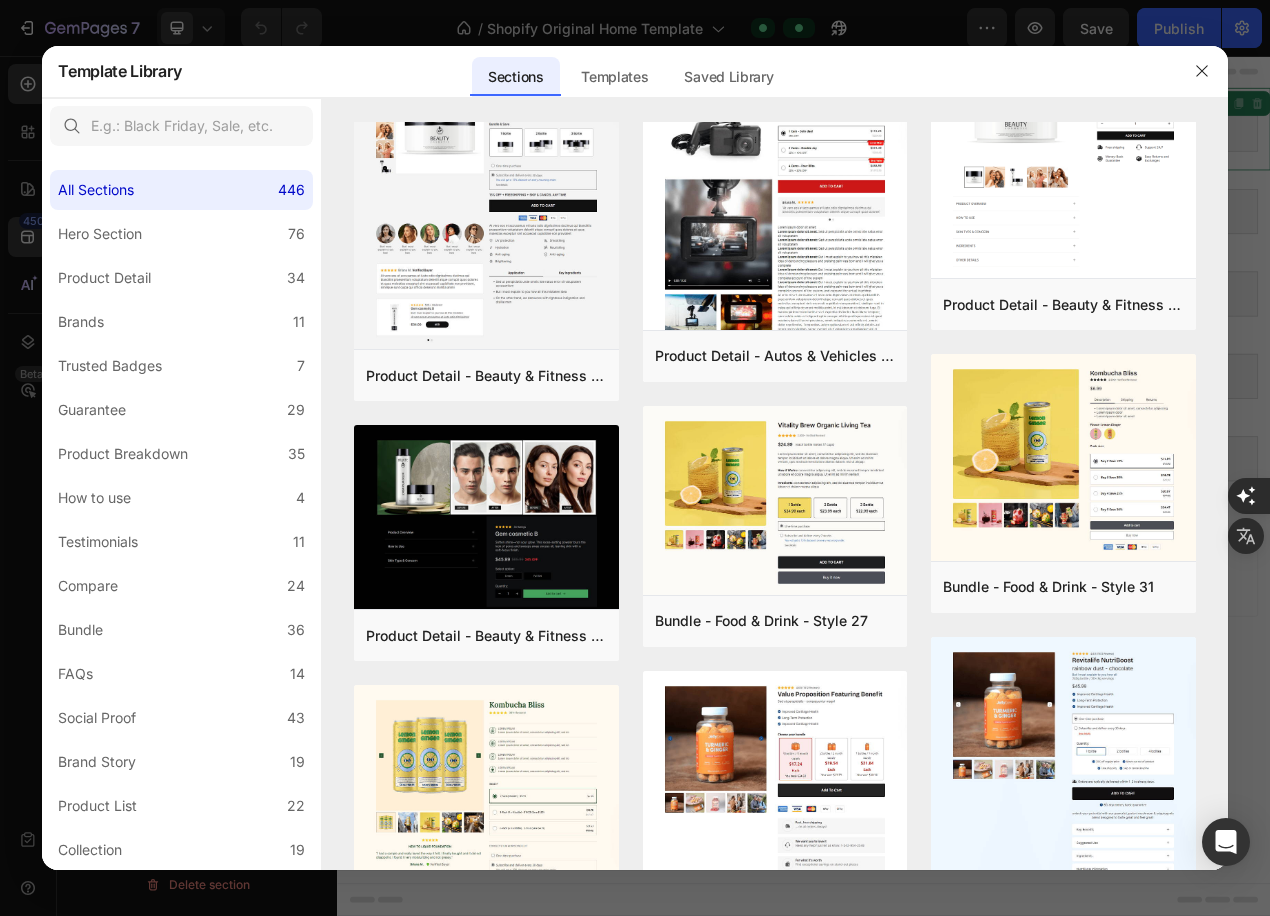 scroll, scrollTop: 0, scrollLeft: 0, axis: both 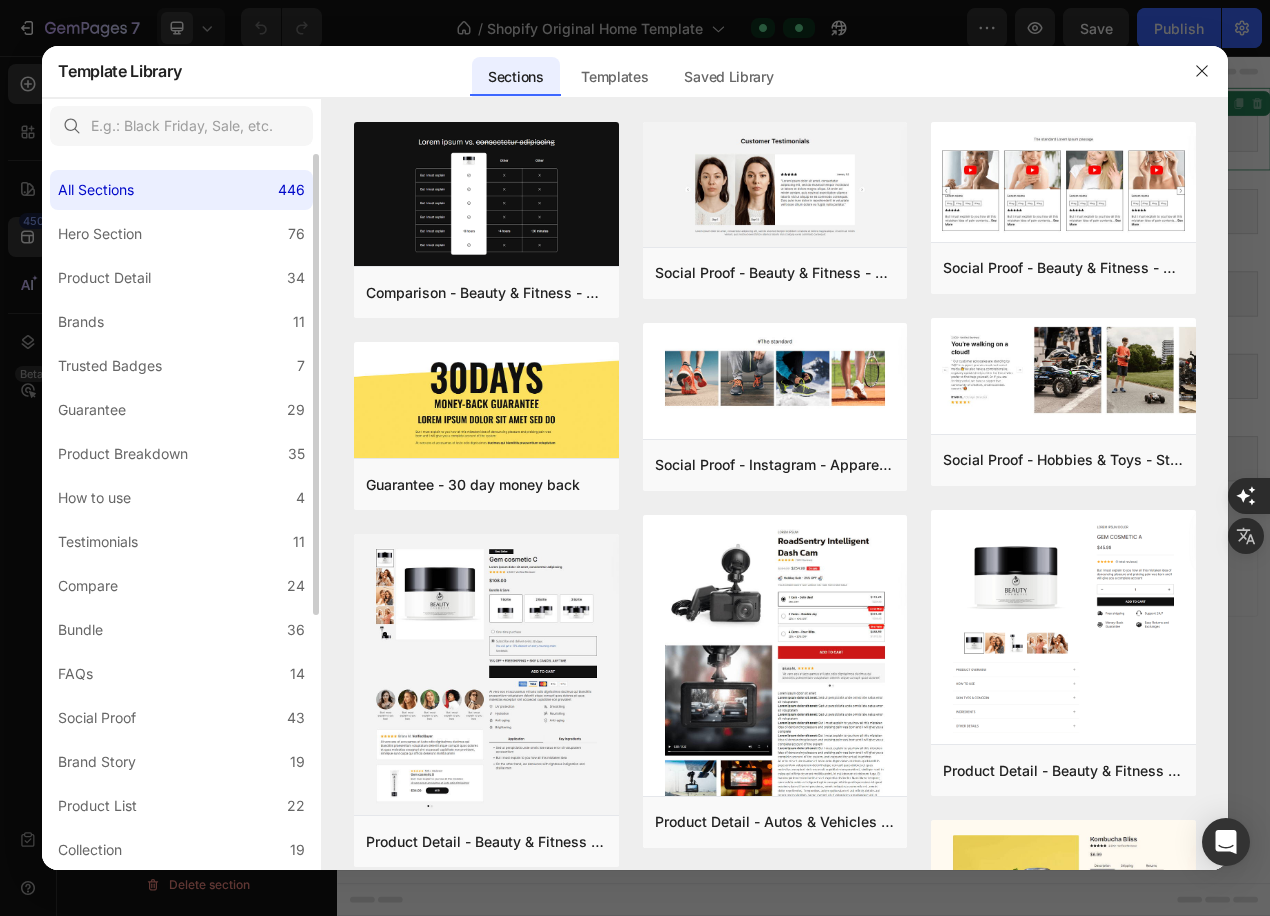 drag, startPoint x: 52, startPoint y: 157, endPoint x: 227, endPoint y: 167, distance: 175.28548 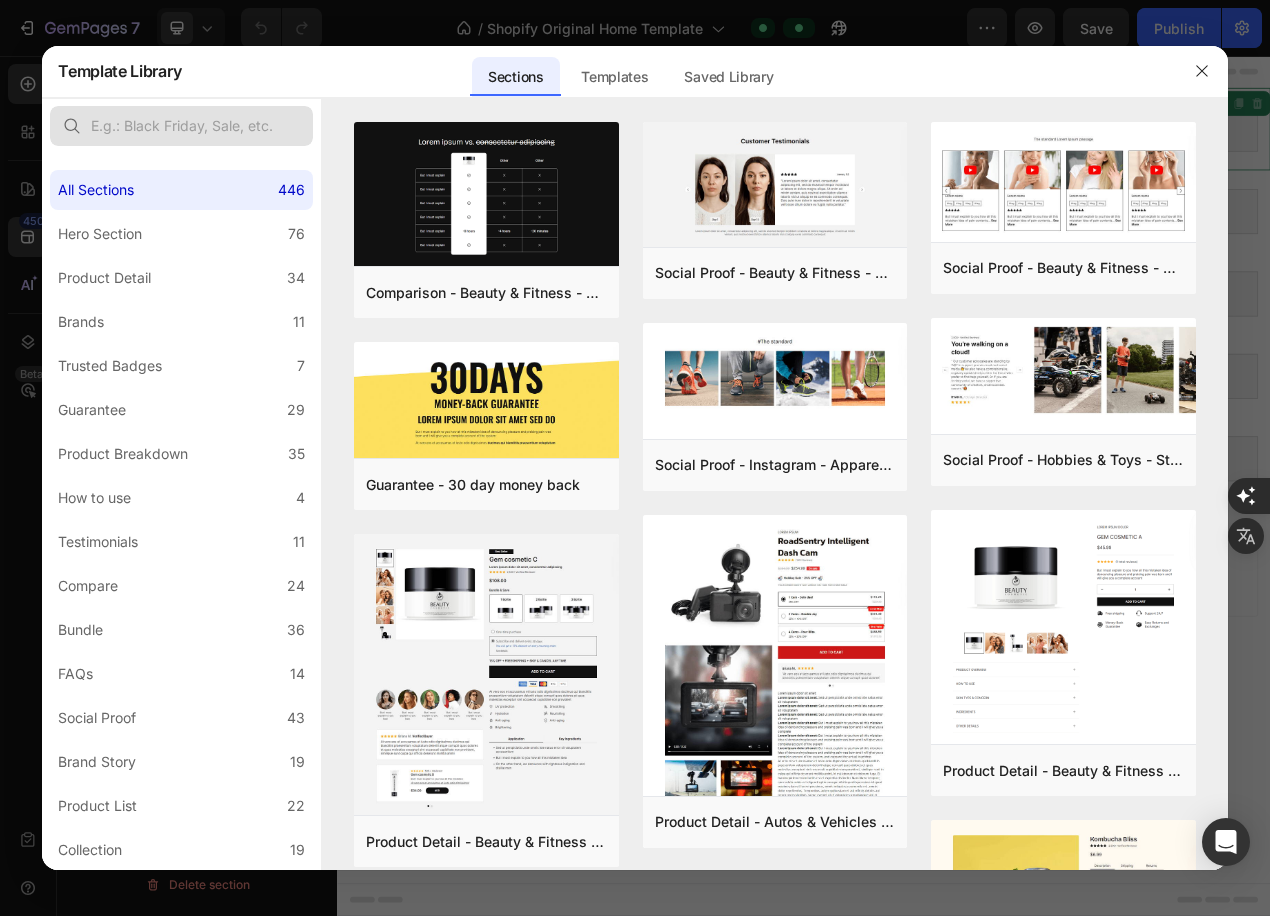 drag, startPoint x: 159, startPoint y: 184, endPoint x: 249, endPoint y: 144, distance: 98.48858 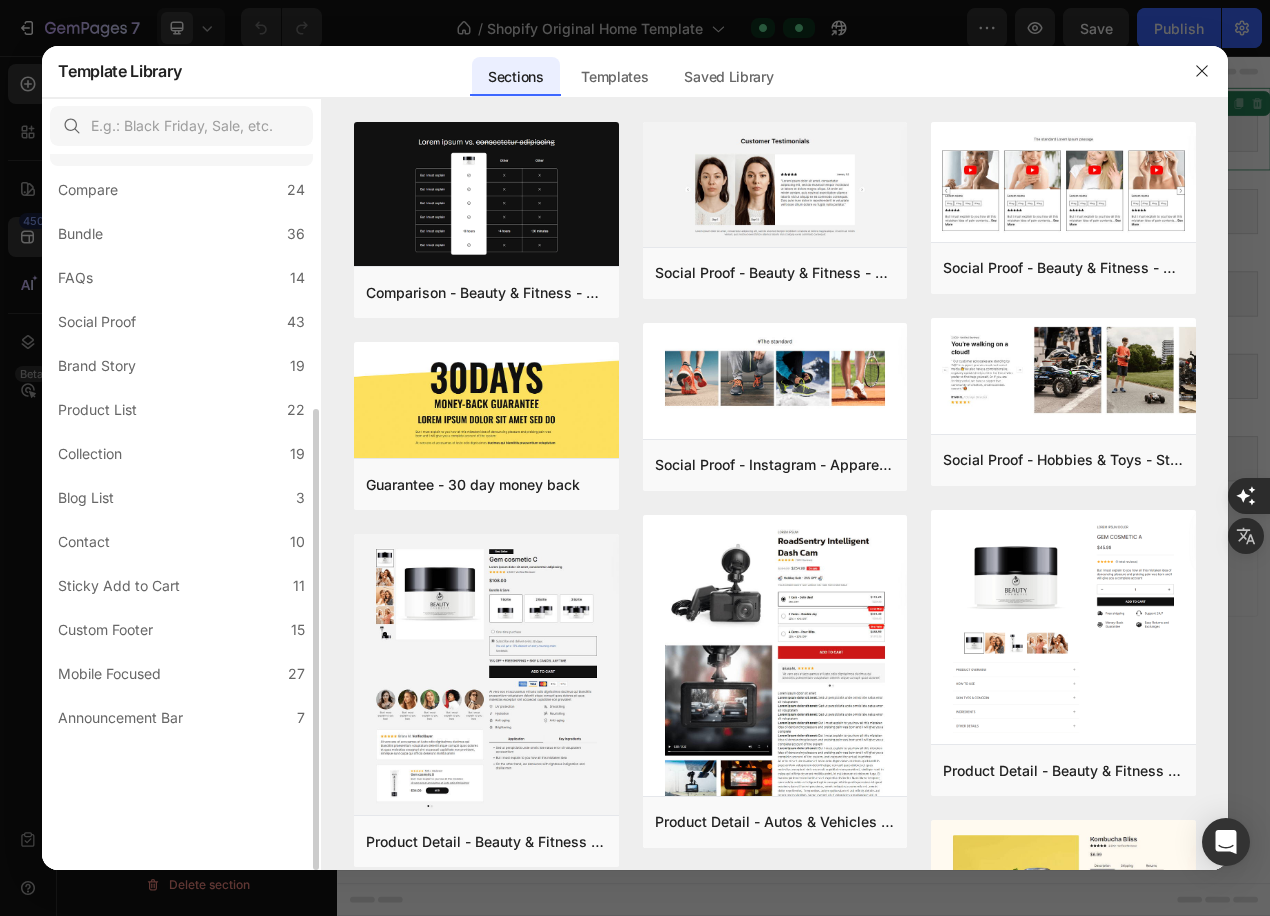 scroll, scrollTop: 0, scrollLeft: 0, axis: both 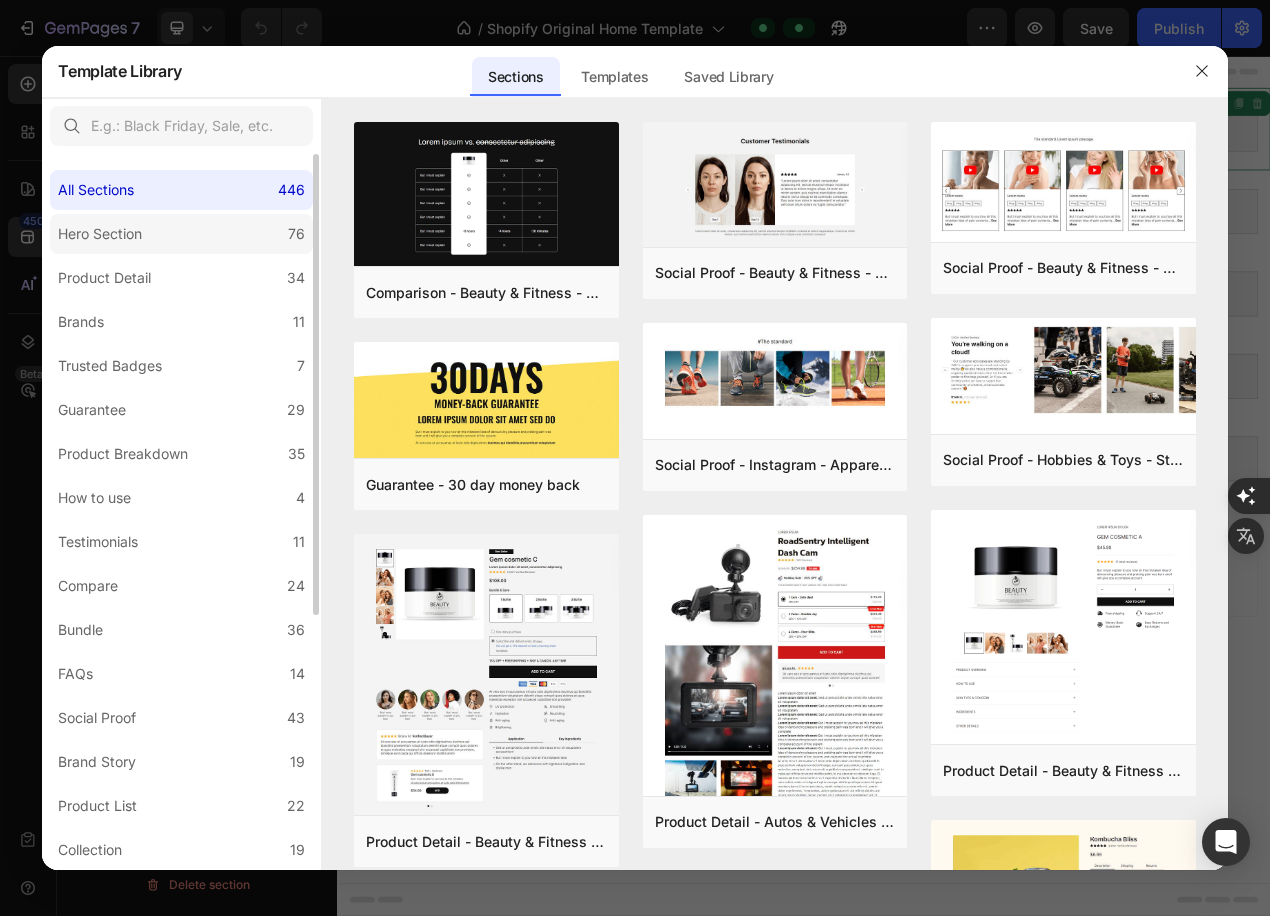 click on "Hero Section 76" 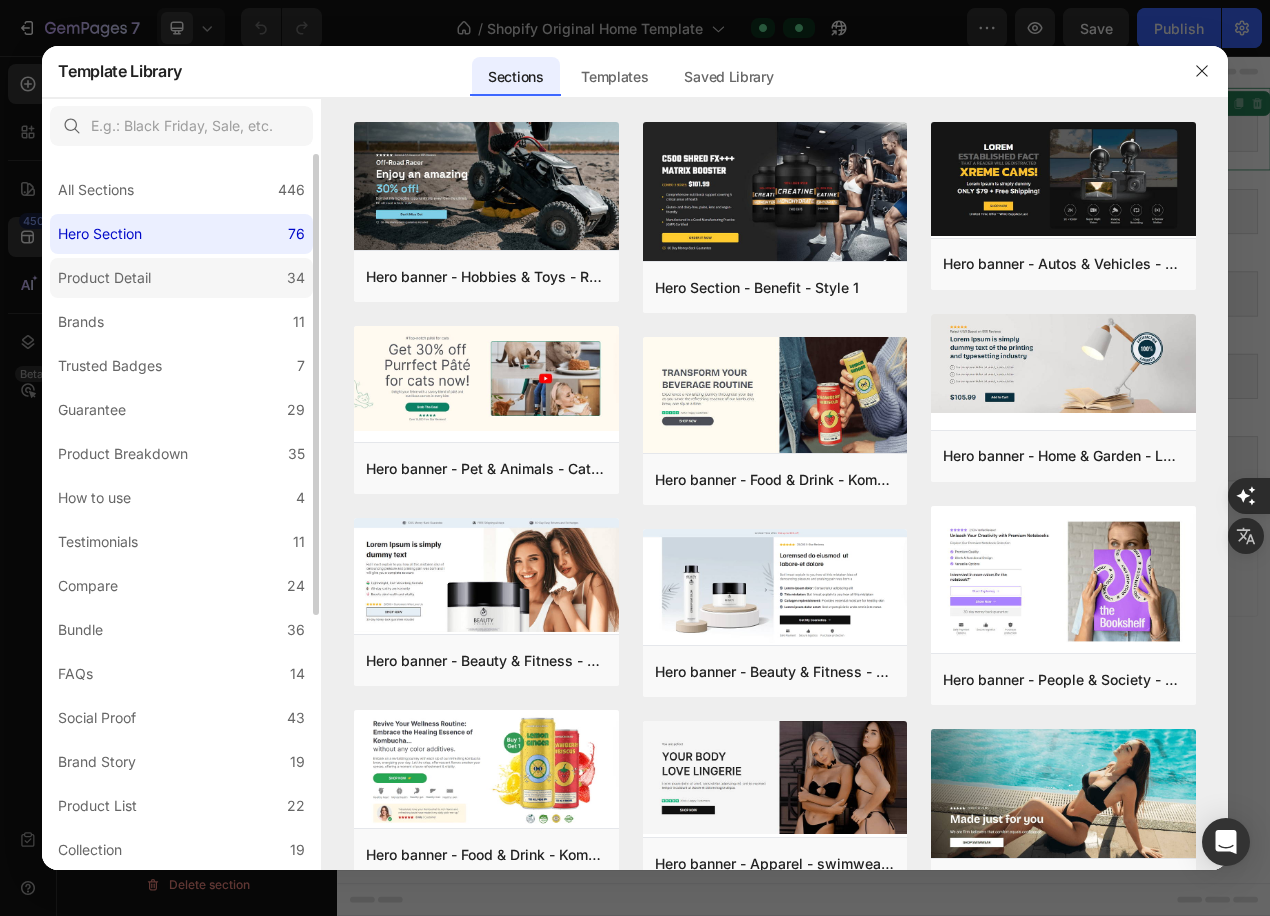 click on "Product Detail 34" 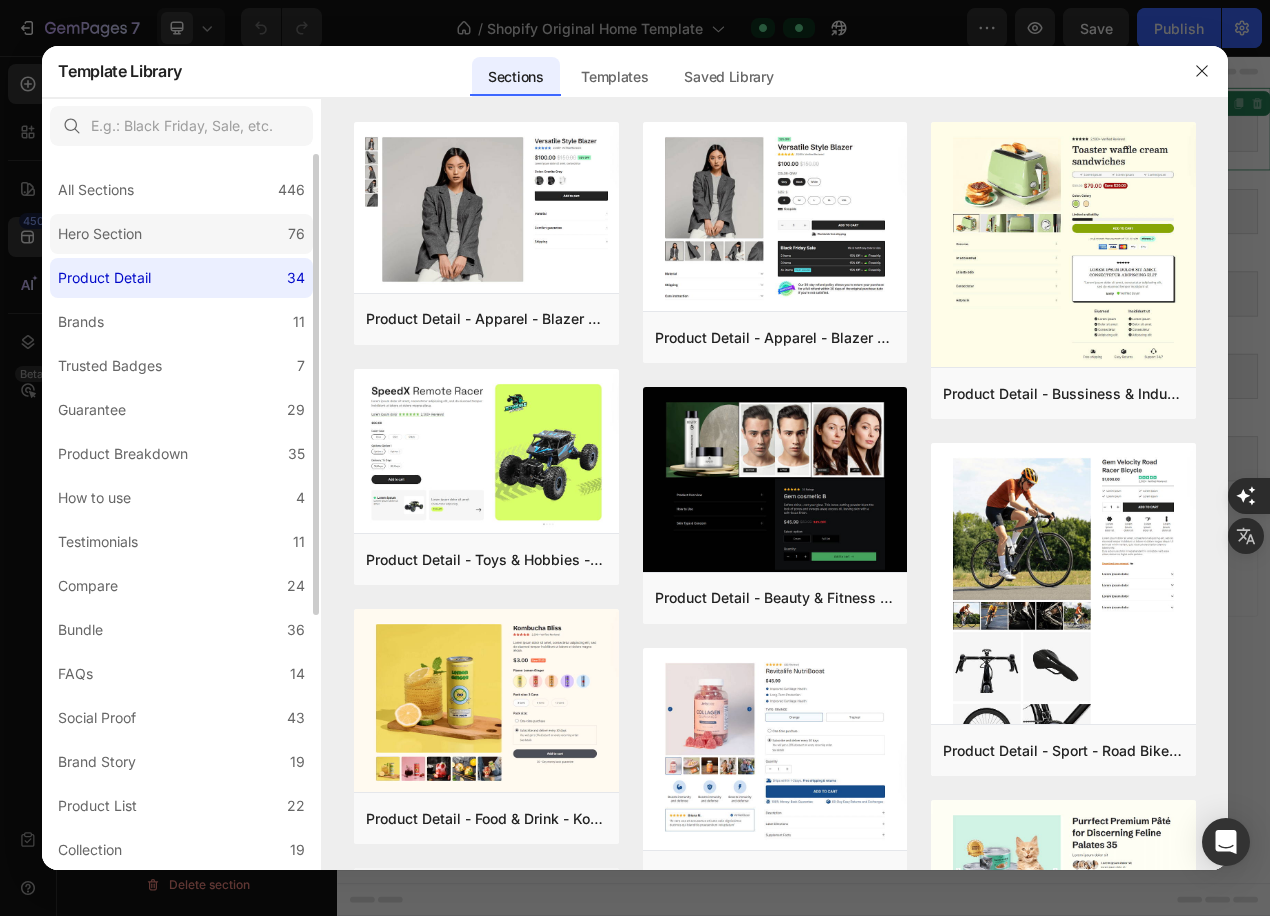 click on "Hero Section 76" 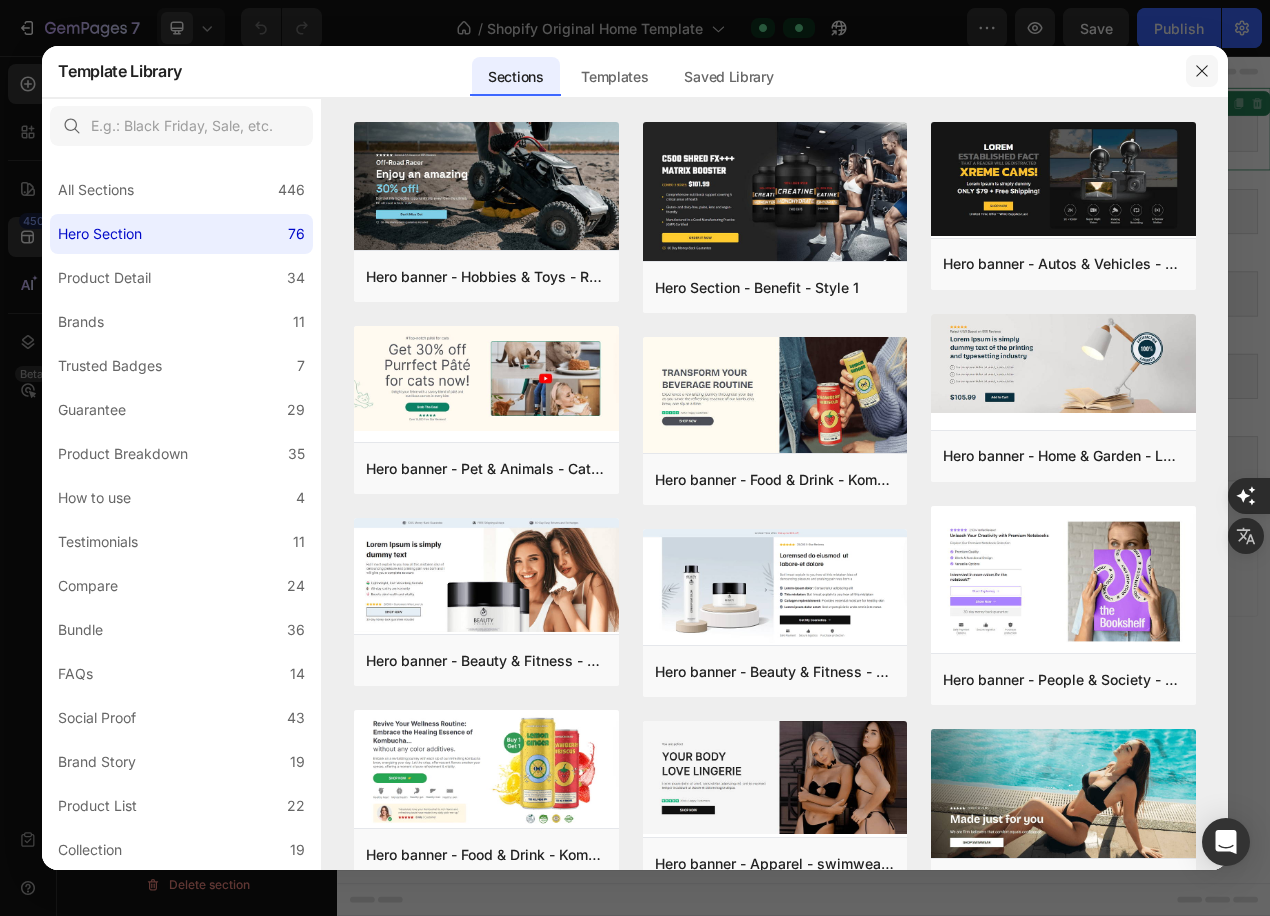 click at bounding box center (1202, 71) 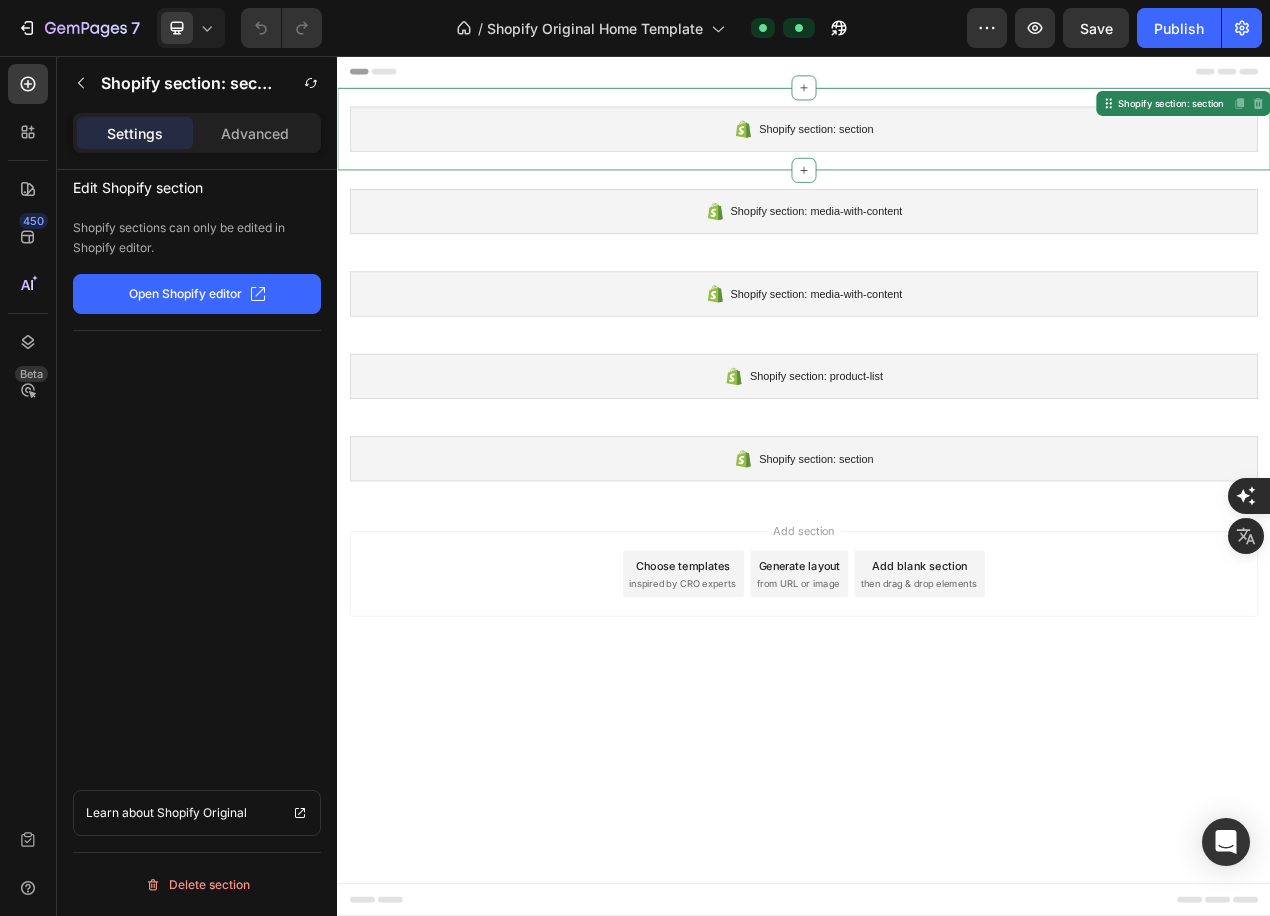 click on "Shopify section: section" at bounding box center (937, 150) 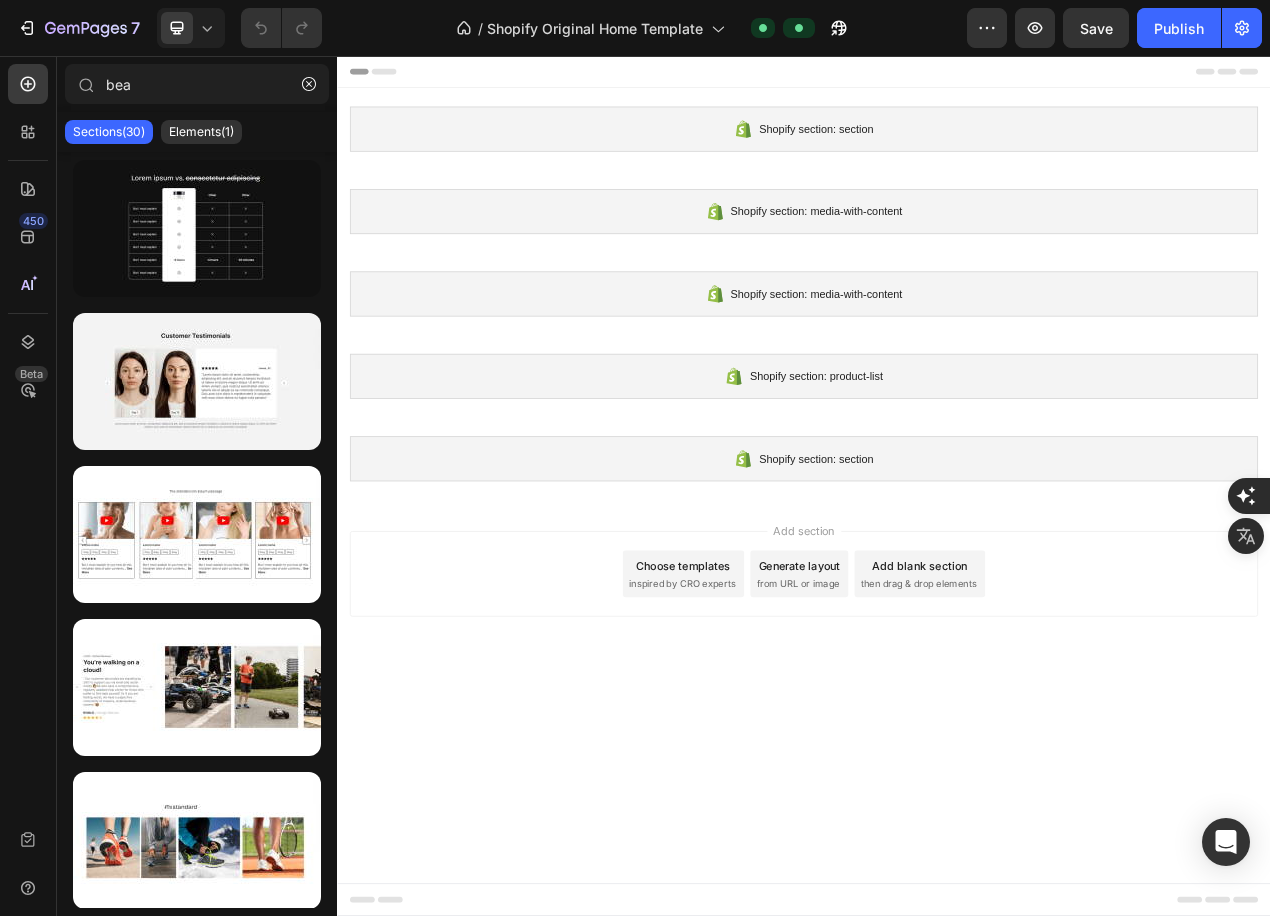click at bounding box center (937, 76) 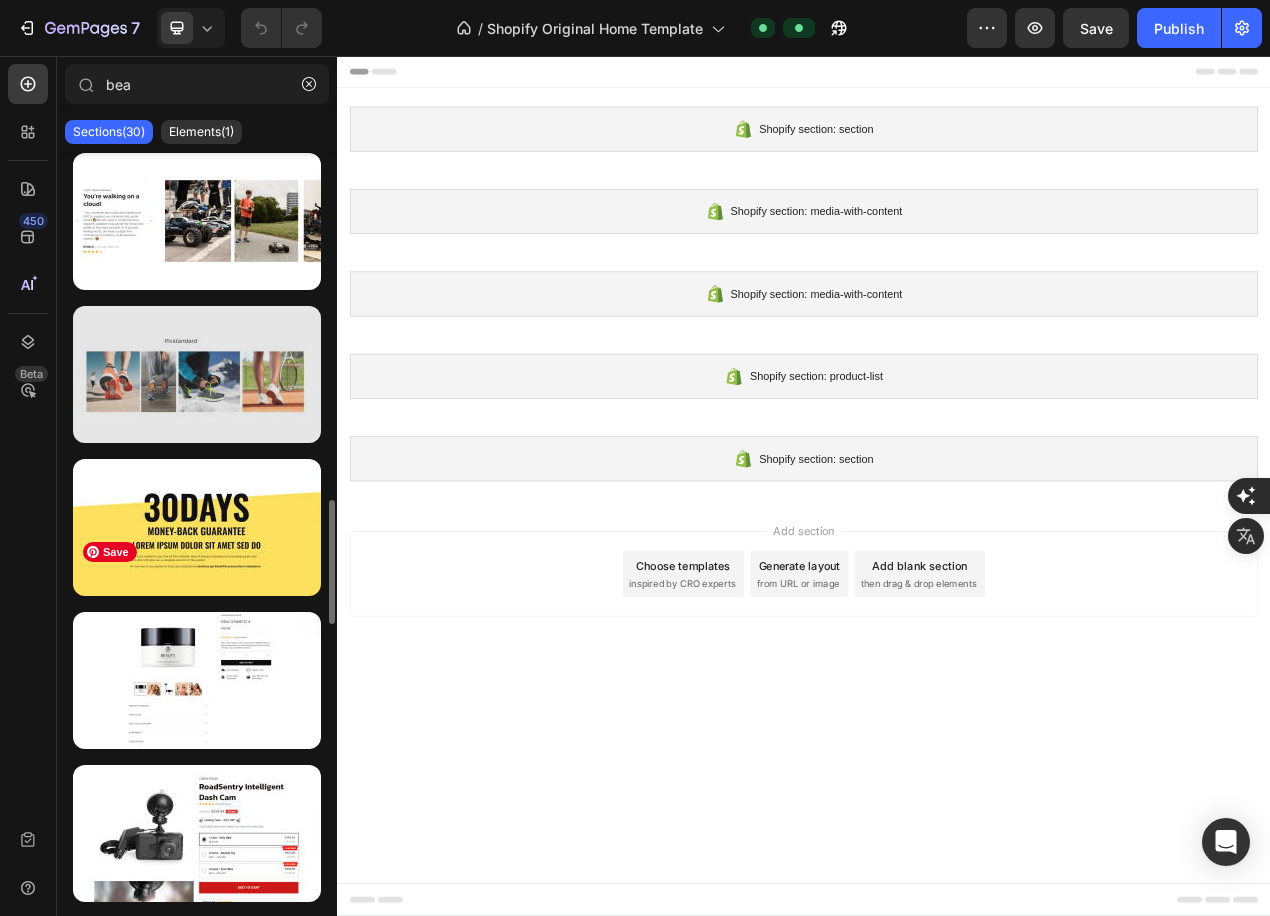 scroll, scrollTop: 699, scrollLeft: 0, axis: vertical 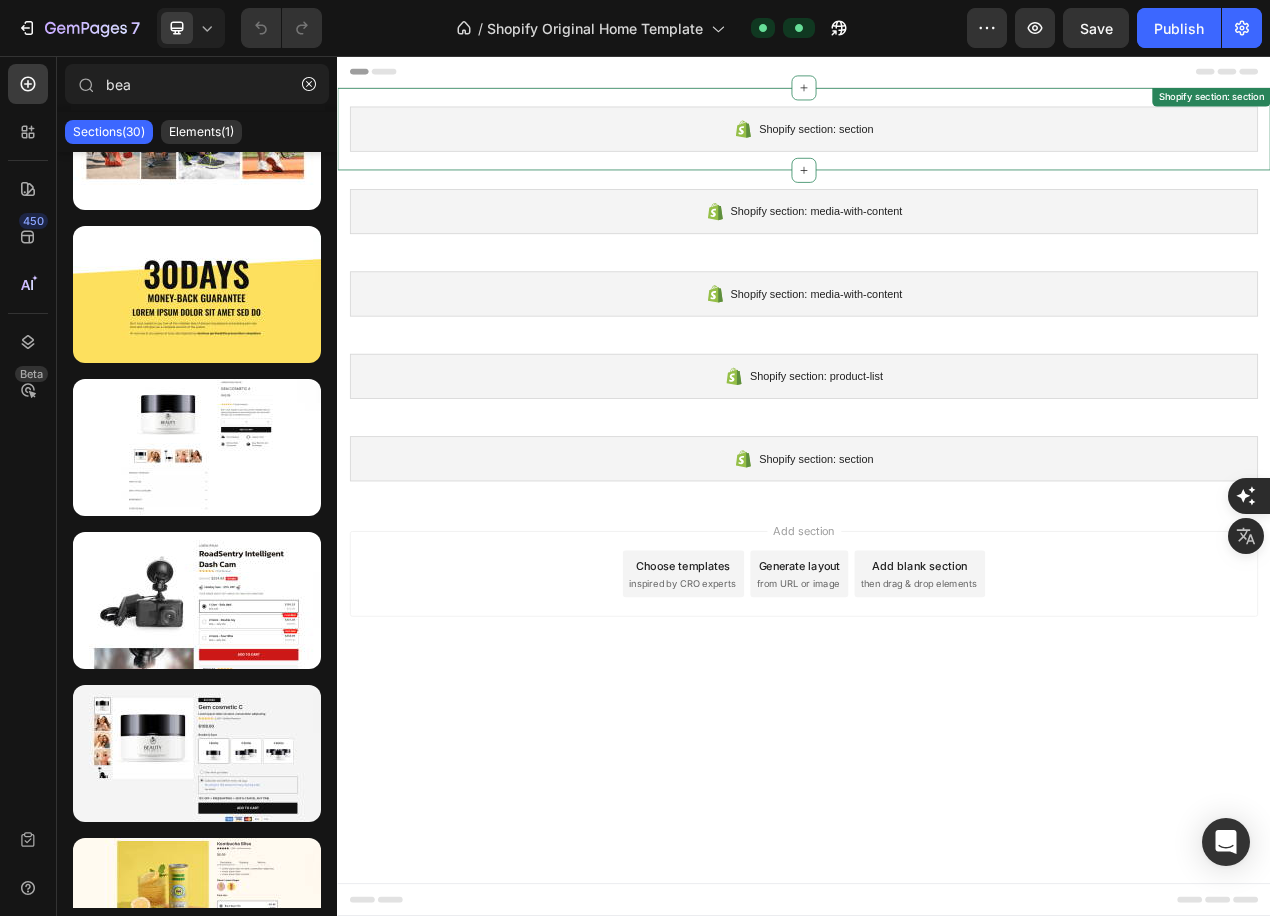 click on "Shopify section: section" at bounding box center [937, 150] 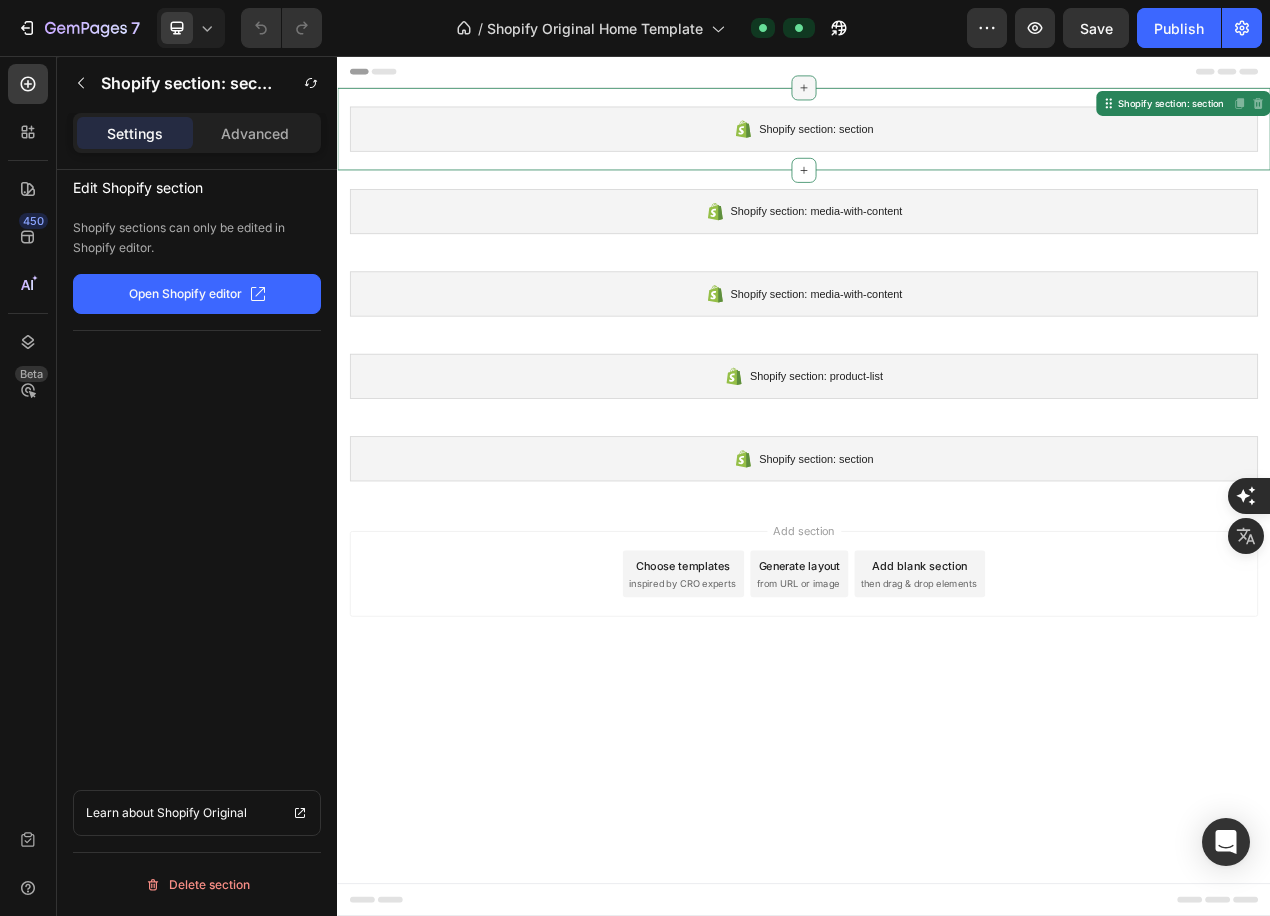 click at bounding box center (937, 97) 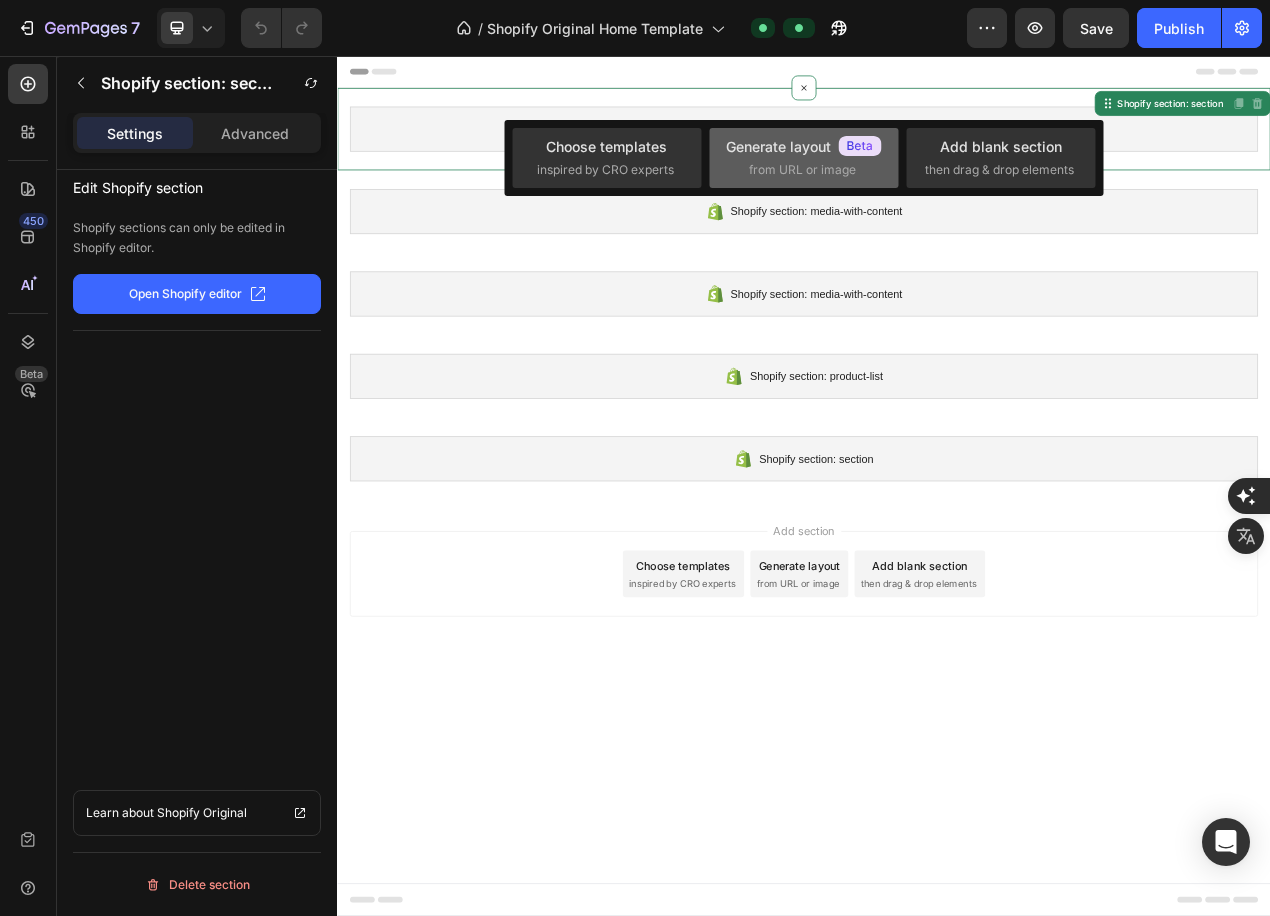 click on "from URL or image" at bounding box center (802, 170) 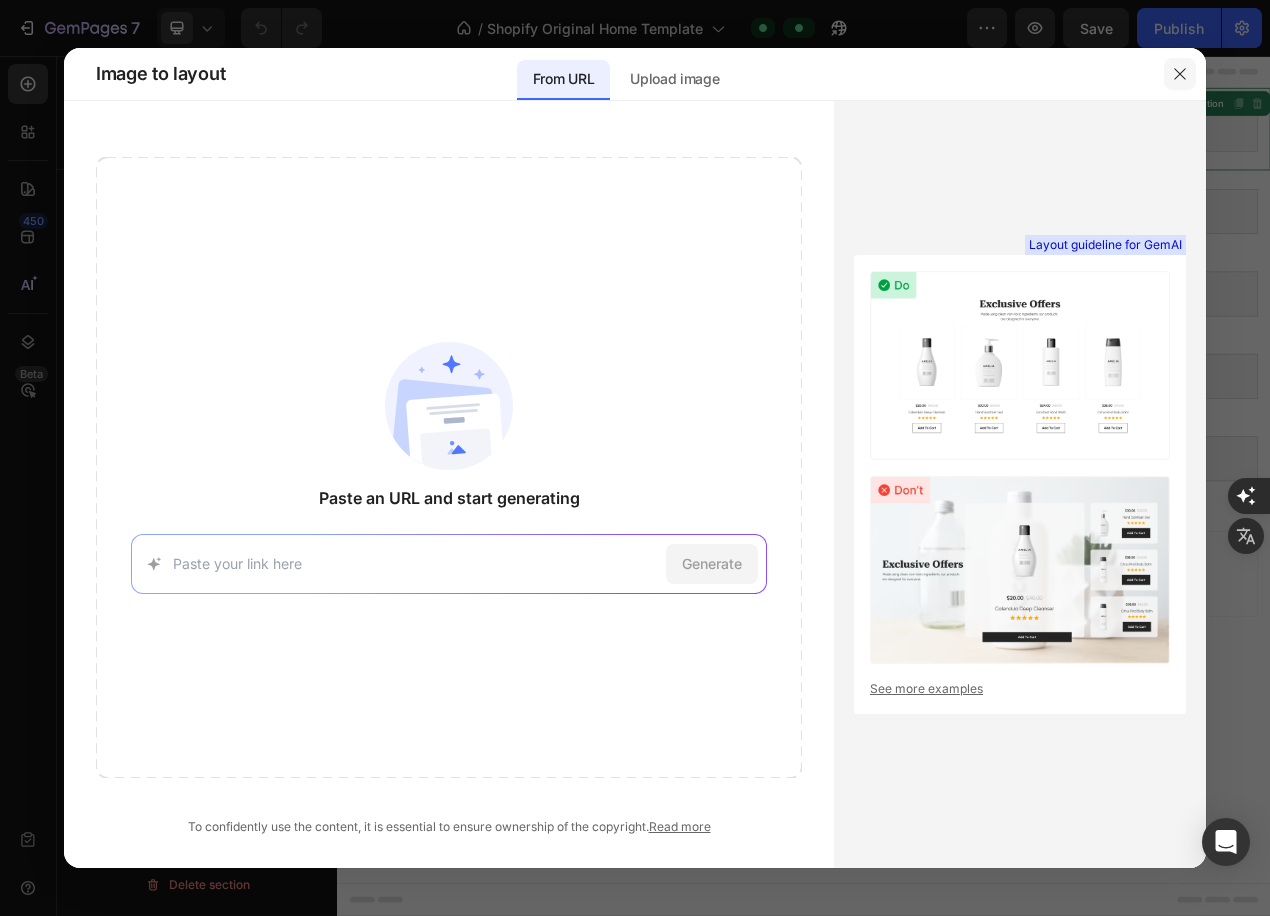 click at bounding box center [1180, 74] 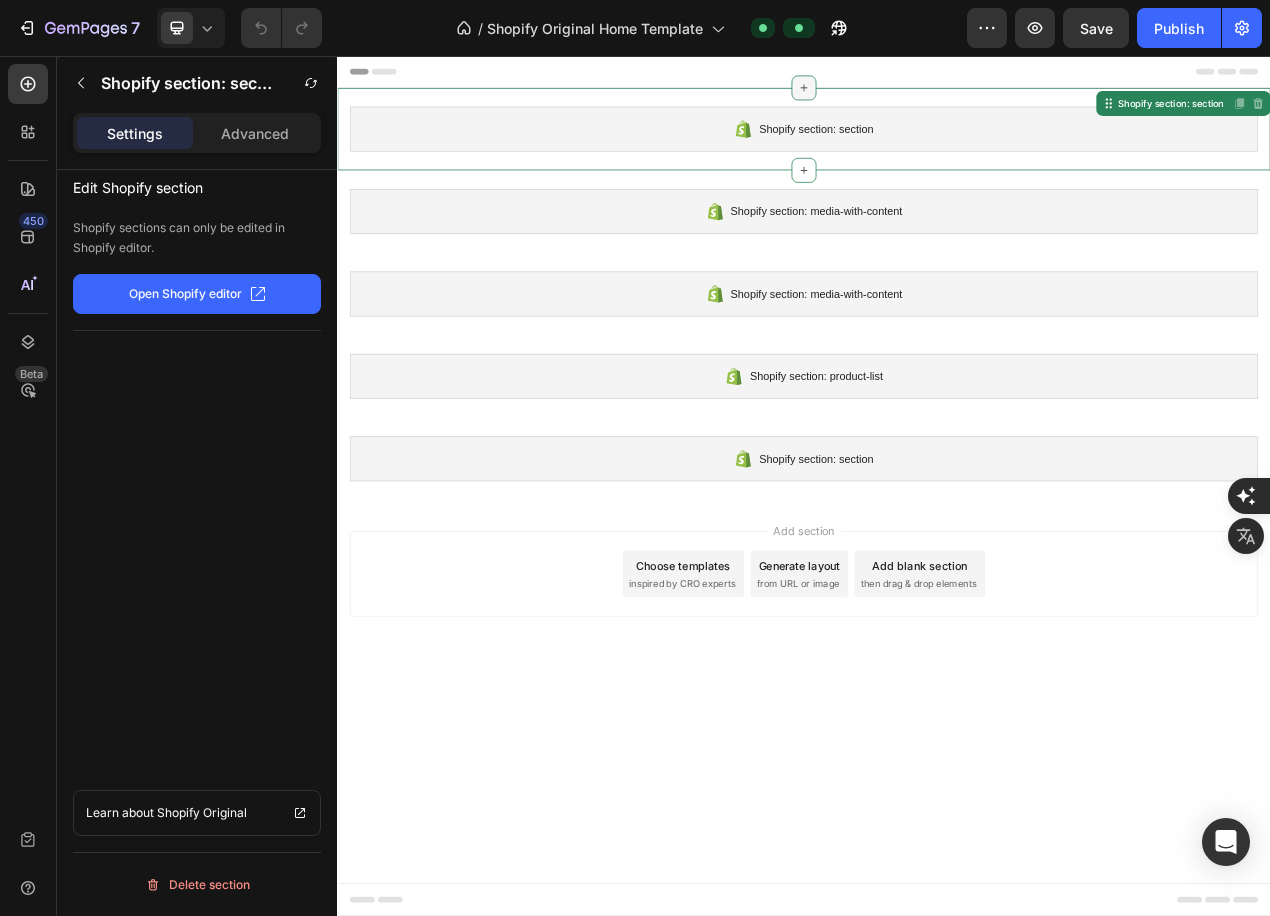 click 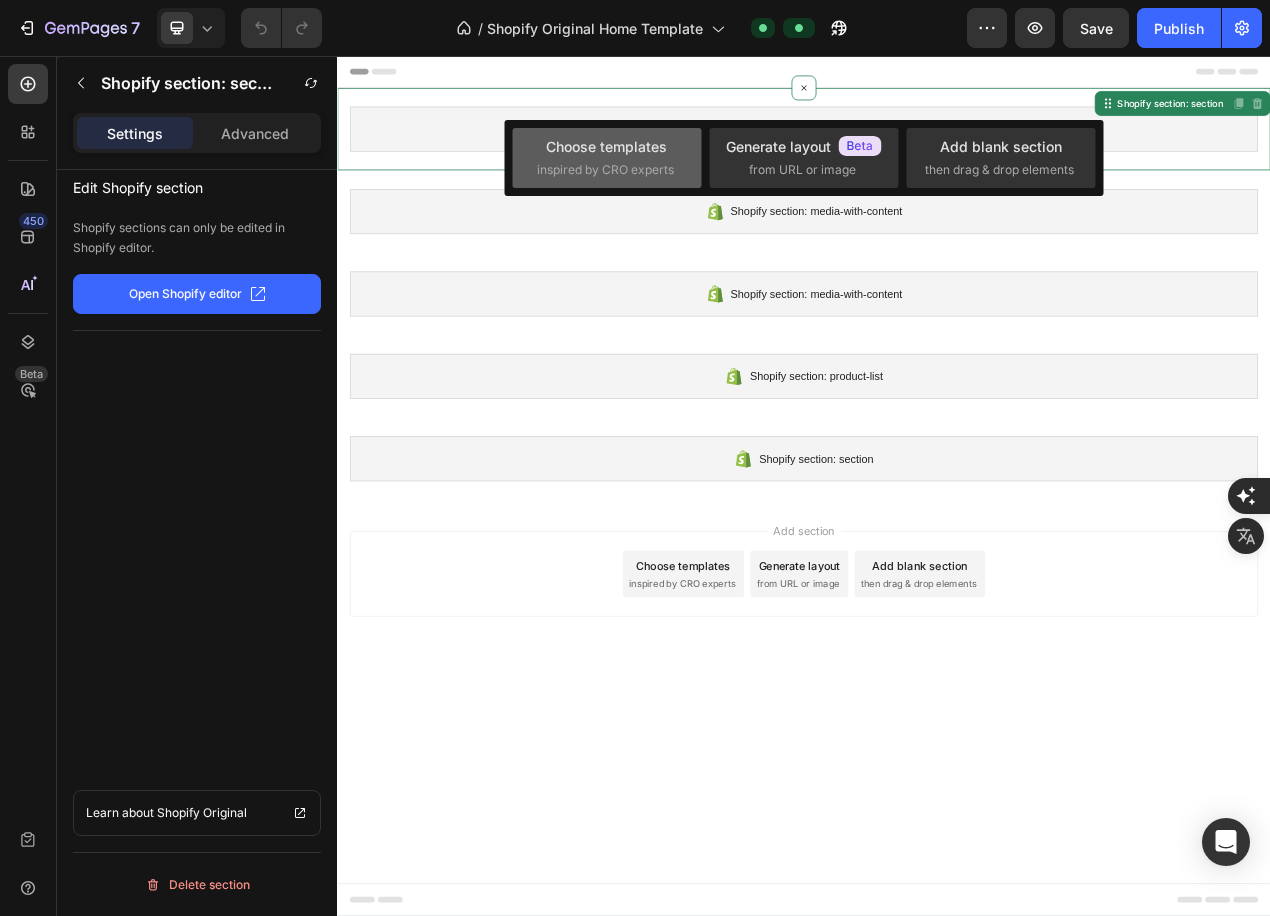 click on "inspired by CRO experts" at bounding box center (605, 170) 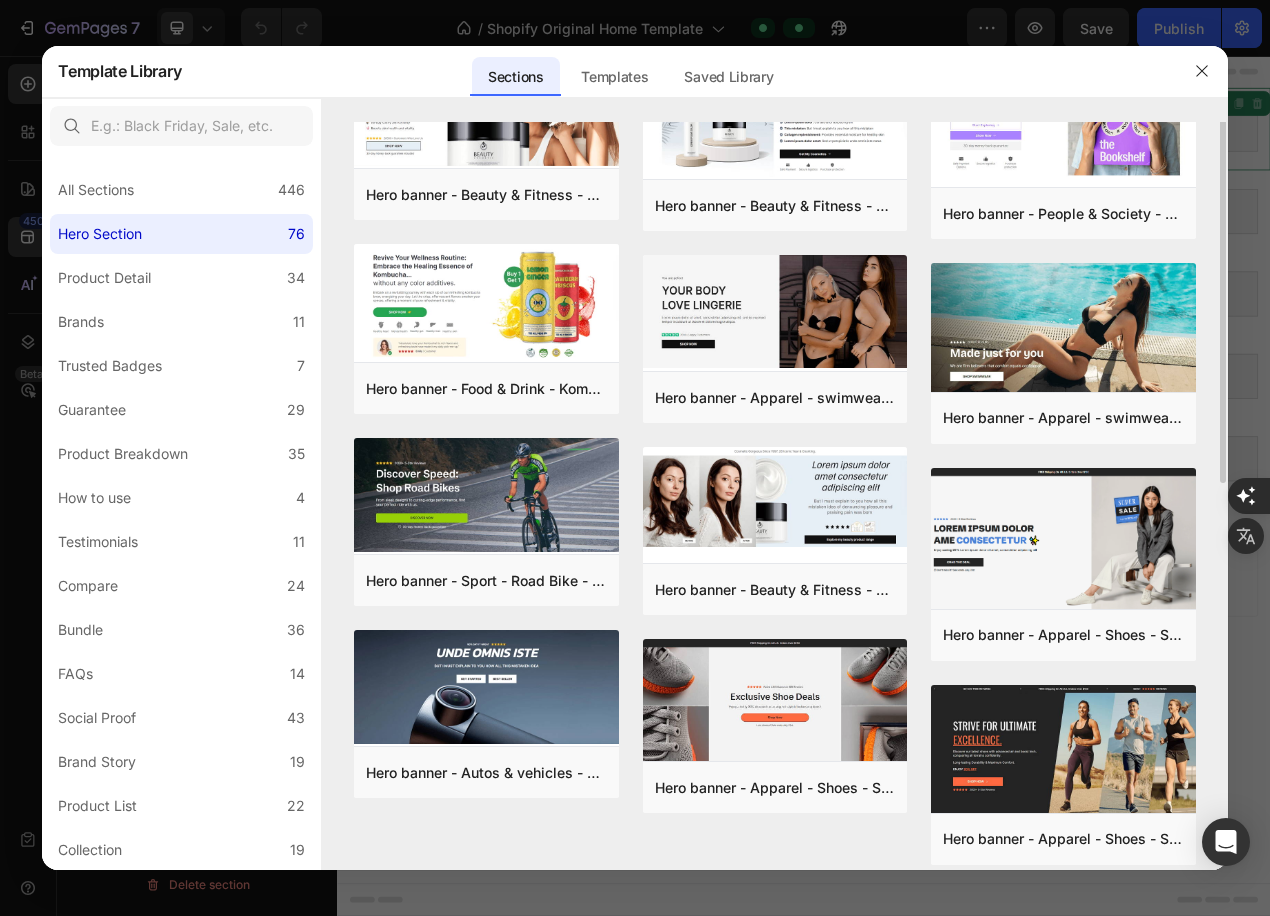 scroll, scrollTop: 233, scrollLeft: 0, axis: vertical 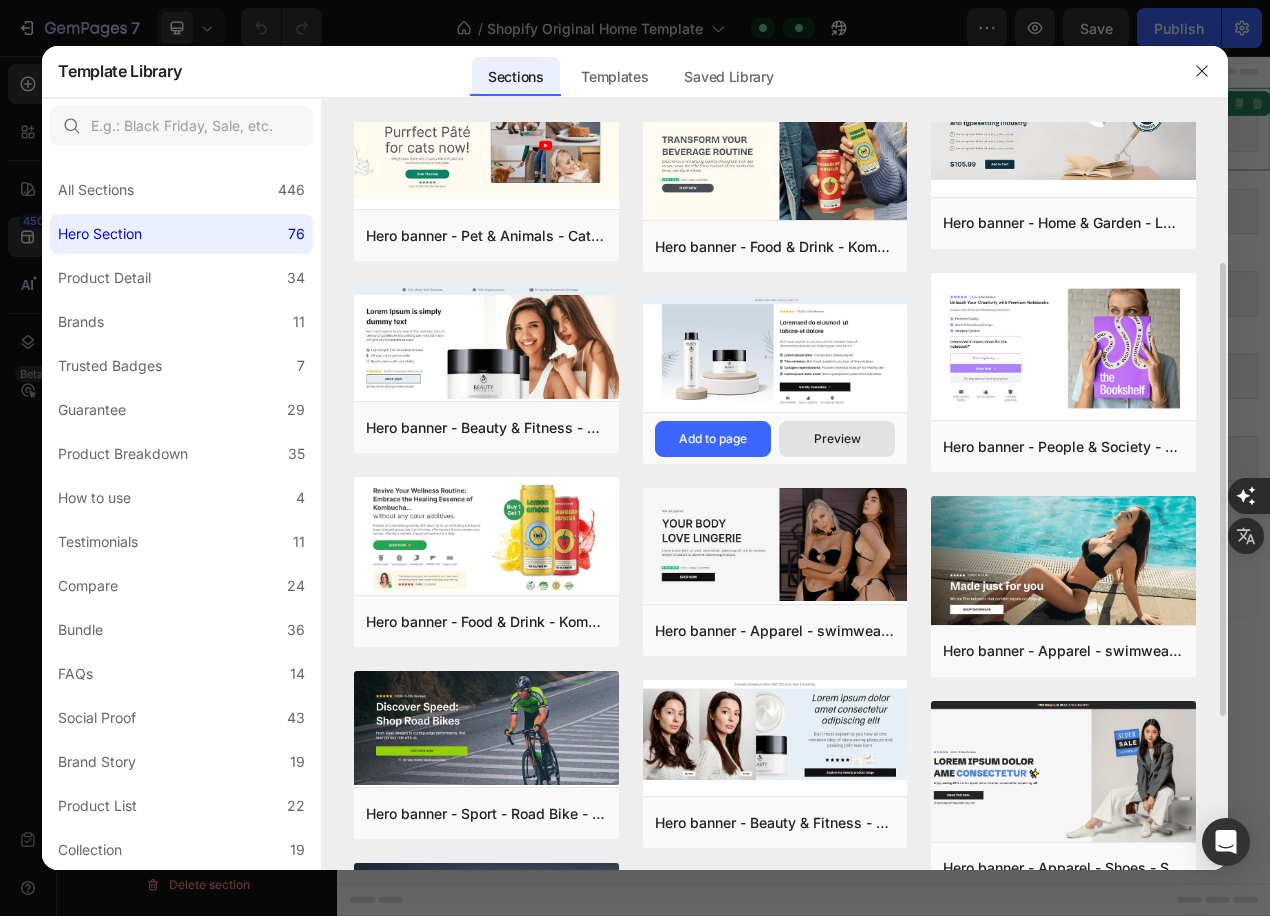 click on "Preview" at bounding box center [837, 439] 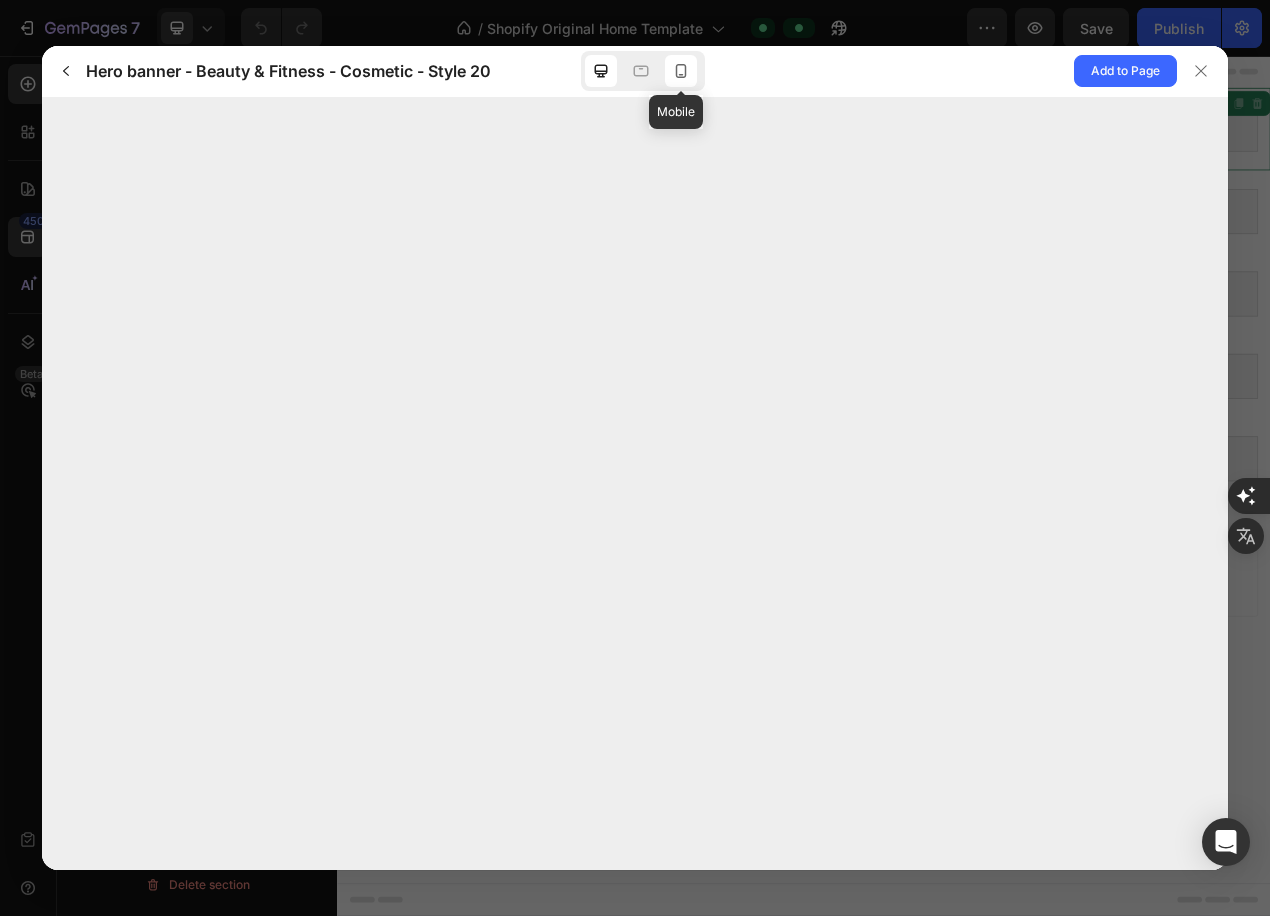 click 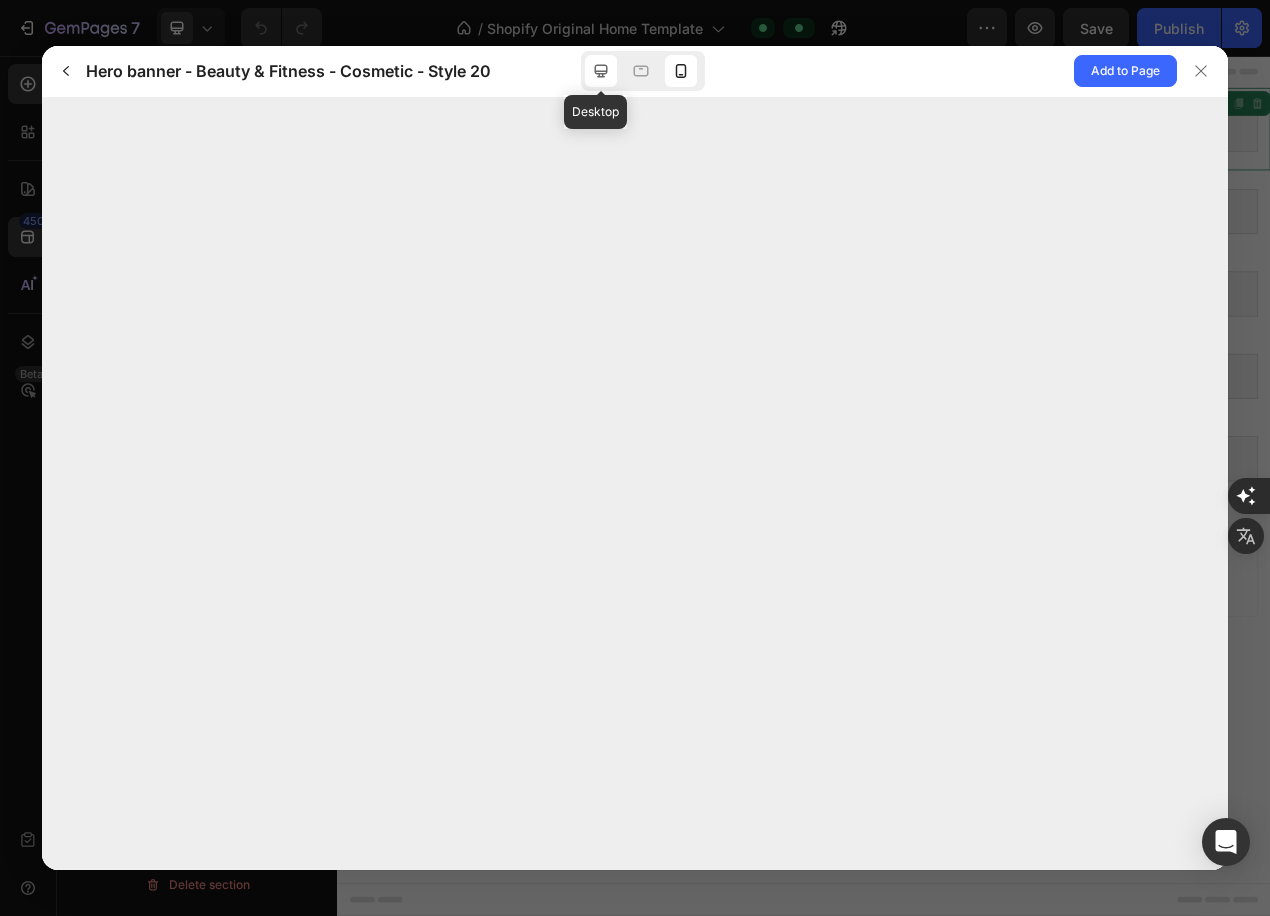 click 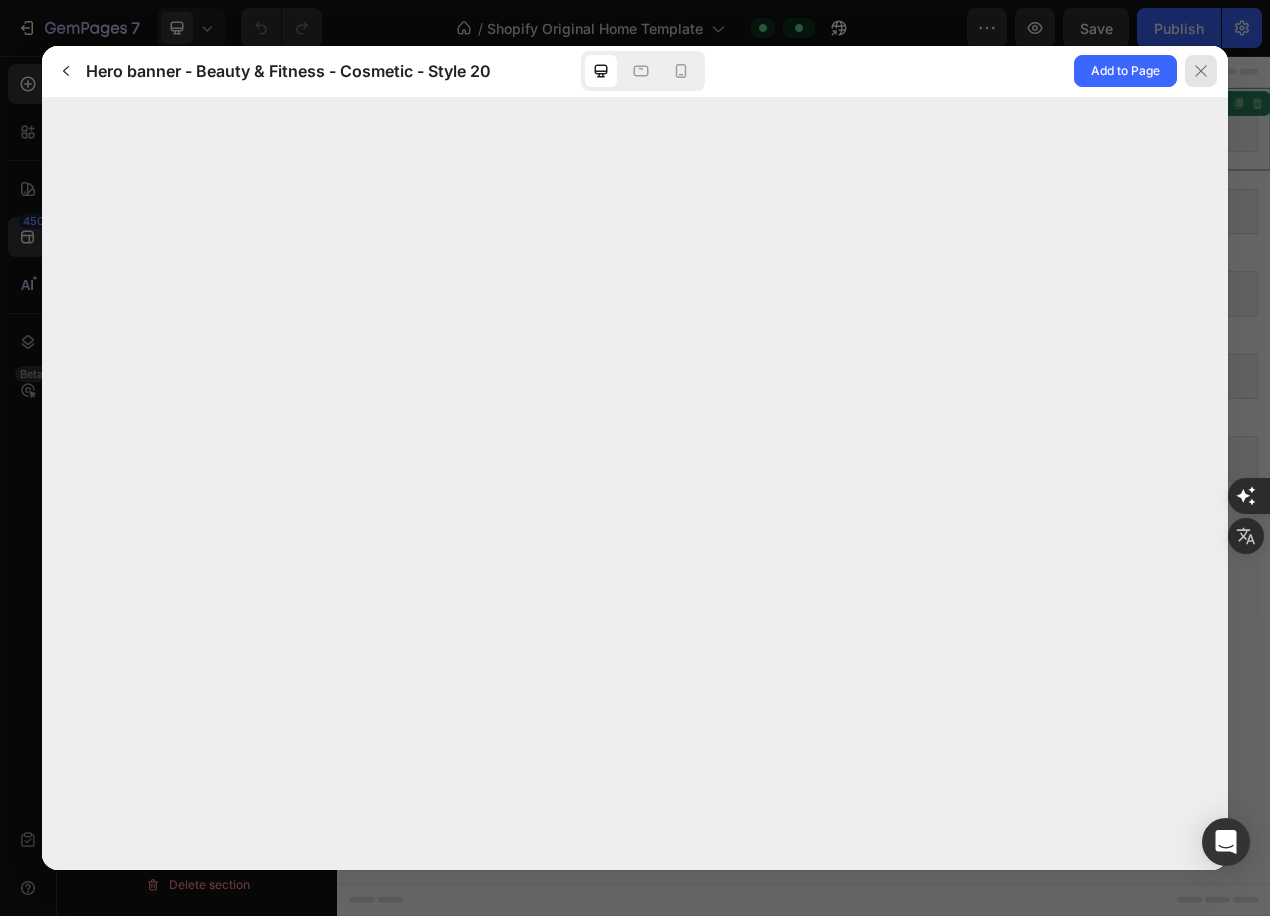 click at bounding box center [1201, 71] 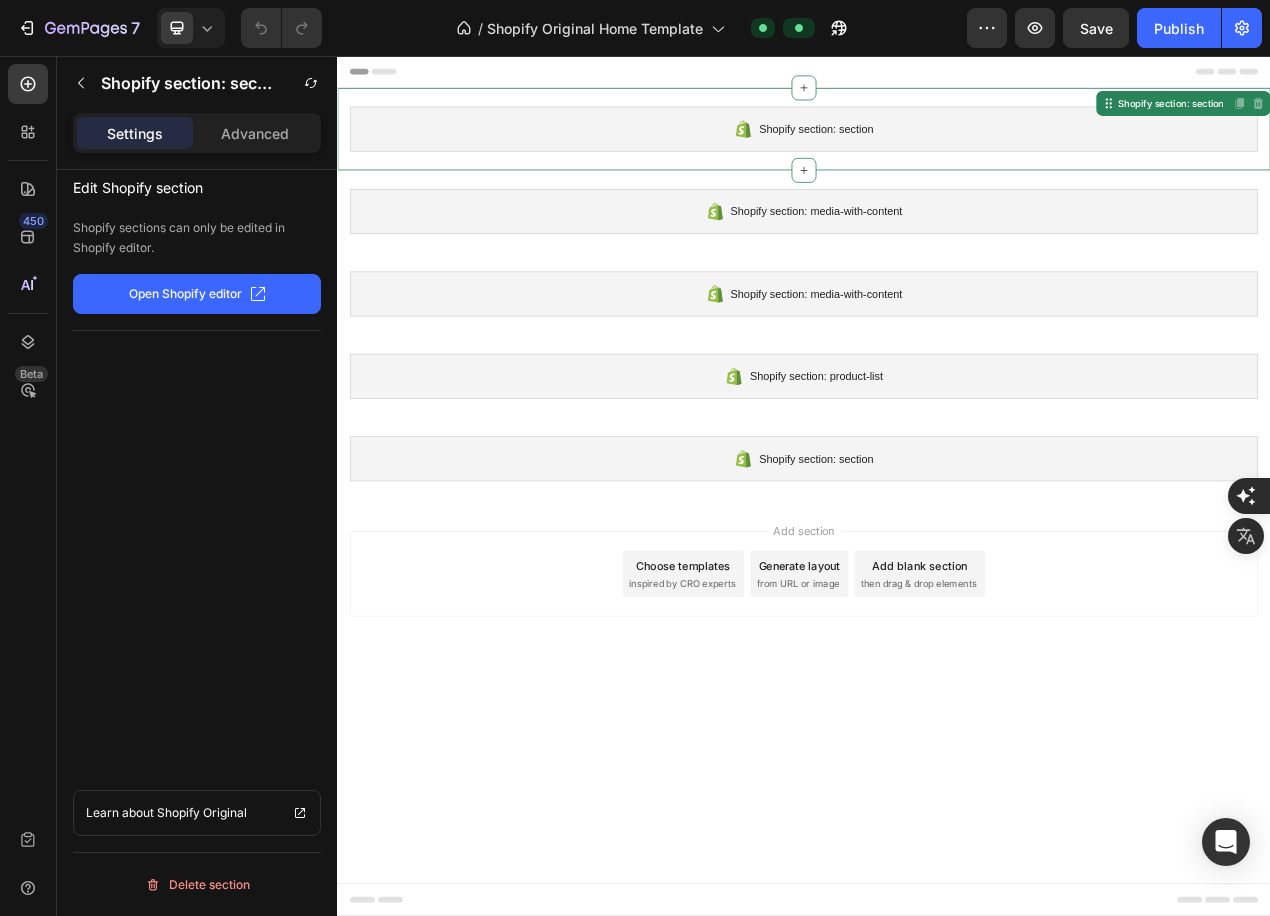 click on "Shopify section: section Shopify section: section   Disabled. Please edit in Shopify Editor Disabled. Please edit in Shopify Editor" at bounding box center [937, 150] 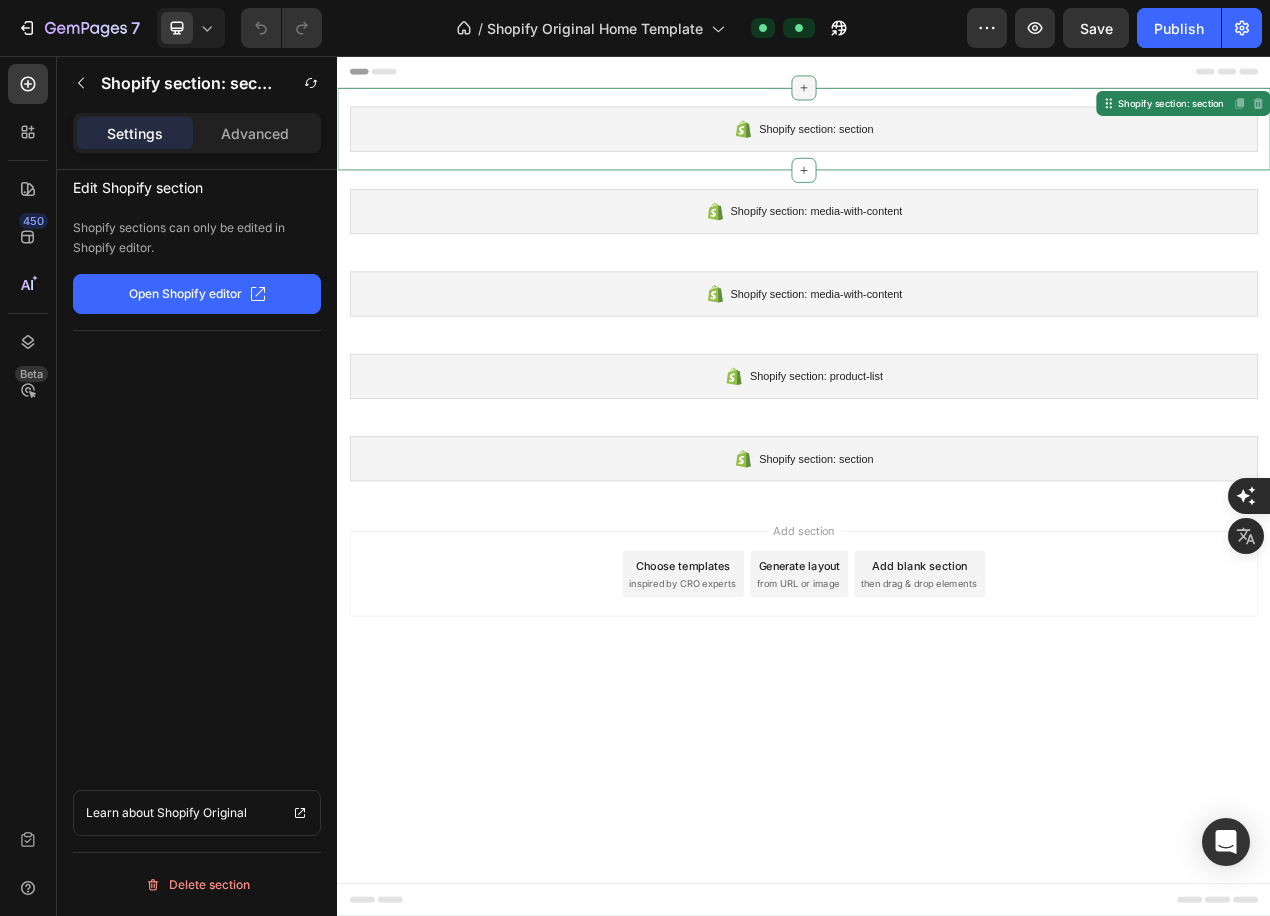click 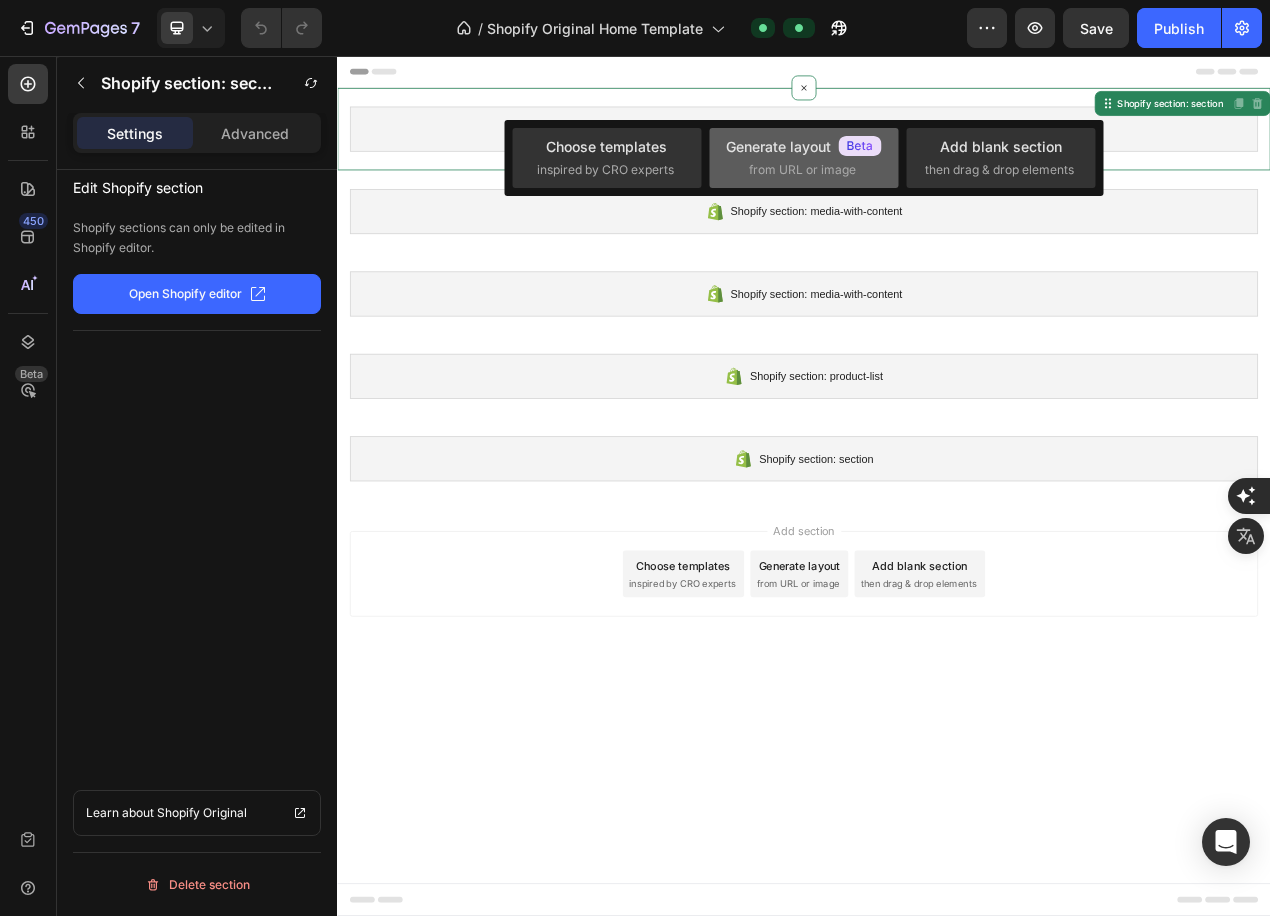 click on "Generate layout  from URL or image" at bounding box center (804, 157) 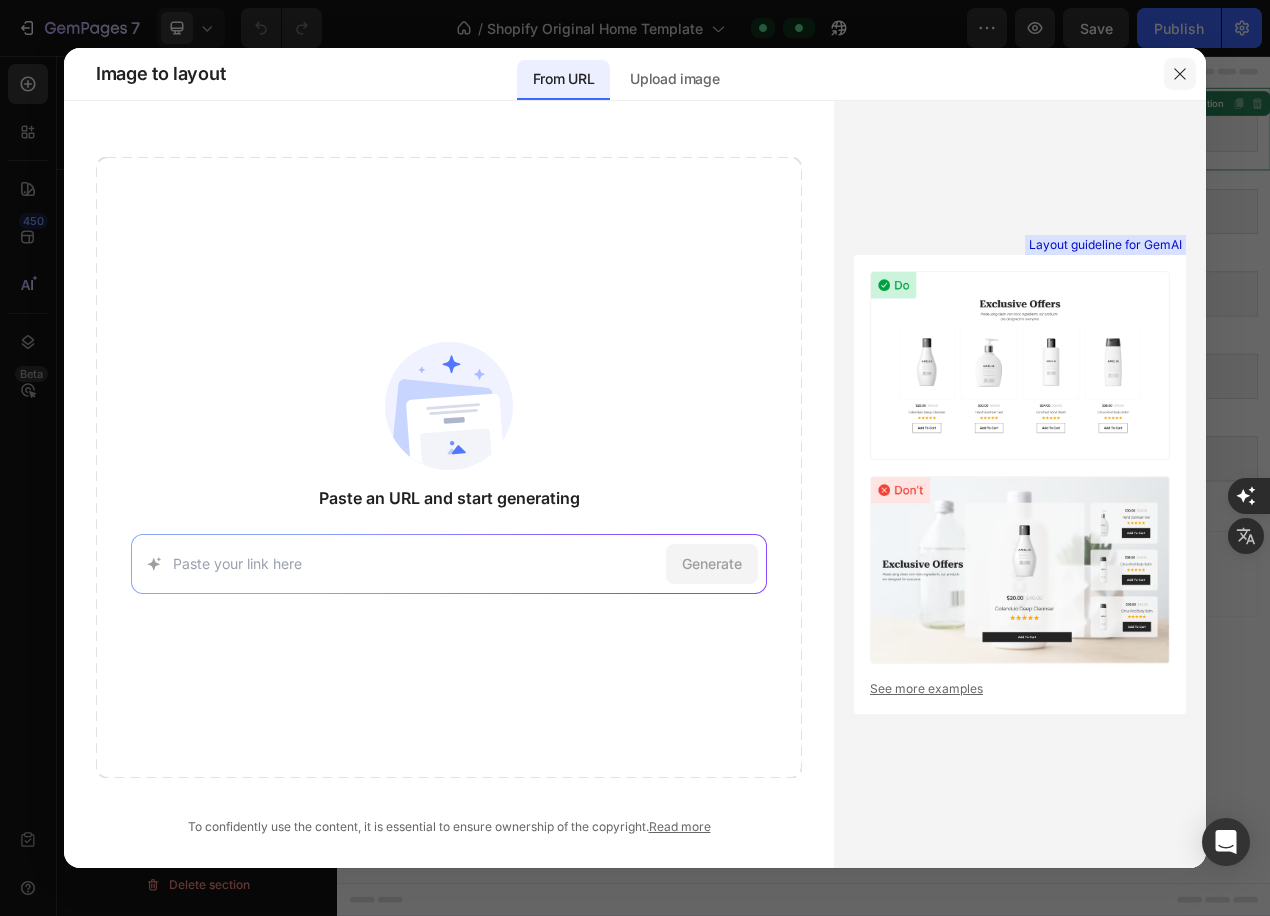 drag, startPoint x: 1175, startPoint y: 86, endPoint x: 1081, endPoint y: 34, distance: 107.42439 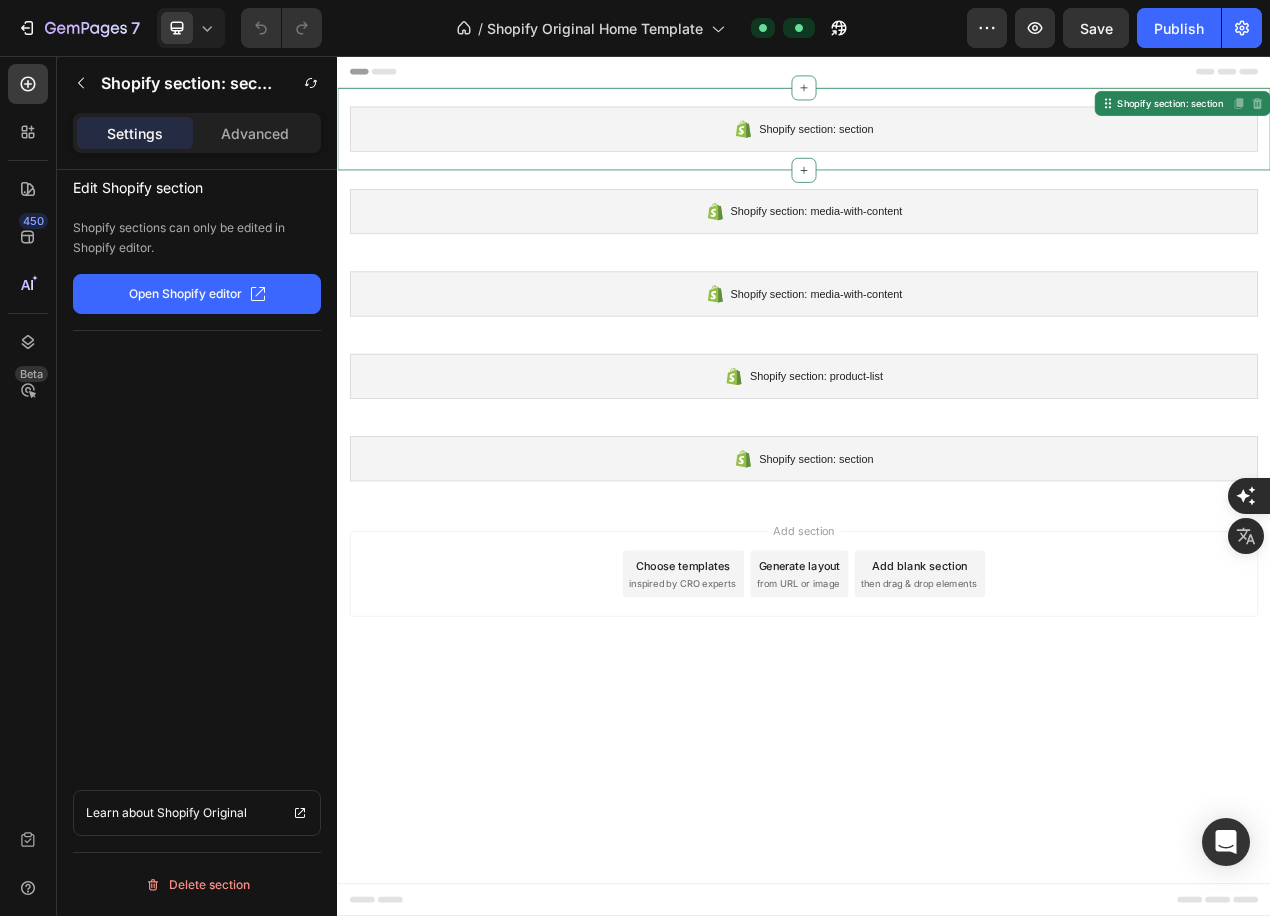 click at bounding box center [937, 76] 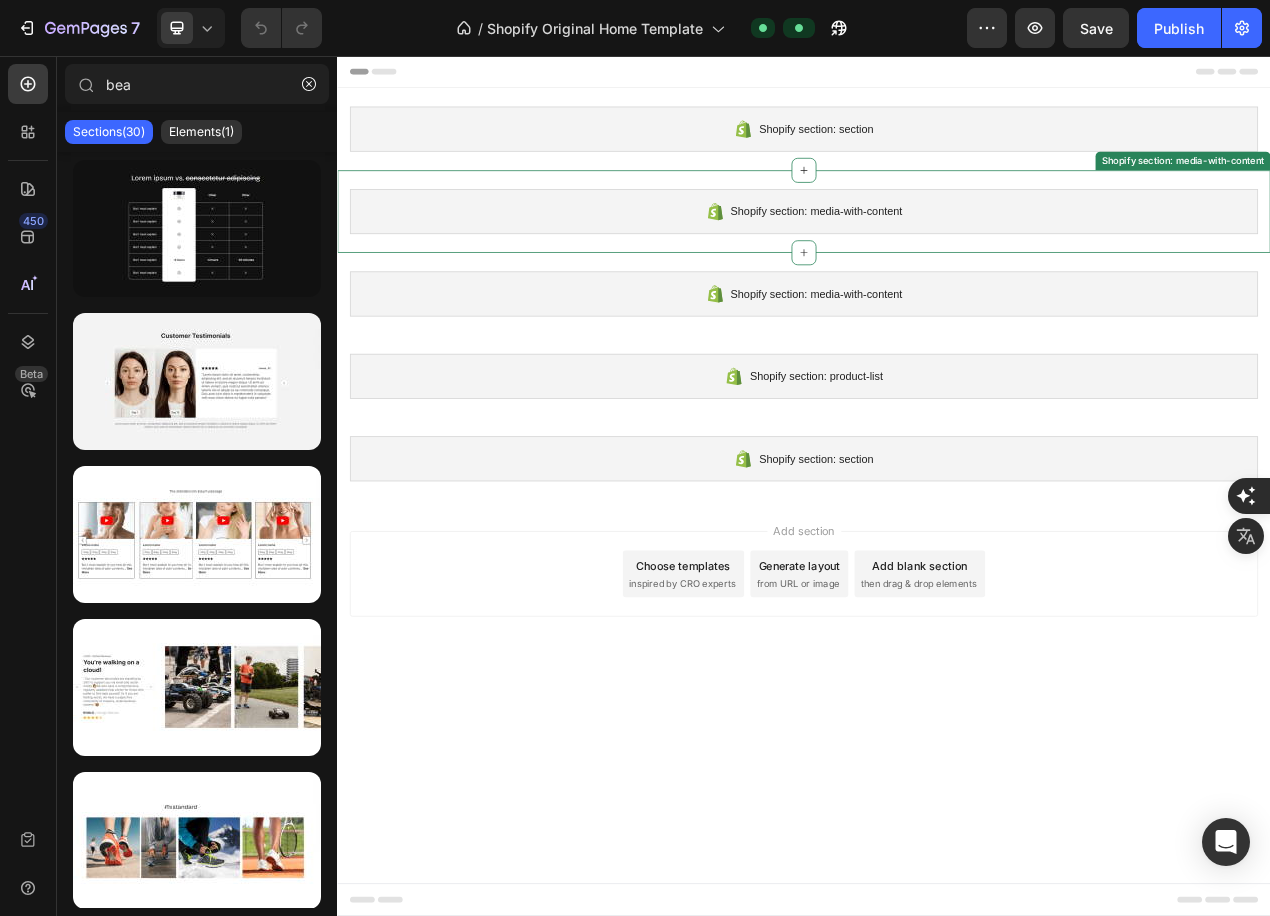 click on "Shopify section: media-with-content Shopify section: media-with-content" at bounding box center (937, 256) 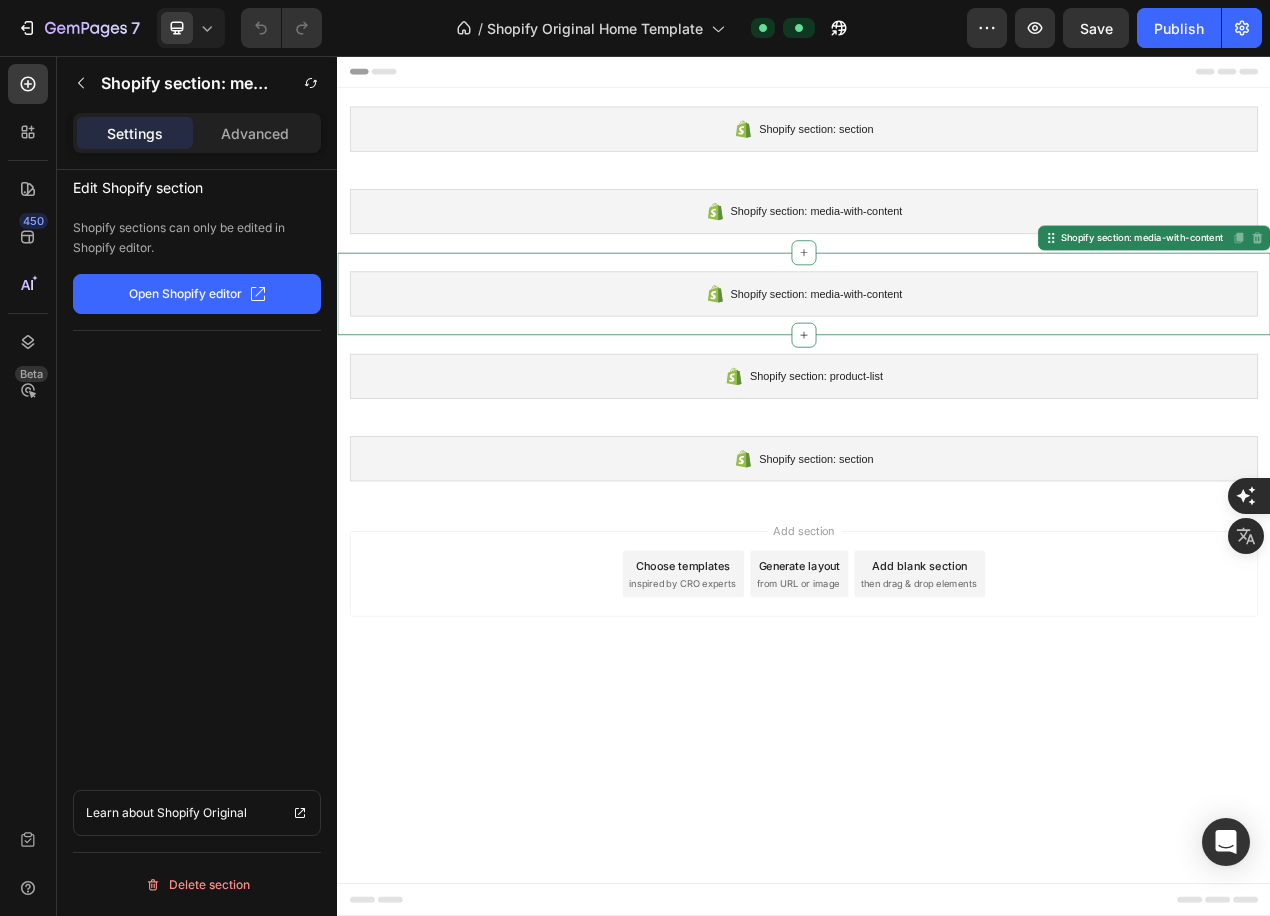 click on "Shopify section: media-with-content" at bounding box center (953, 362) 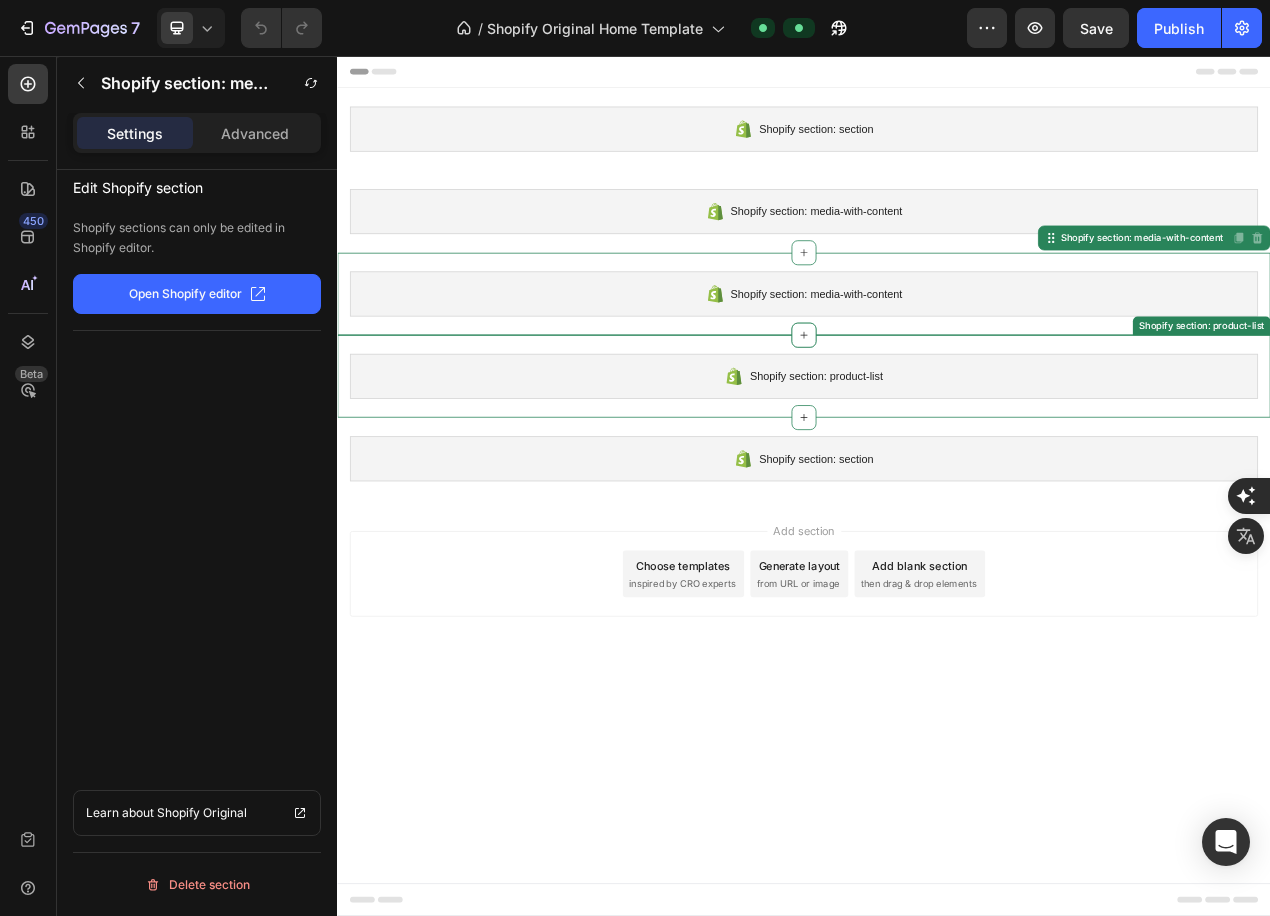 click on "Shopify section: product-list" at bounding box center [937, 468] 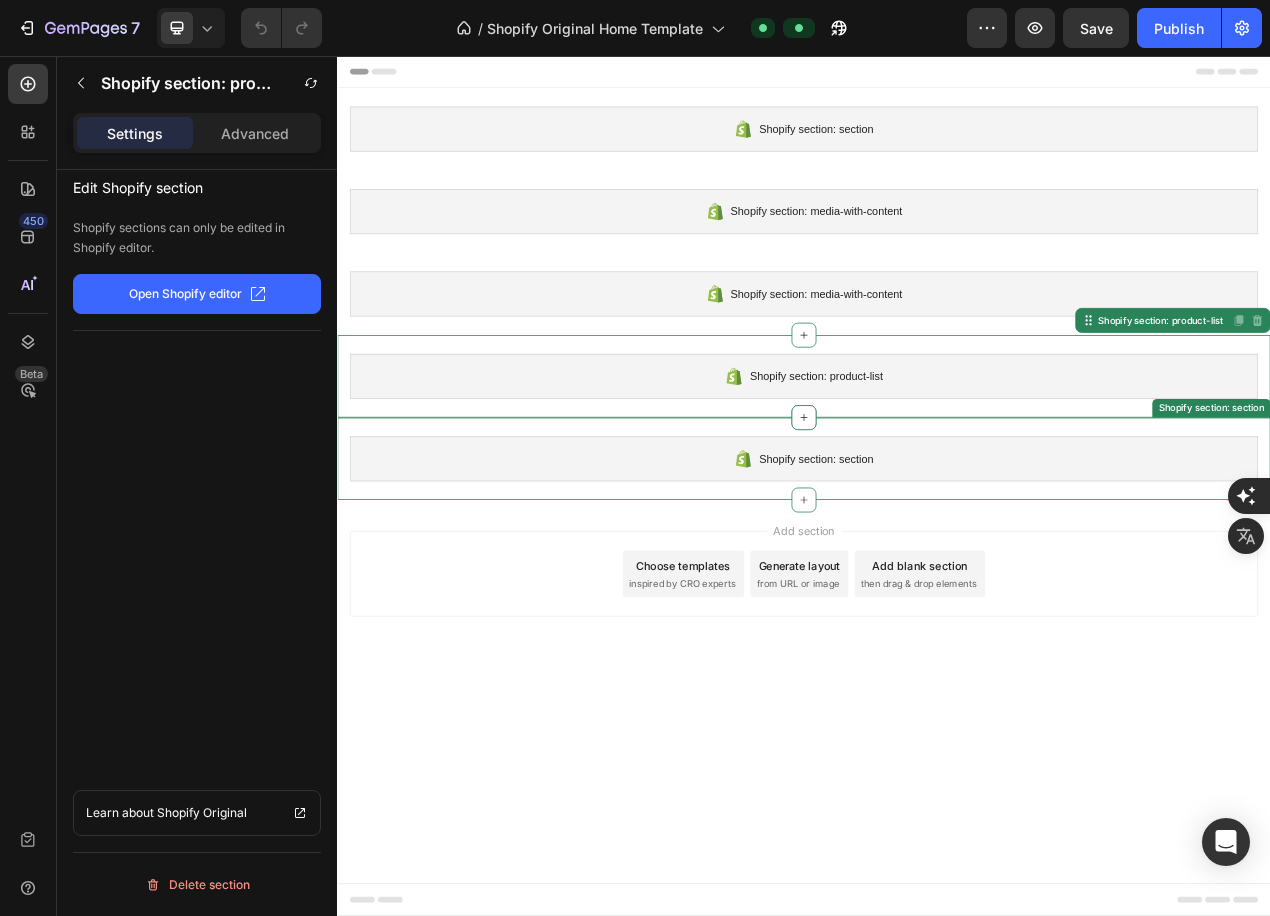 click on "Shopify section: section" at bounding box center [937, 574] 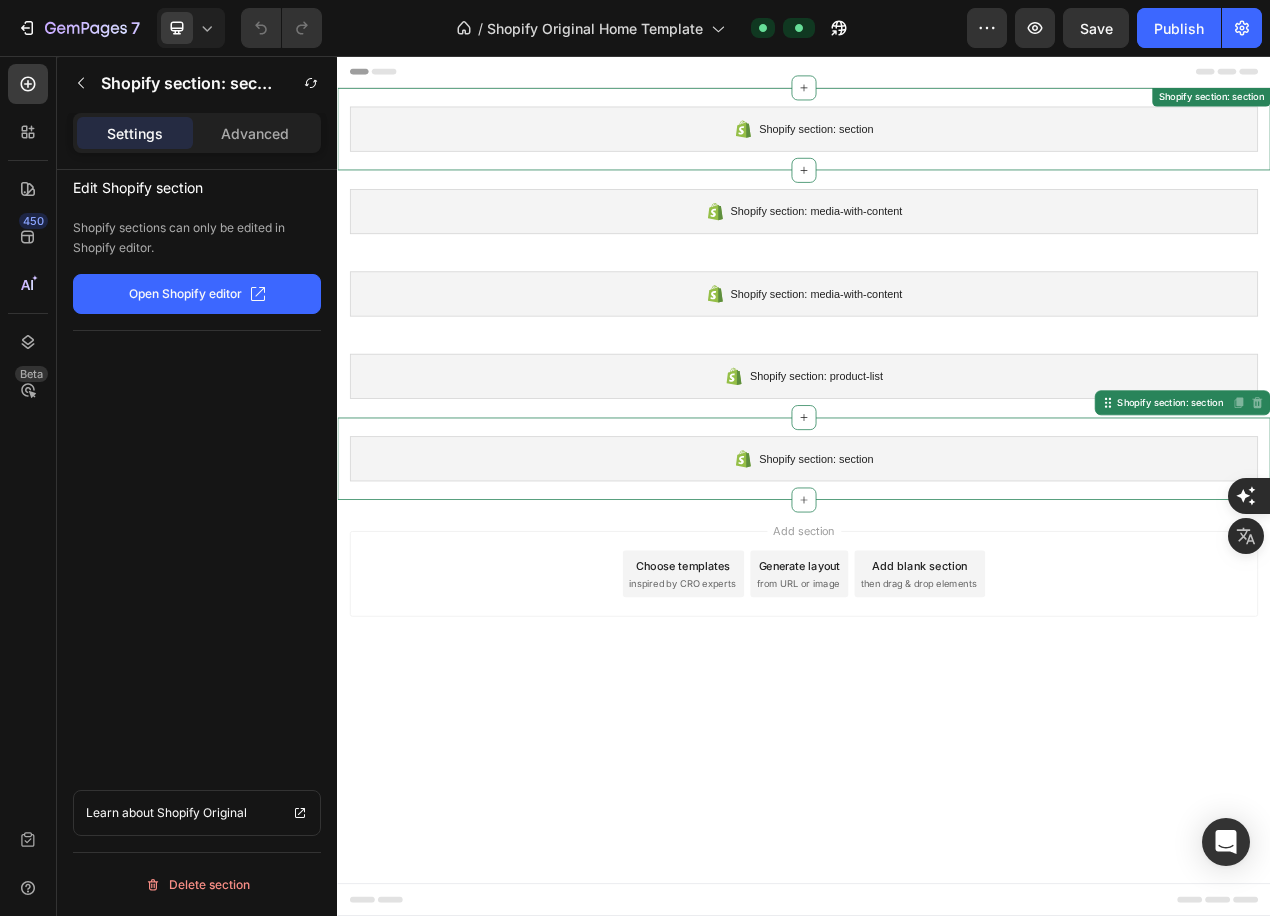 click on "Shopify section: section" at bounding box center (937, 150) 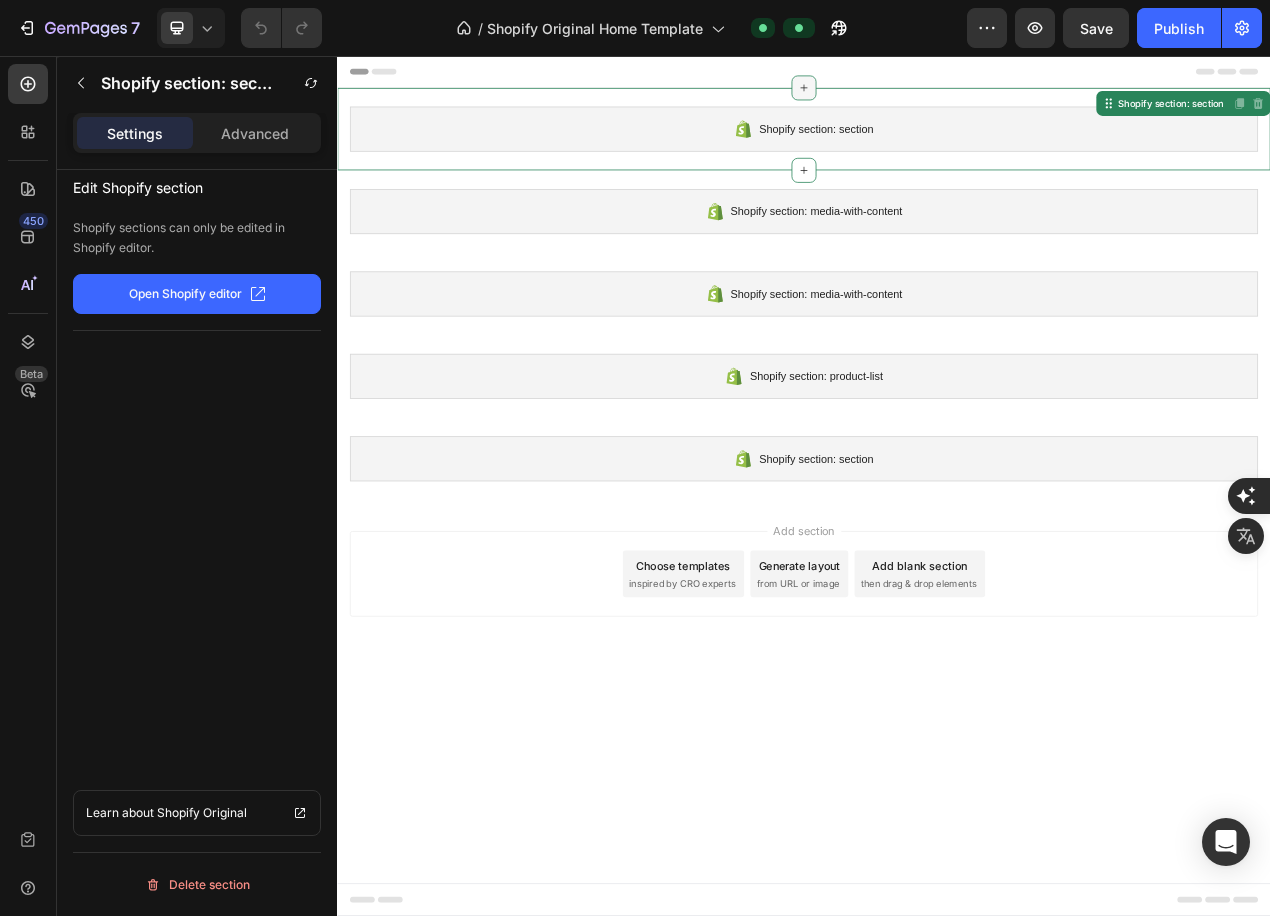 click 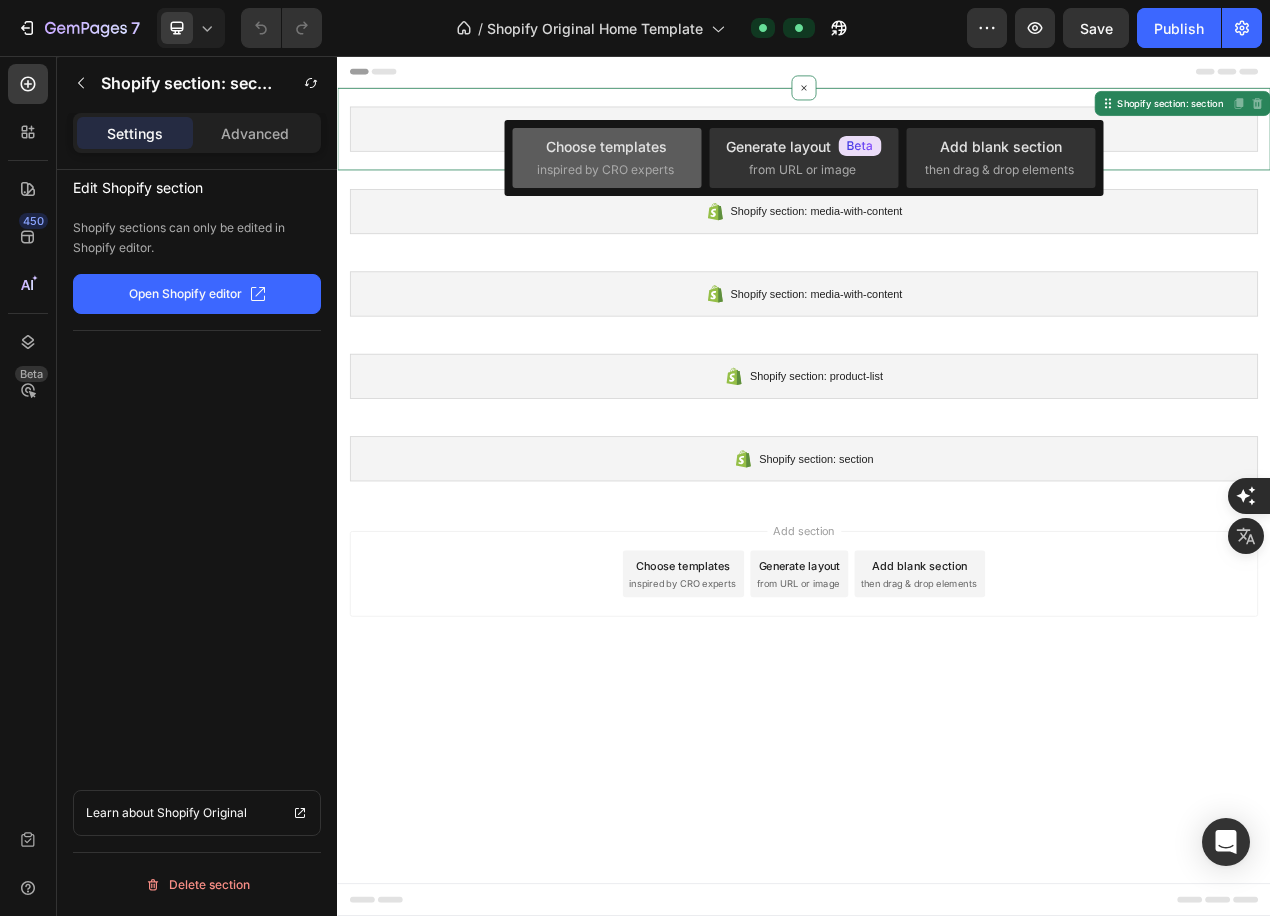 click on "Choose templates" at bounding box center [606, 146] 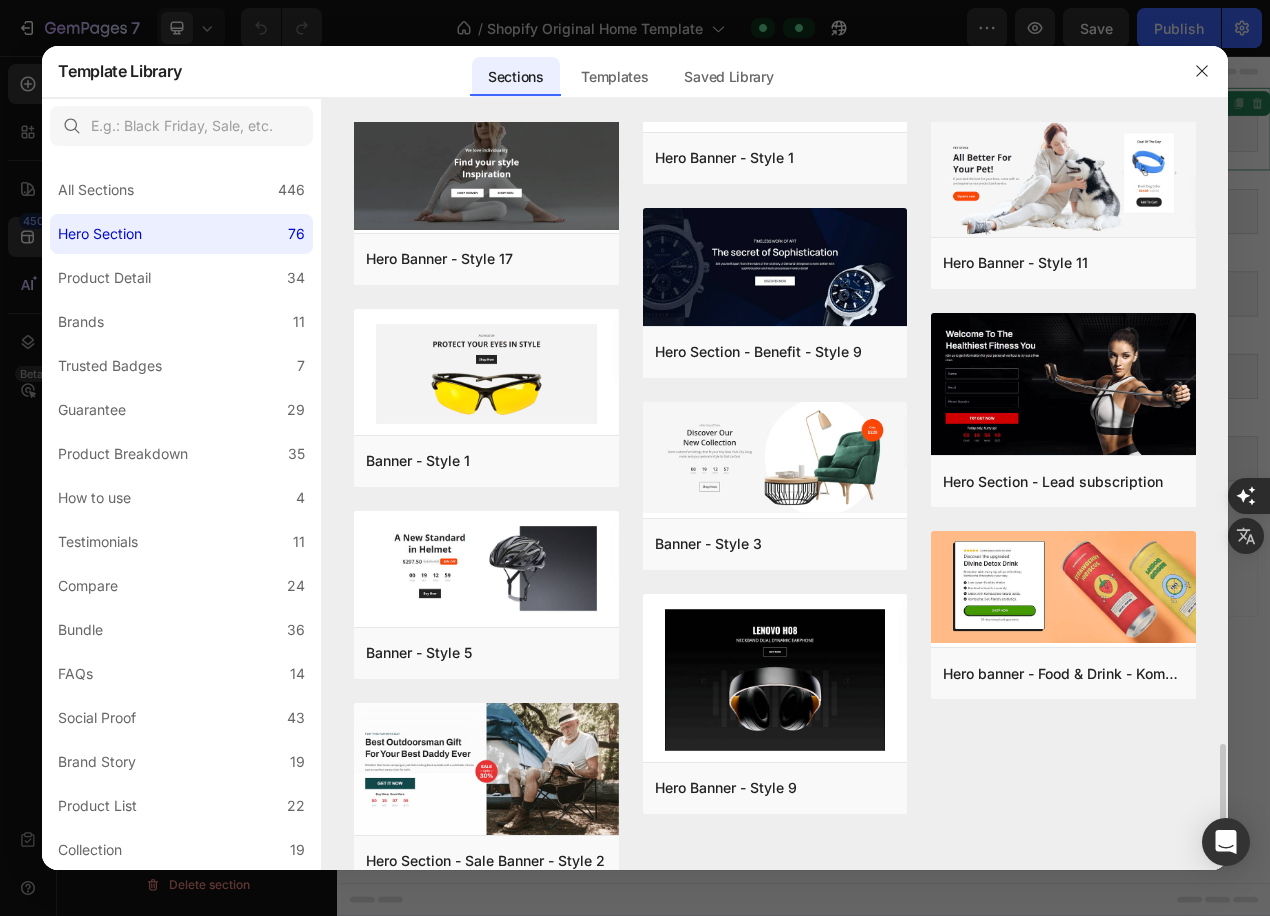 scroll, scrollTop: 3930, scrollLeft: 0, axis: vertical 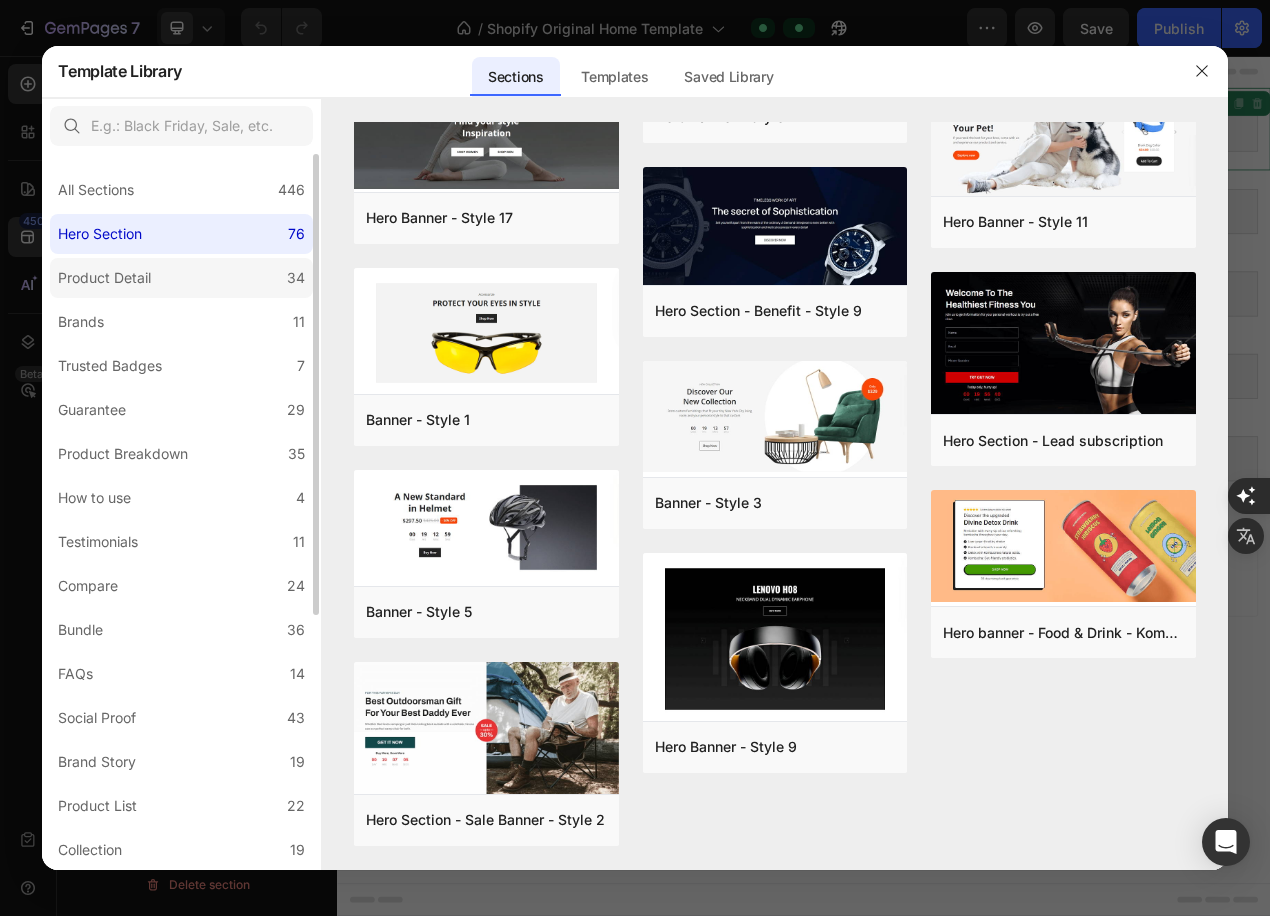 click on "Product Detail 34" 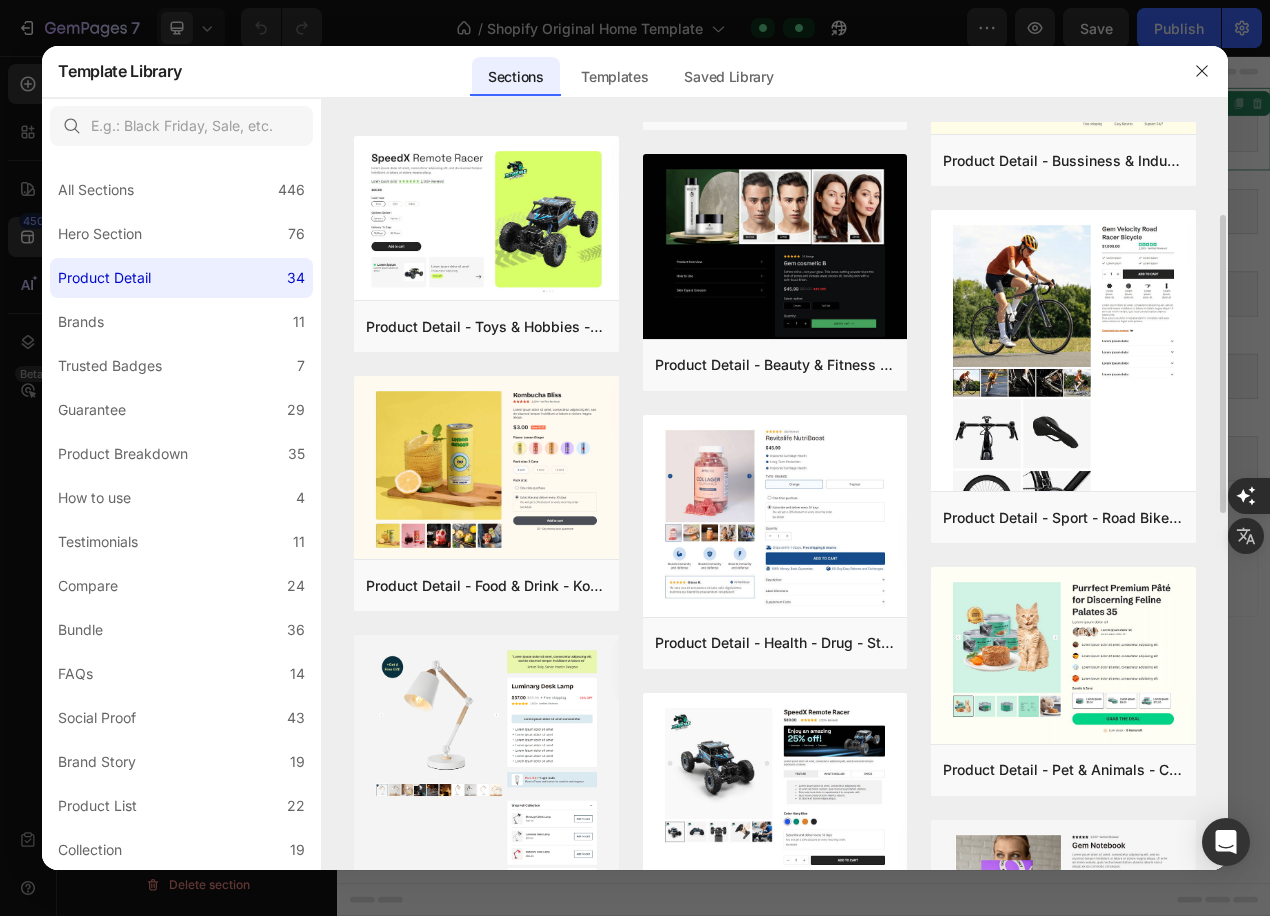 scroll, scrollTop: 466, scrollLeft: 0, axis: vertical 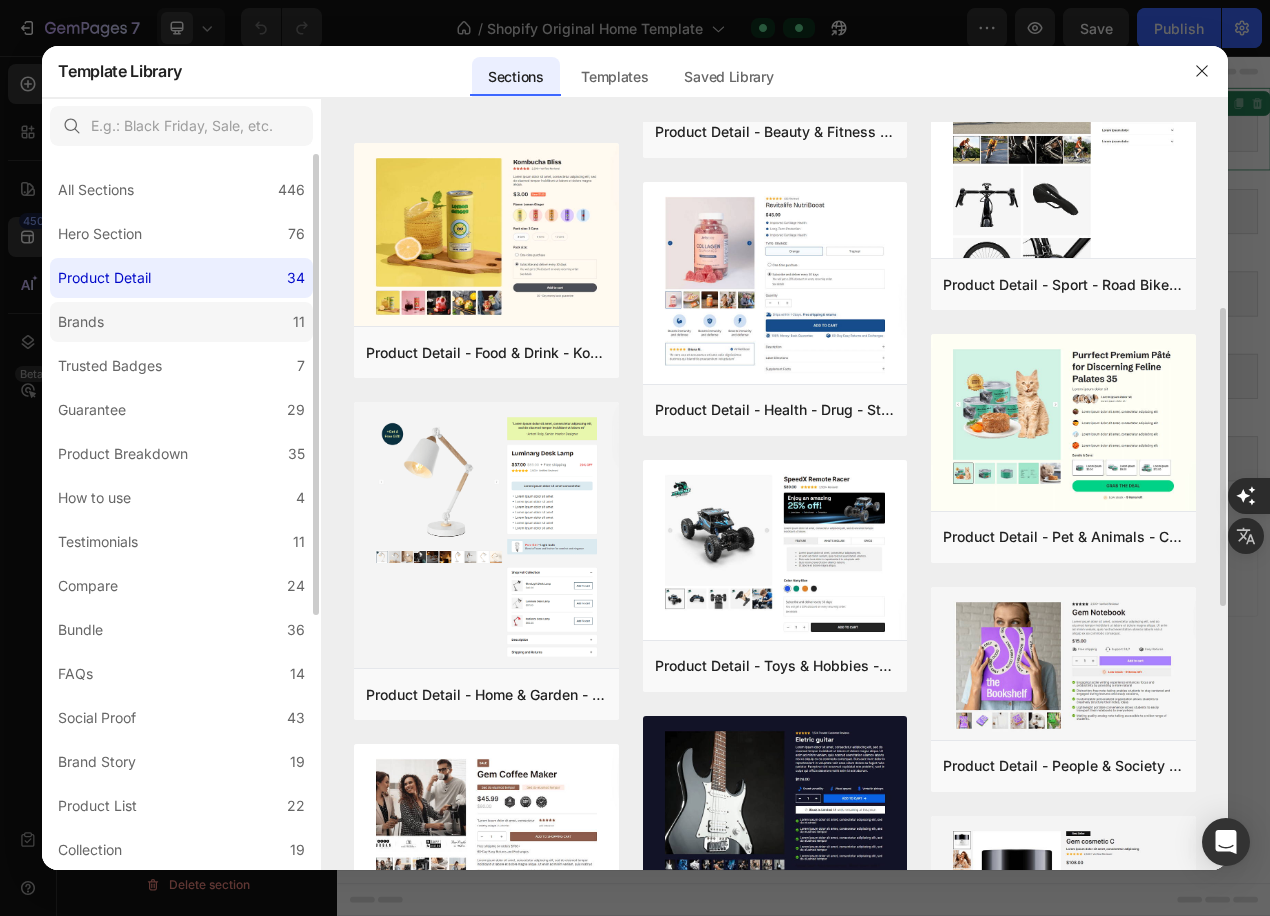 click on "Brands 11" 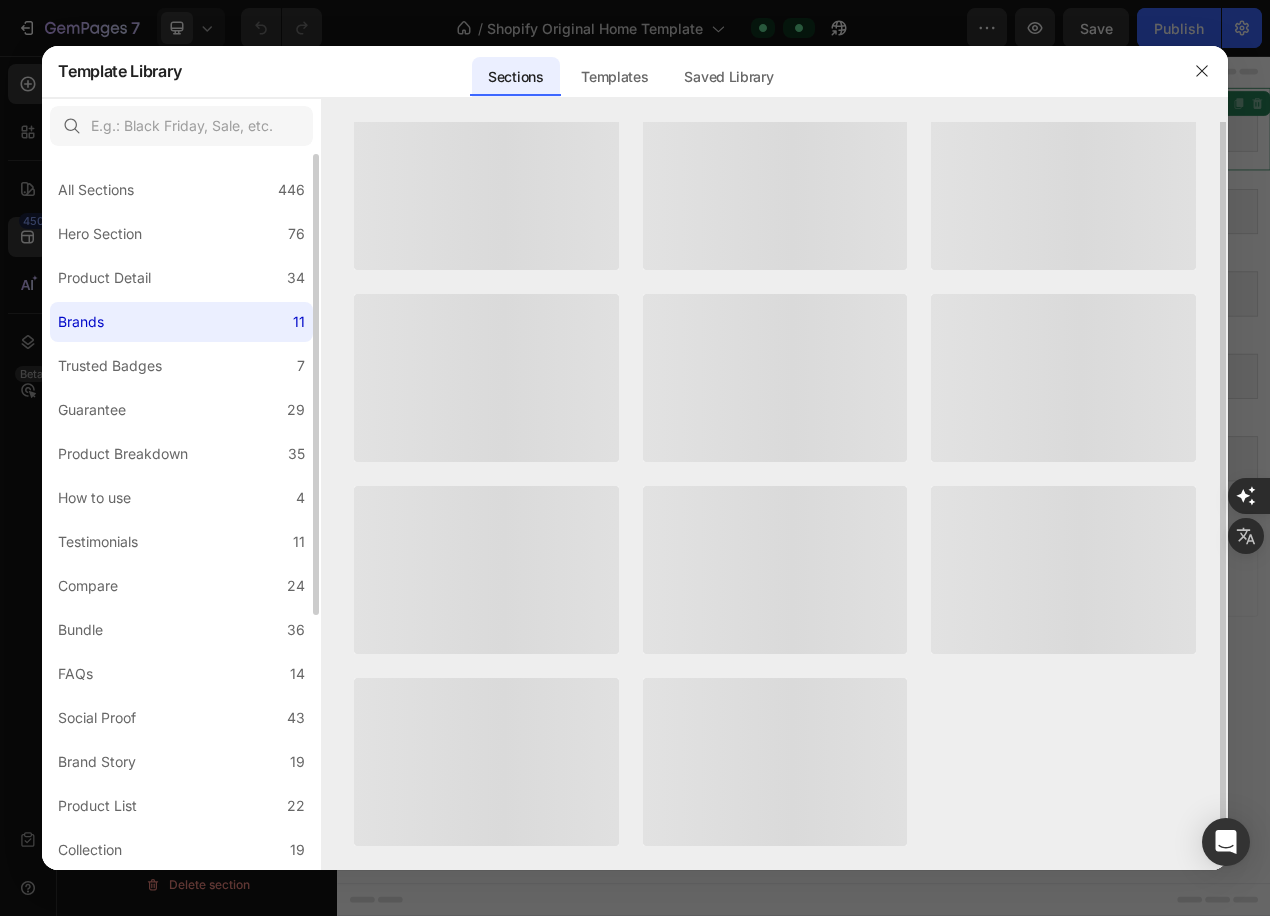 scroll, scrollTop: 0, scrollLeft: 0, axis: both 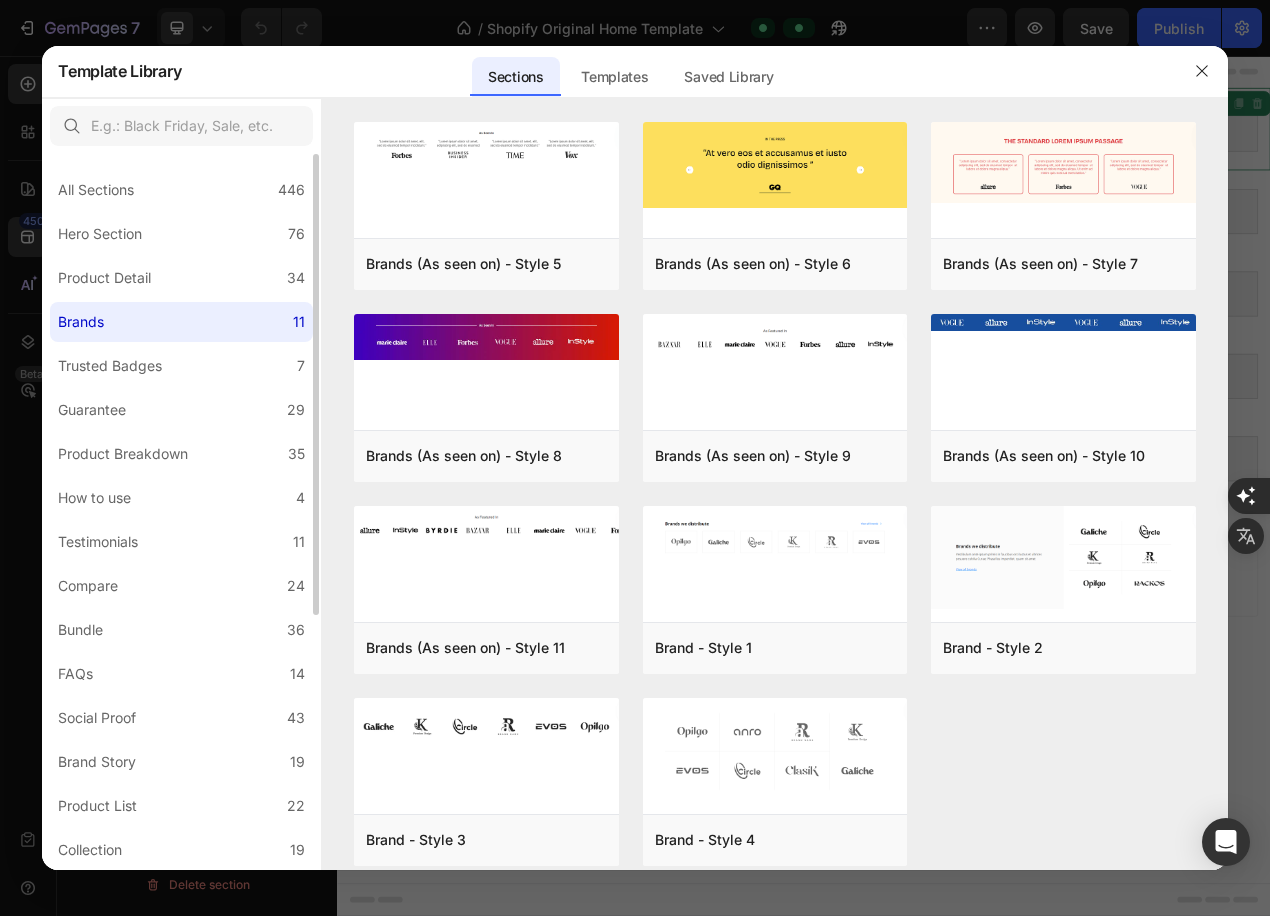 click on "All Sections 446 Hero Section 76 Product Detail 34 Brands 11 Trusted Badges 7 Guarantee 29 Product Breakdown 35 How to use 4 Testimonials 11 Compare 24 Bundle 36 FAQs 14 Social Proof 43 Brand Story 19 Product List 22 Collection 19 Blog List 3 Contact 10 Sticky Add to Cart 11 Custom Footer 15 Mobile Focused 27 Announcement Bar 7" at bounding box center (181, 644) 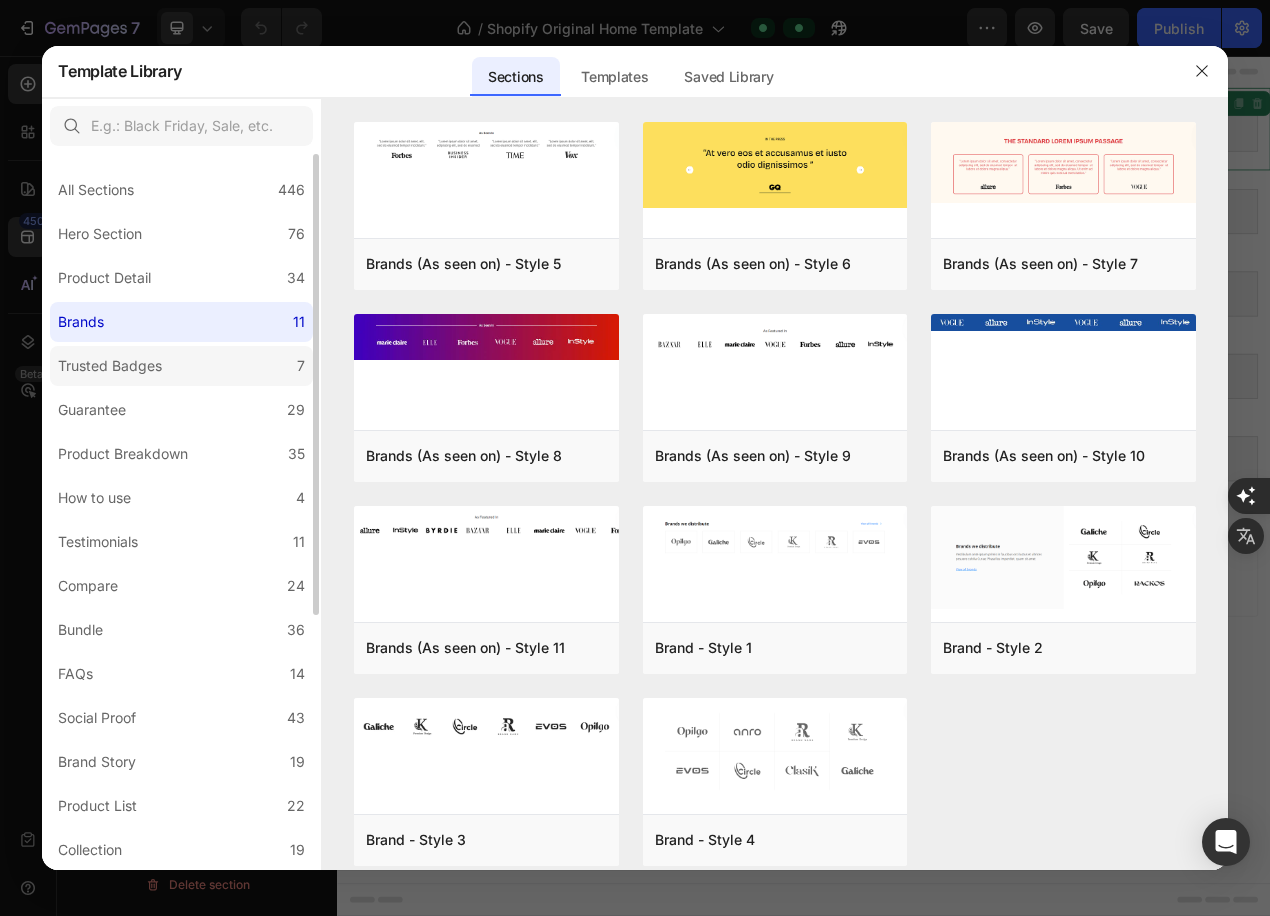 click on "Trusted Badges" at bounding box center [110, 366] 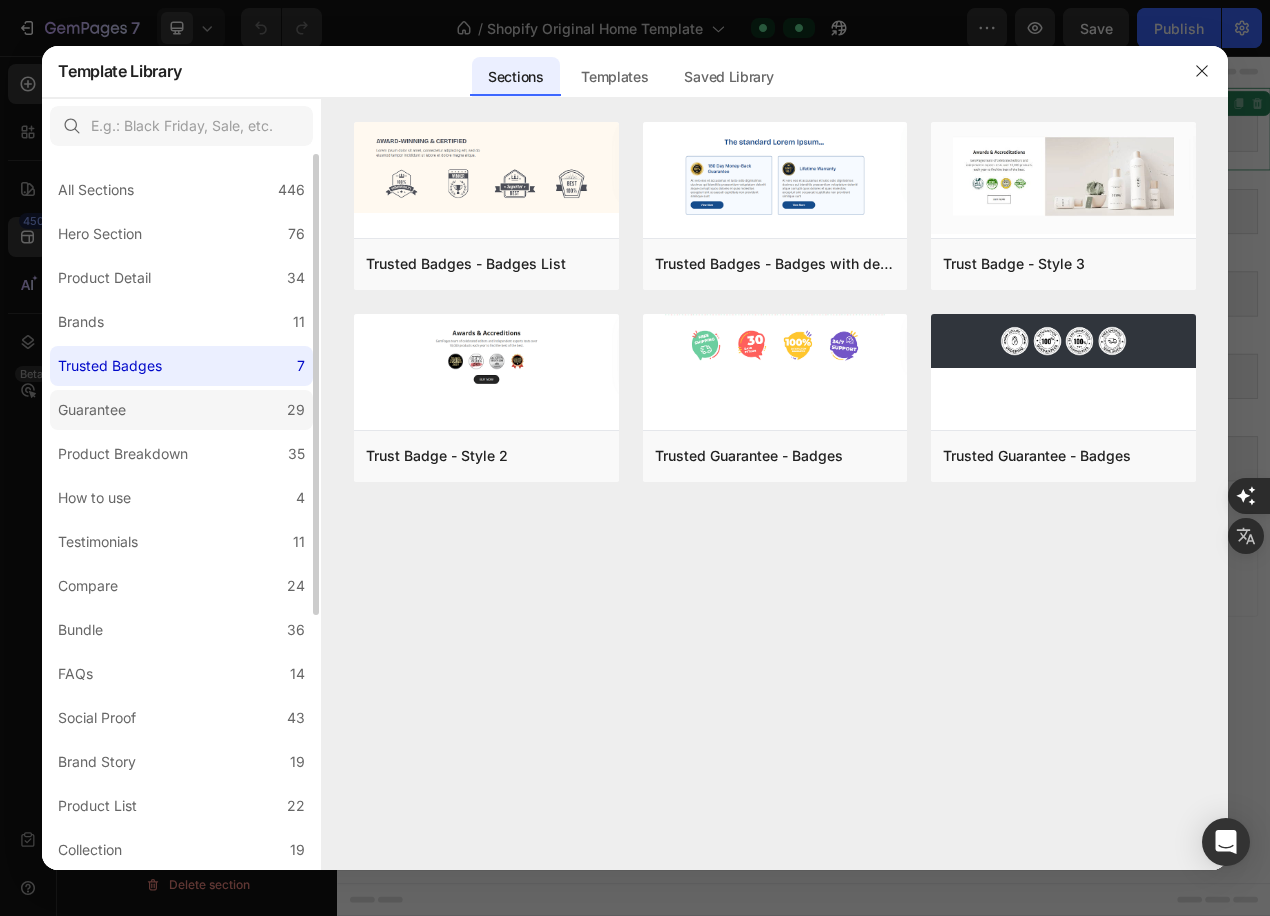 click on "Guarantee 29" 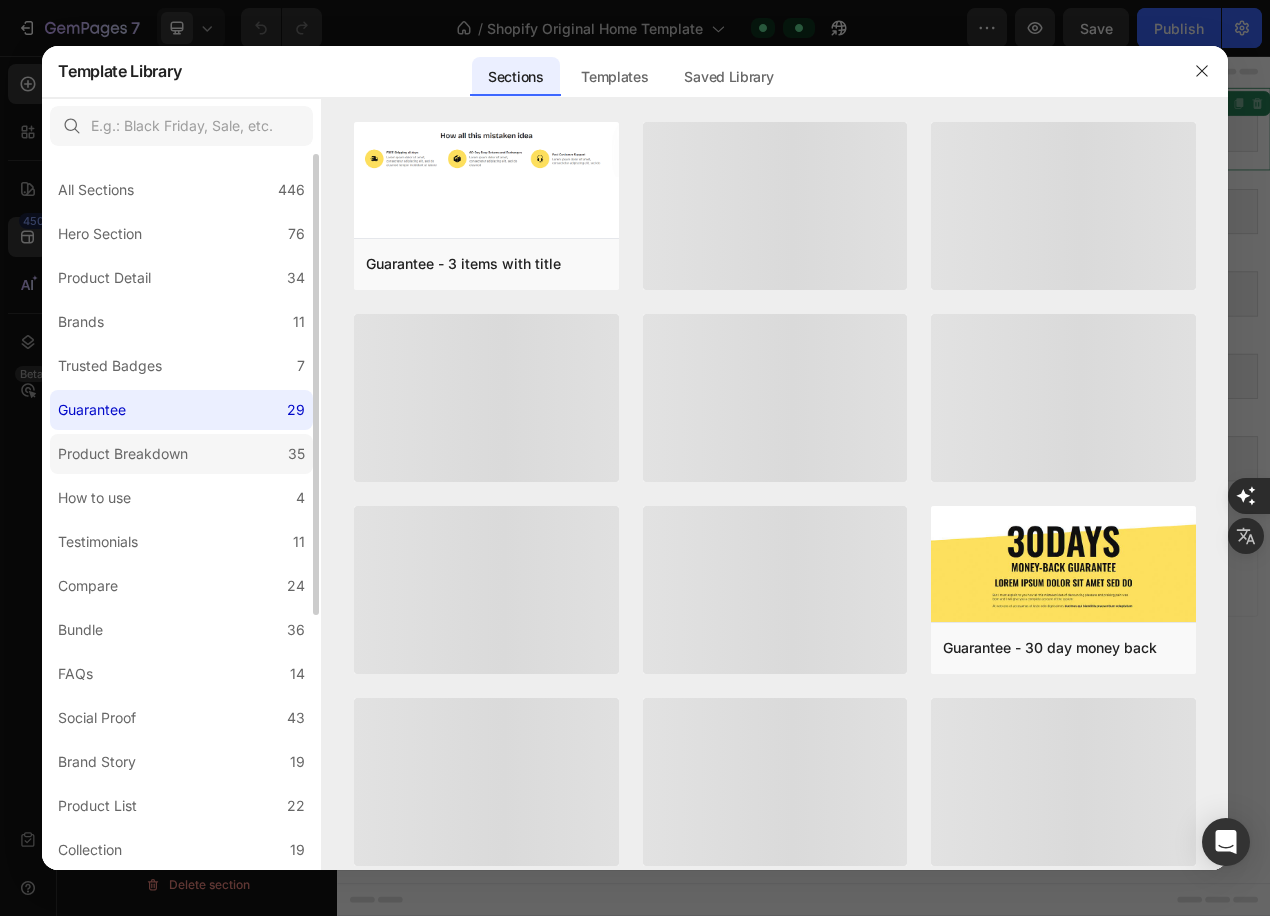 click on "Product Breakdown" at bounding box center [123, 454] 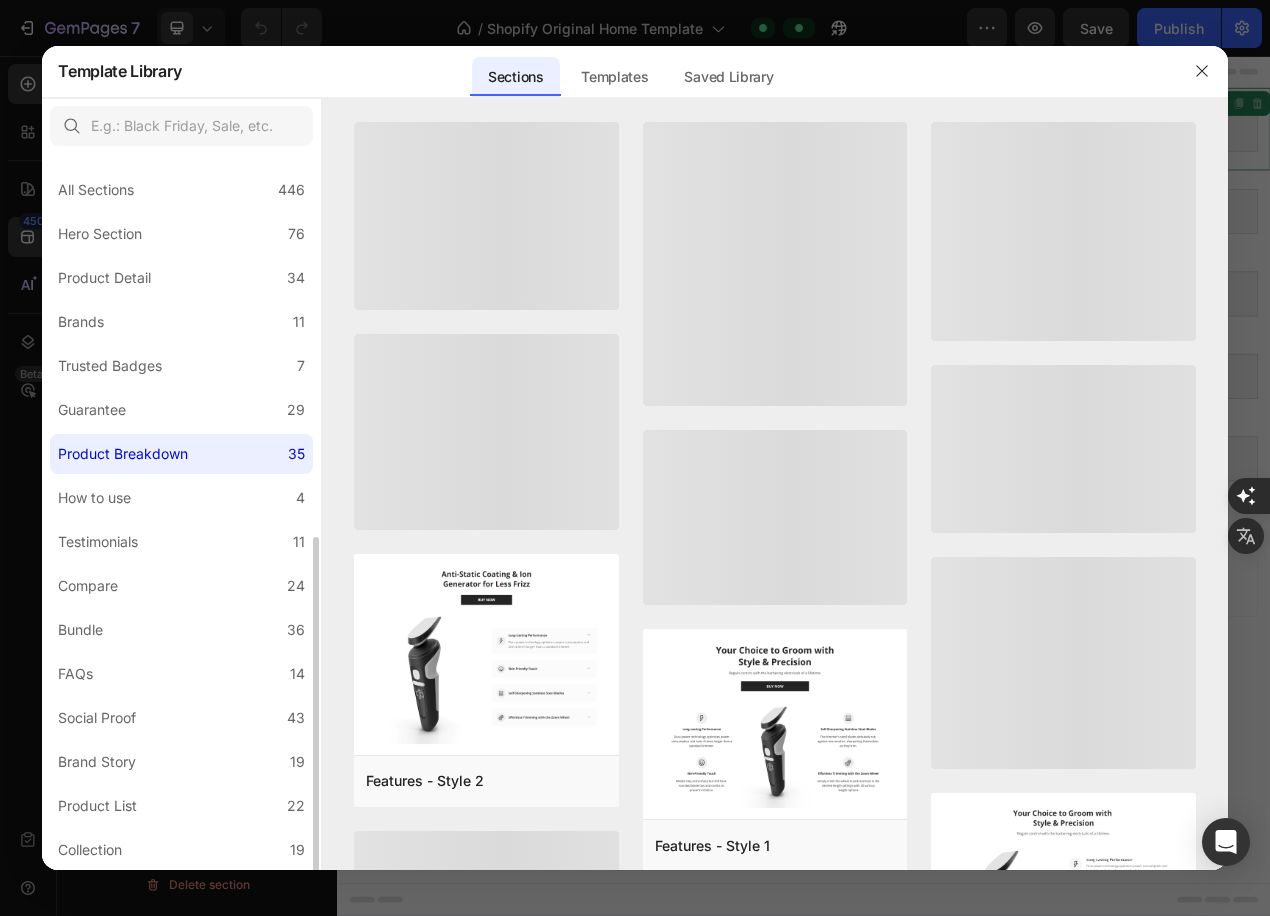 scroll, scrollTop: 233, scrollLeft: 0, axis: vertical 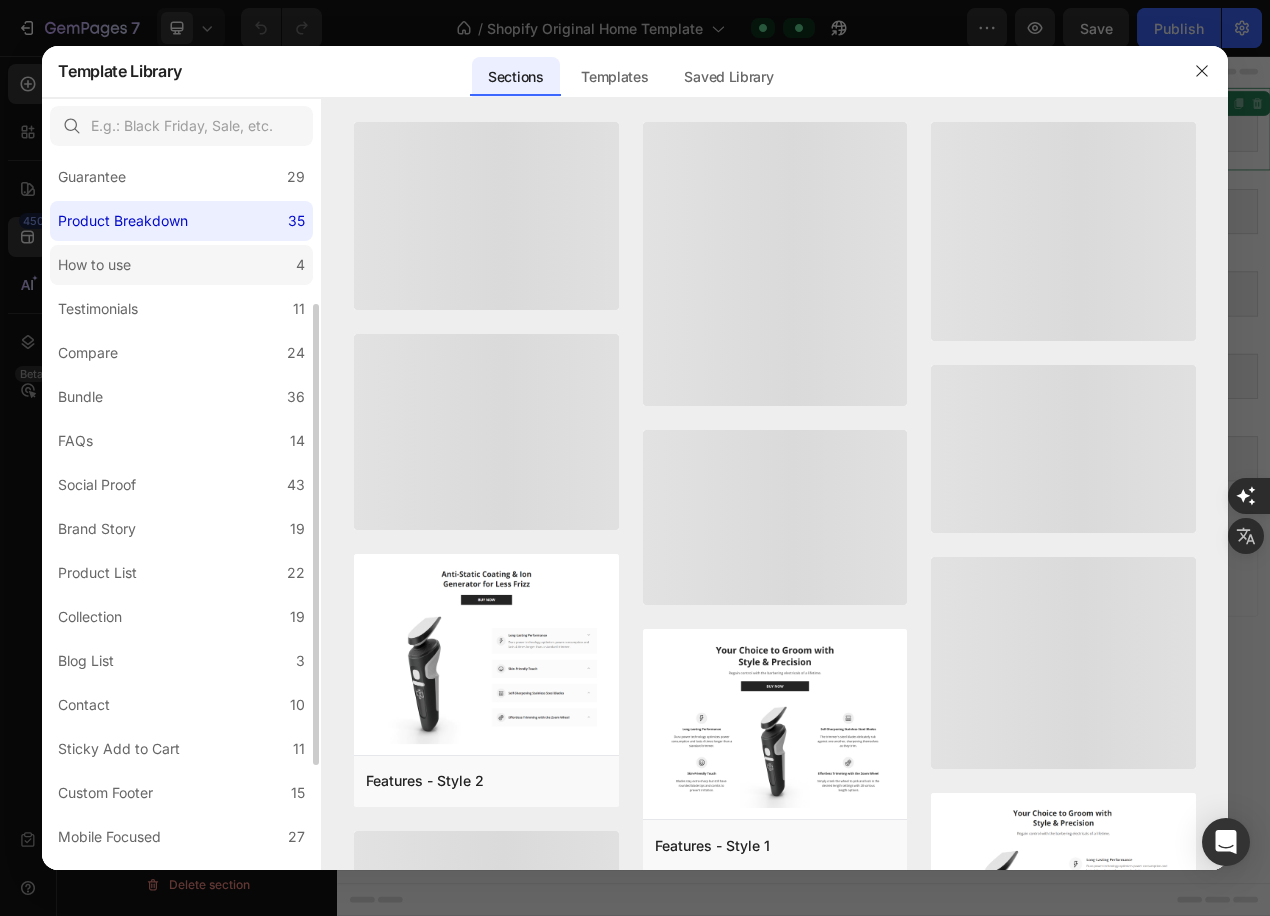 click on "How to use" at bounding box center [98, 265] 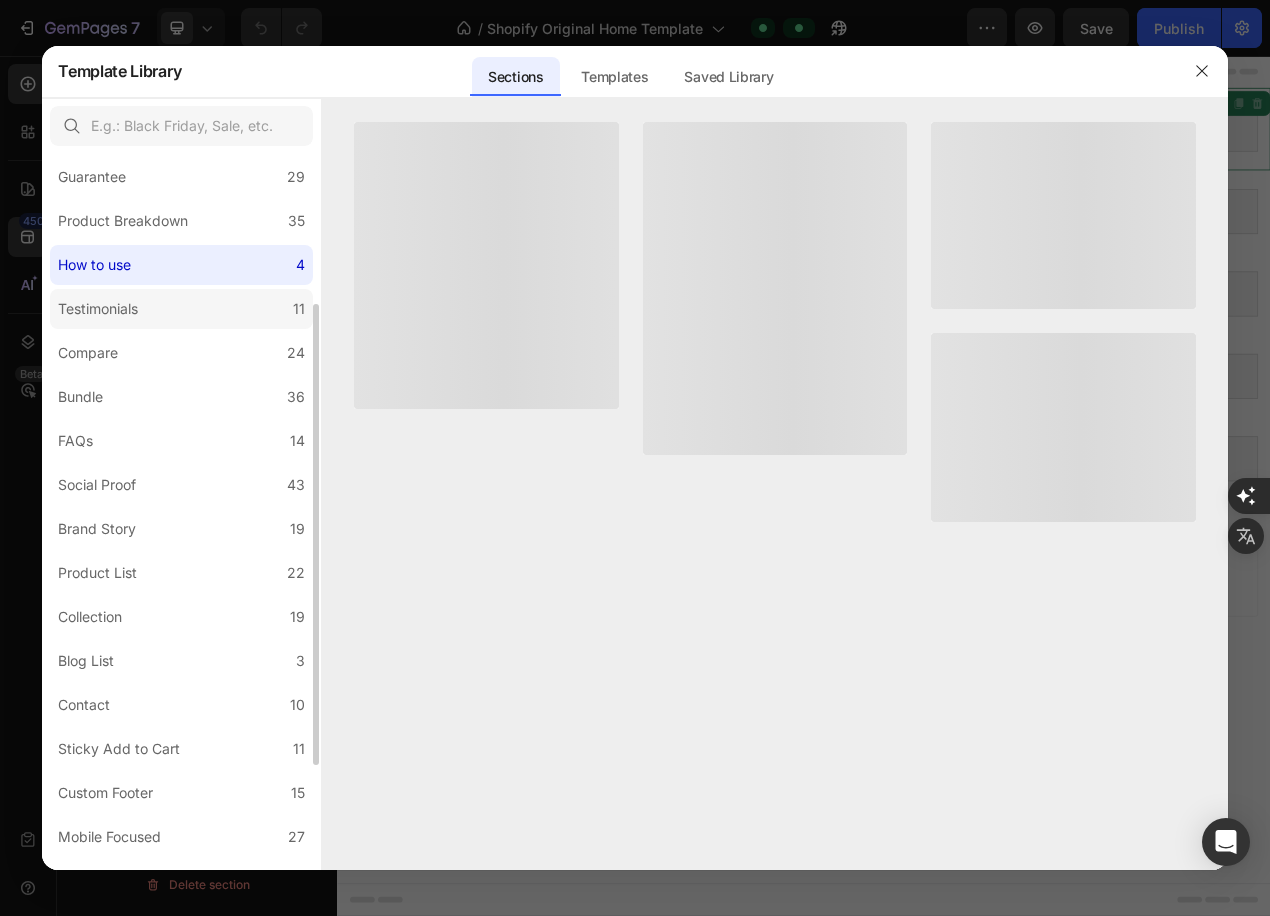 click on "Testimonials 11" 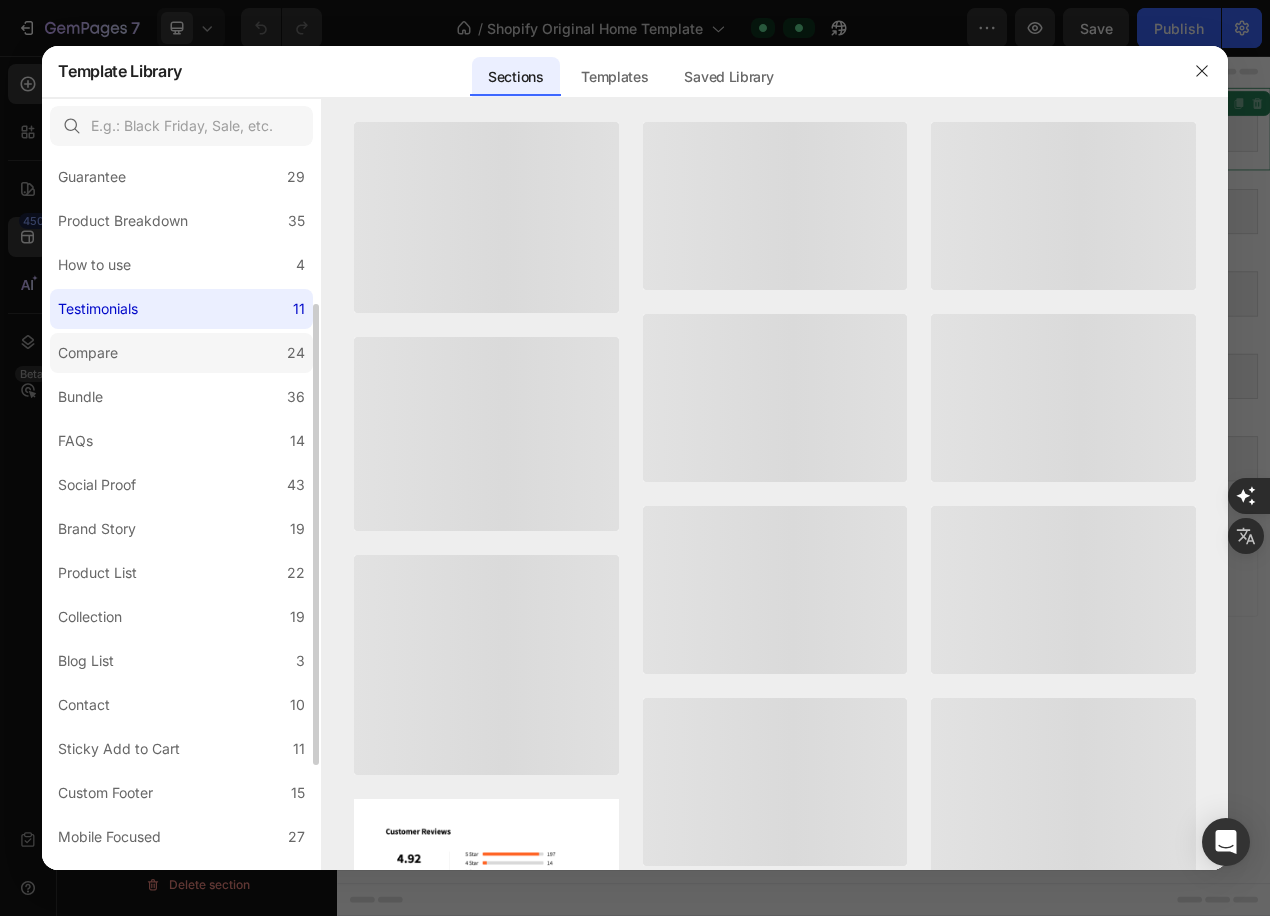 click on "Compare 24" 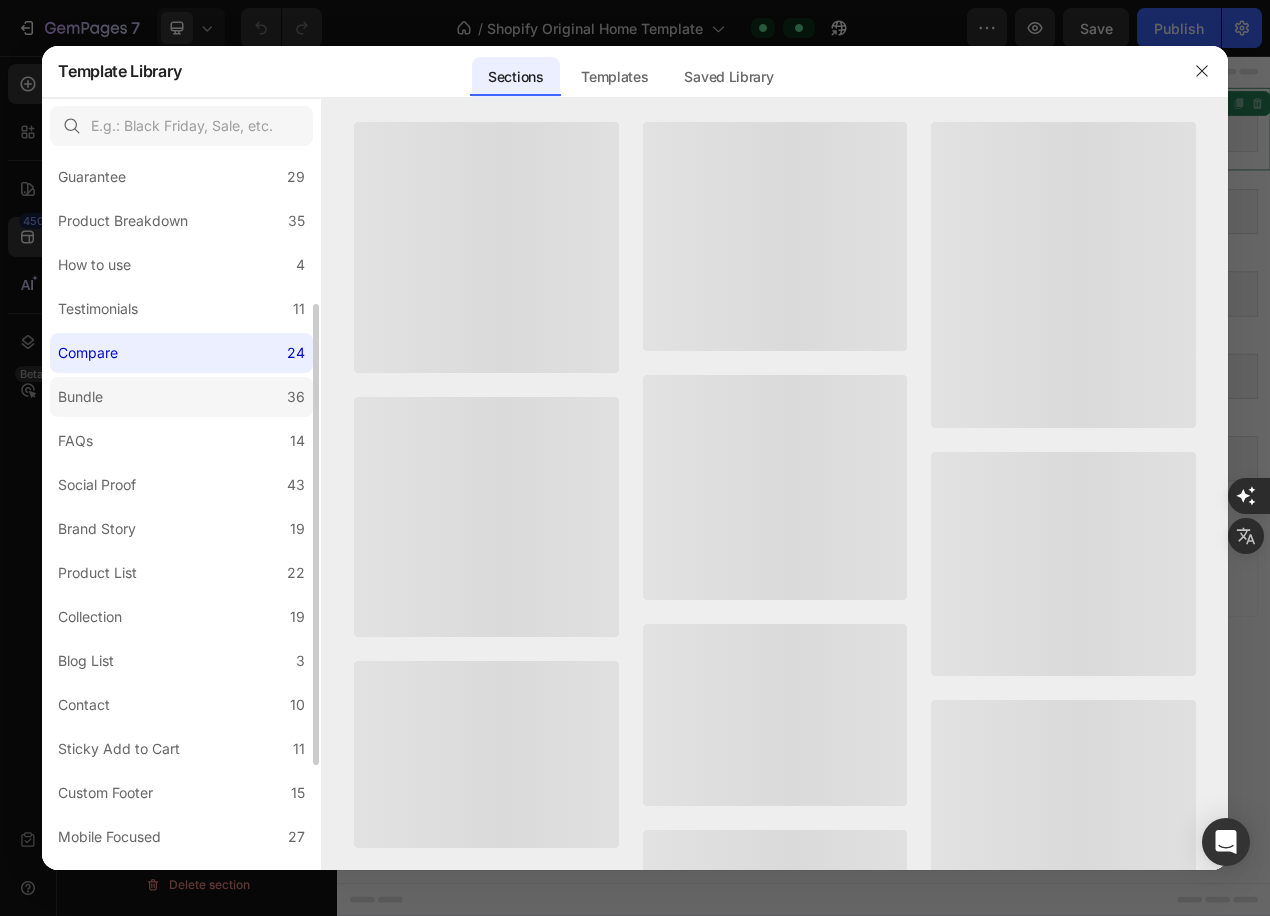 click on "Bundle 36" 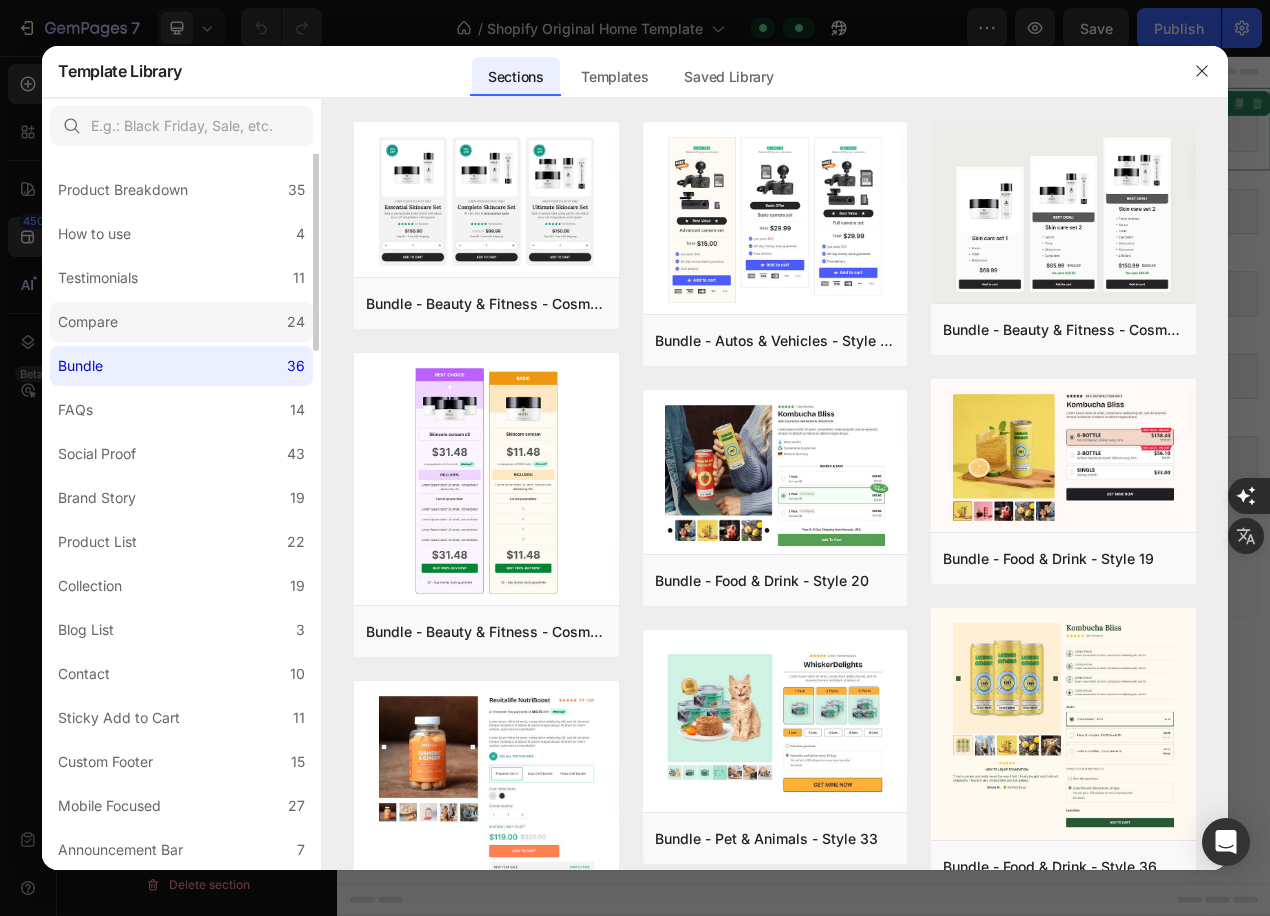 scroll, scrollTop: 0, scrollLeft: 0, axis: both 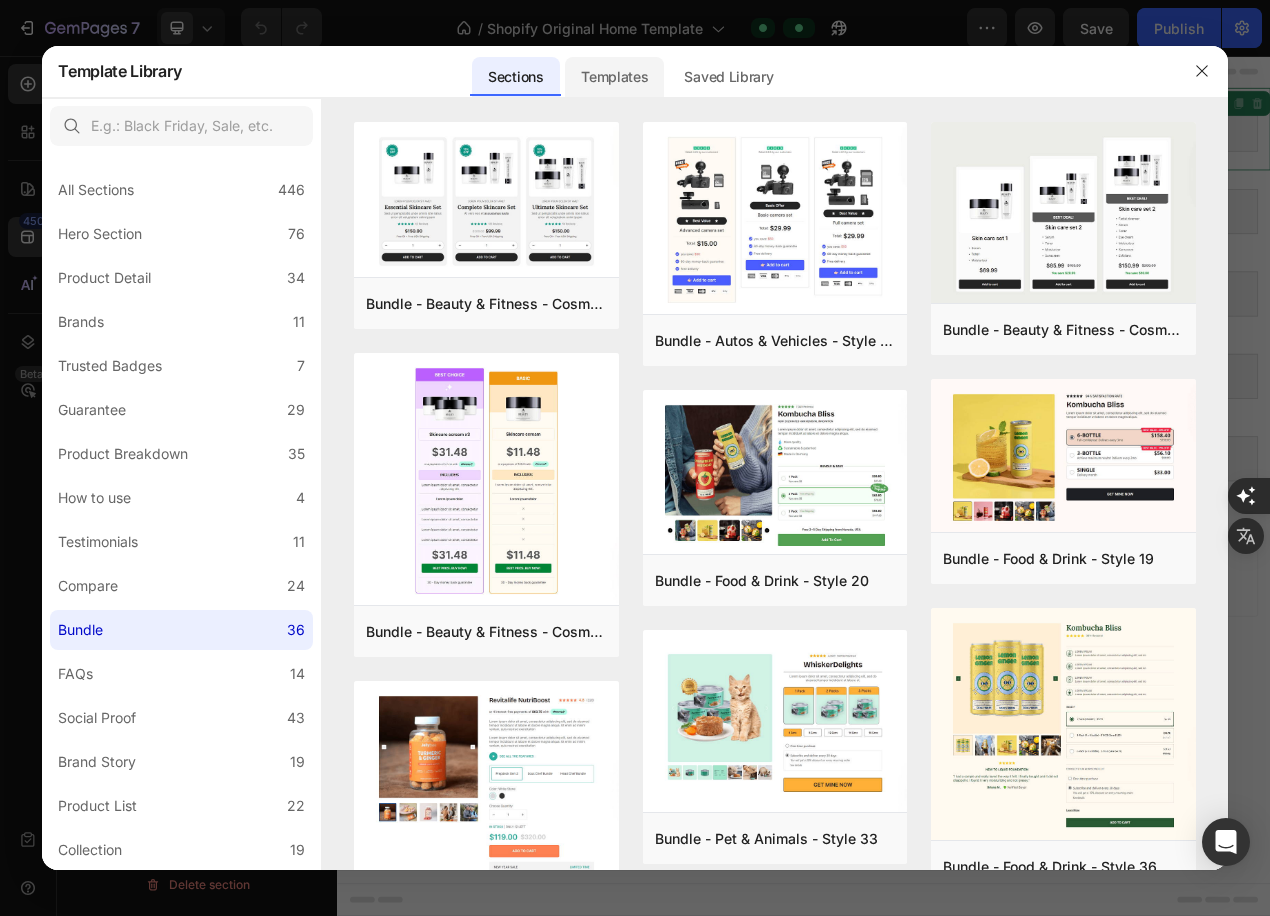 click on "Templates" 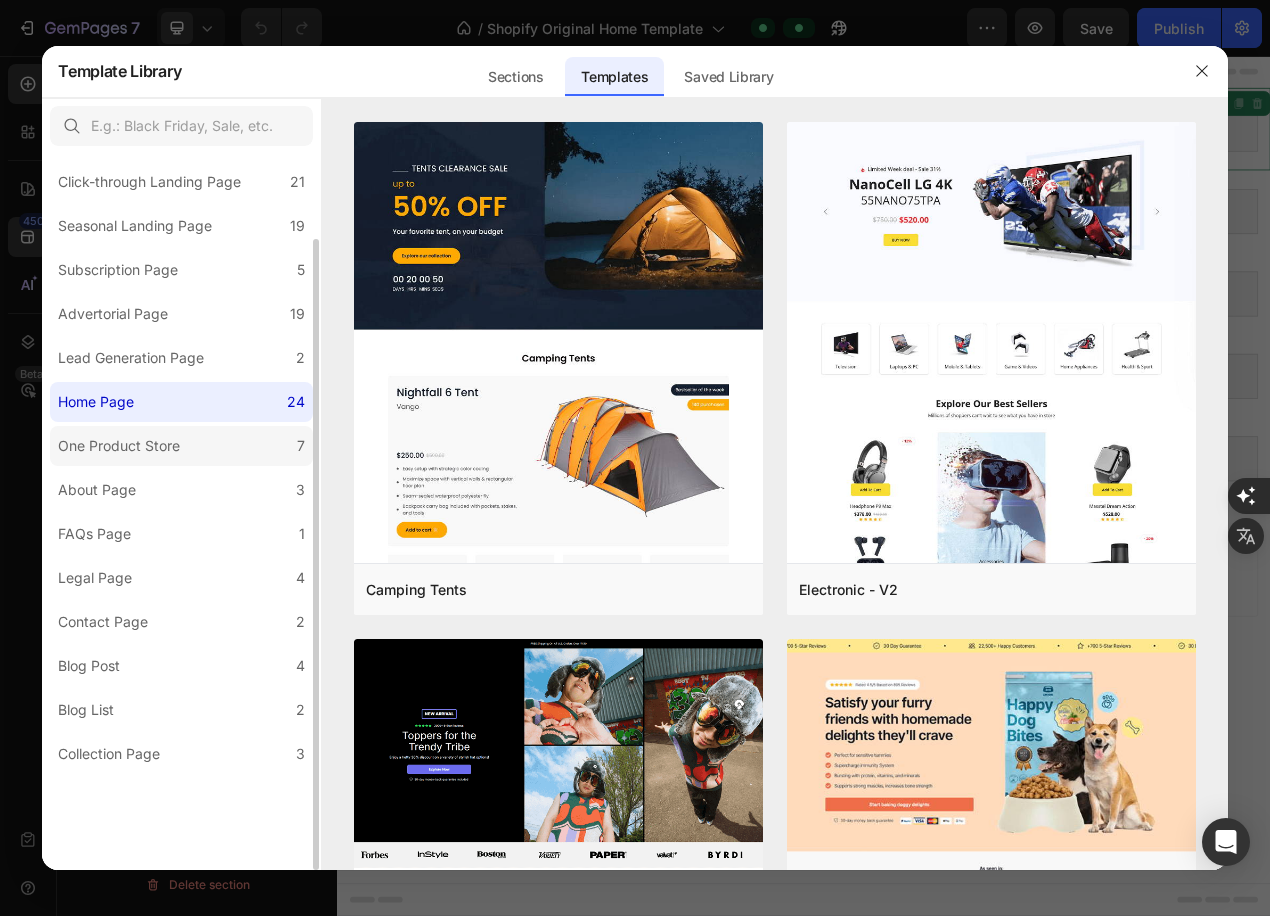 scroll, scrollTop: 0, scrollLeft: 0, axis: both 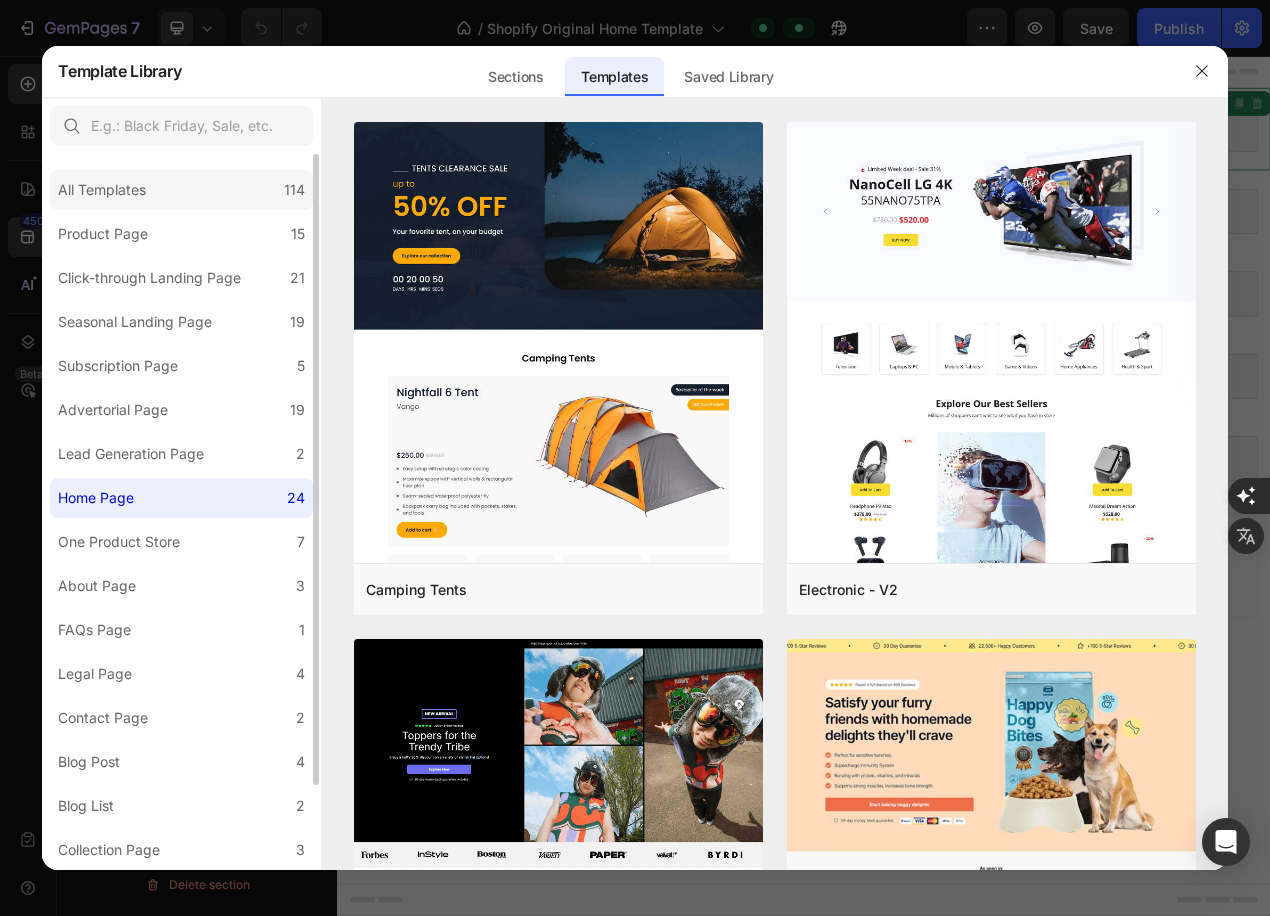 click on "All Templates 114" 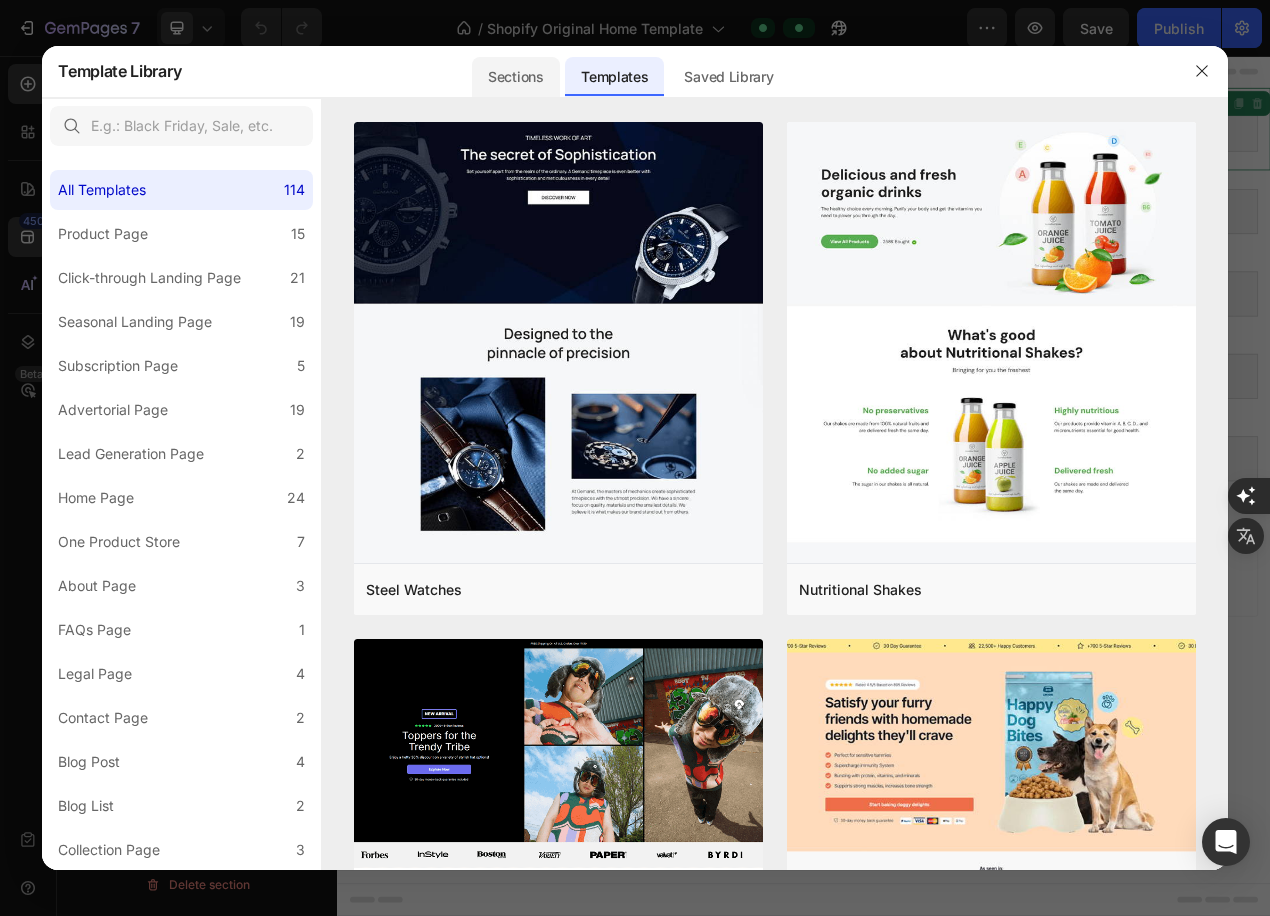 click on "Sections" 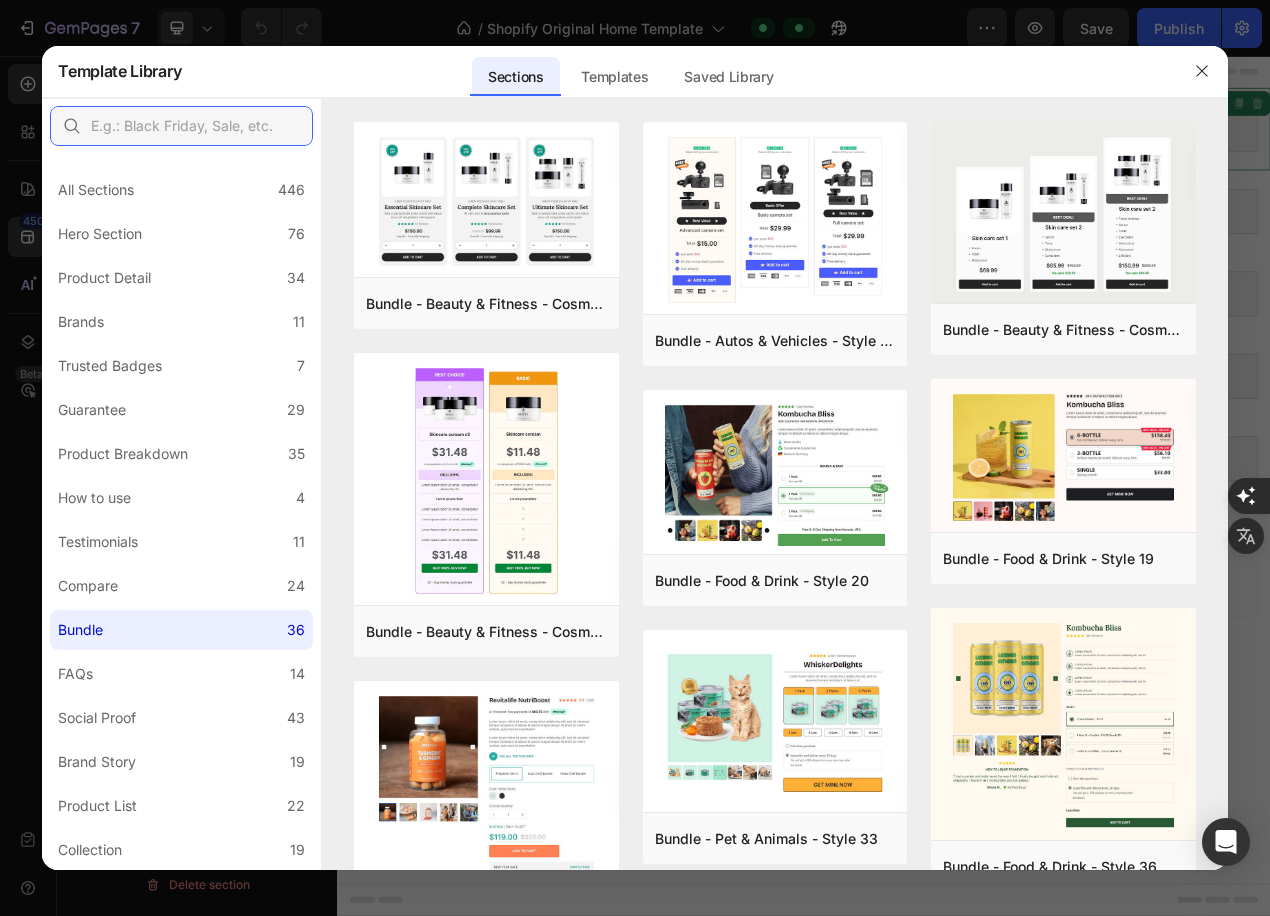 click at bounding box center [181, 126] 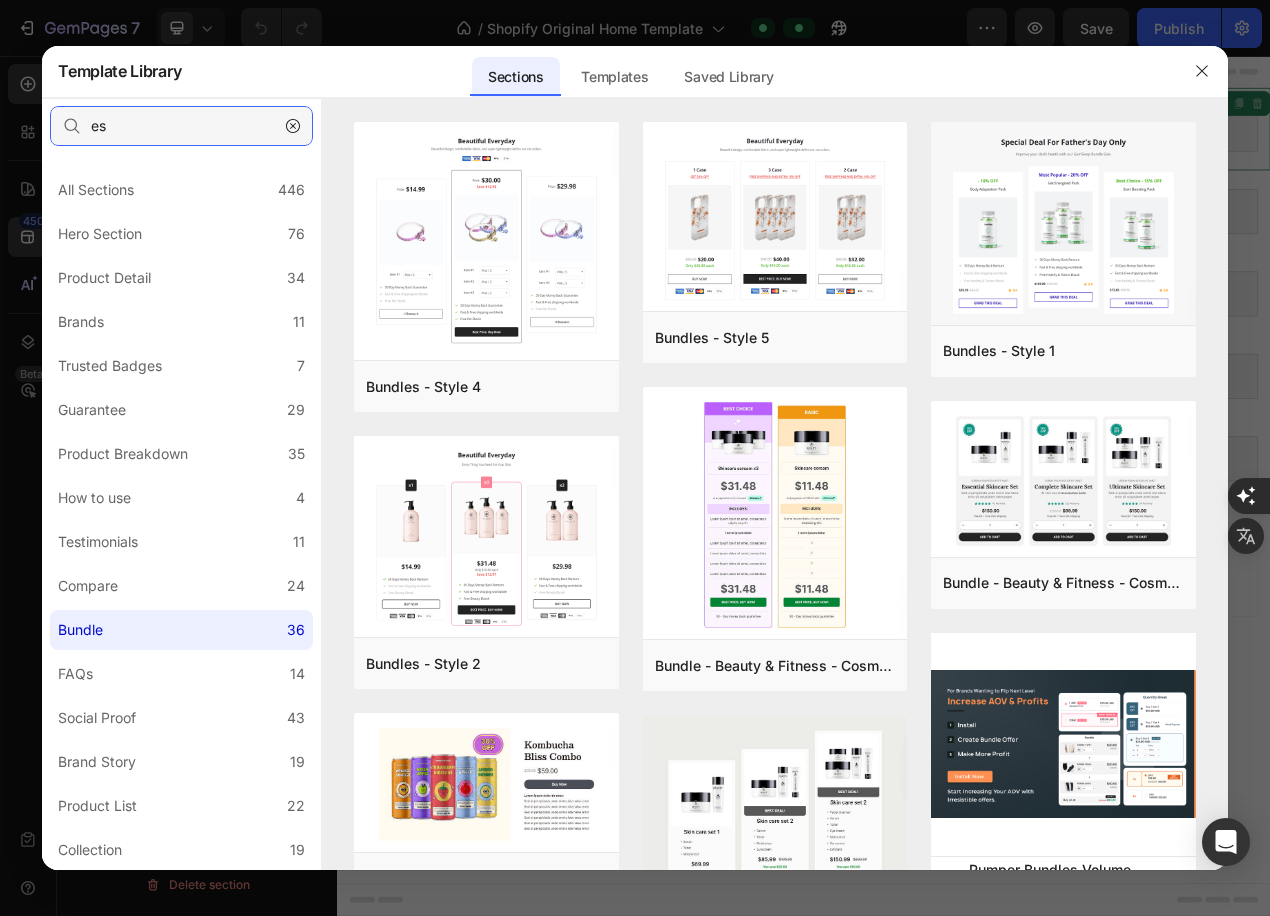 type on "e" 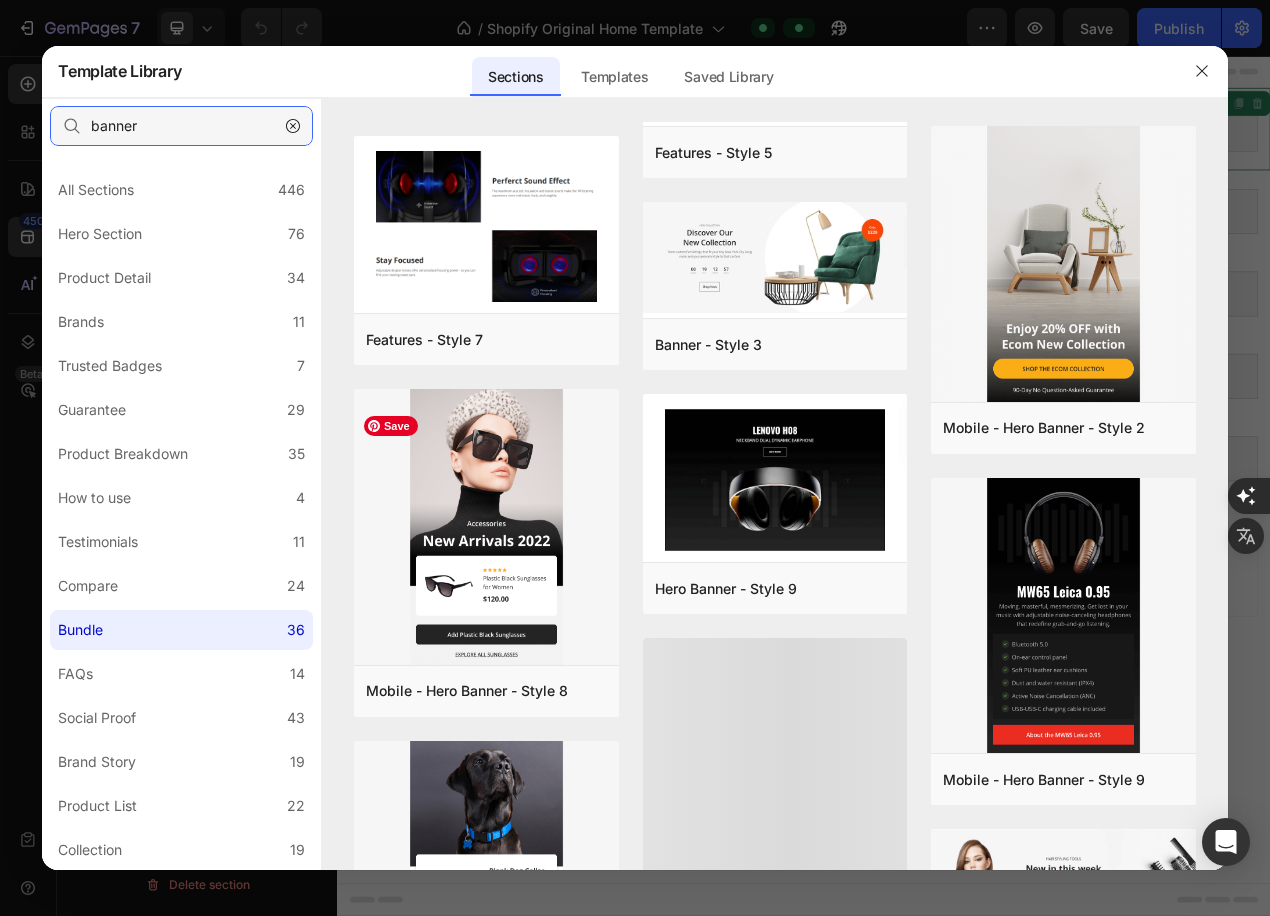 scroll, scrollTop: 1165, scrollLeft: 0, axis: vertical 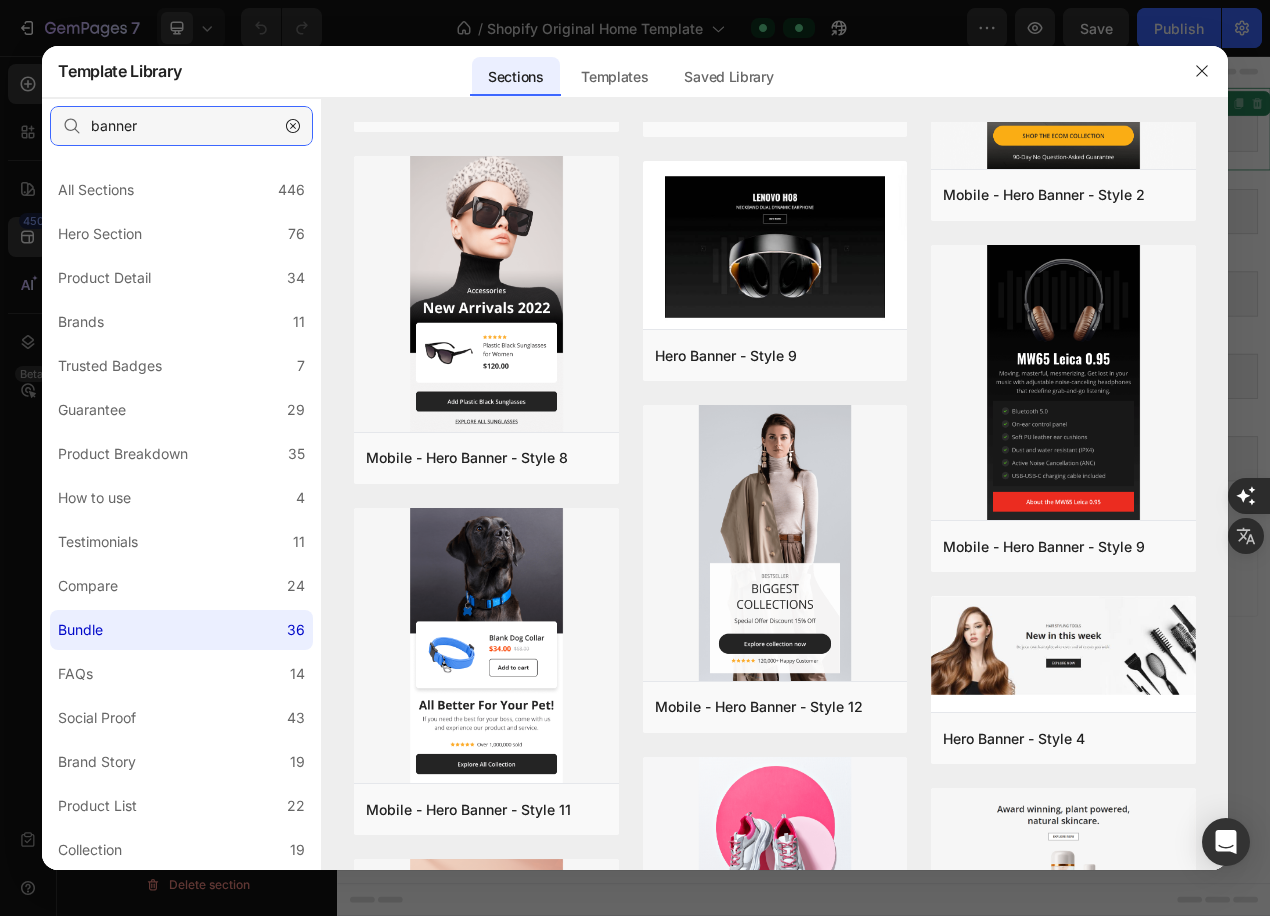 drag, startPoint x: 168, startPoint y: 110, endPoint x: 173, endPoint y: 119, distance: 10.29563 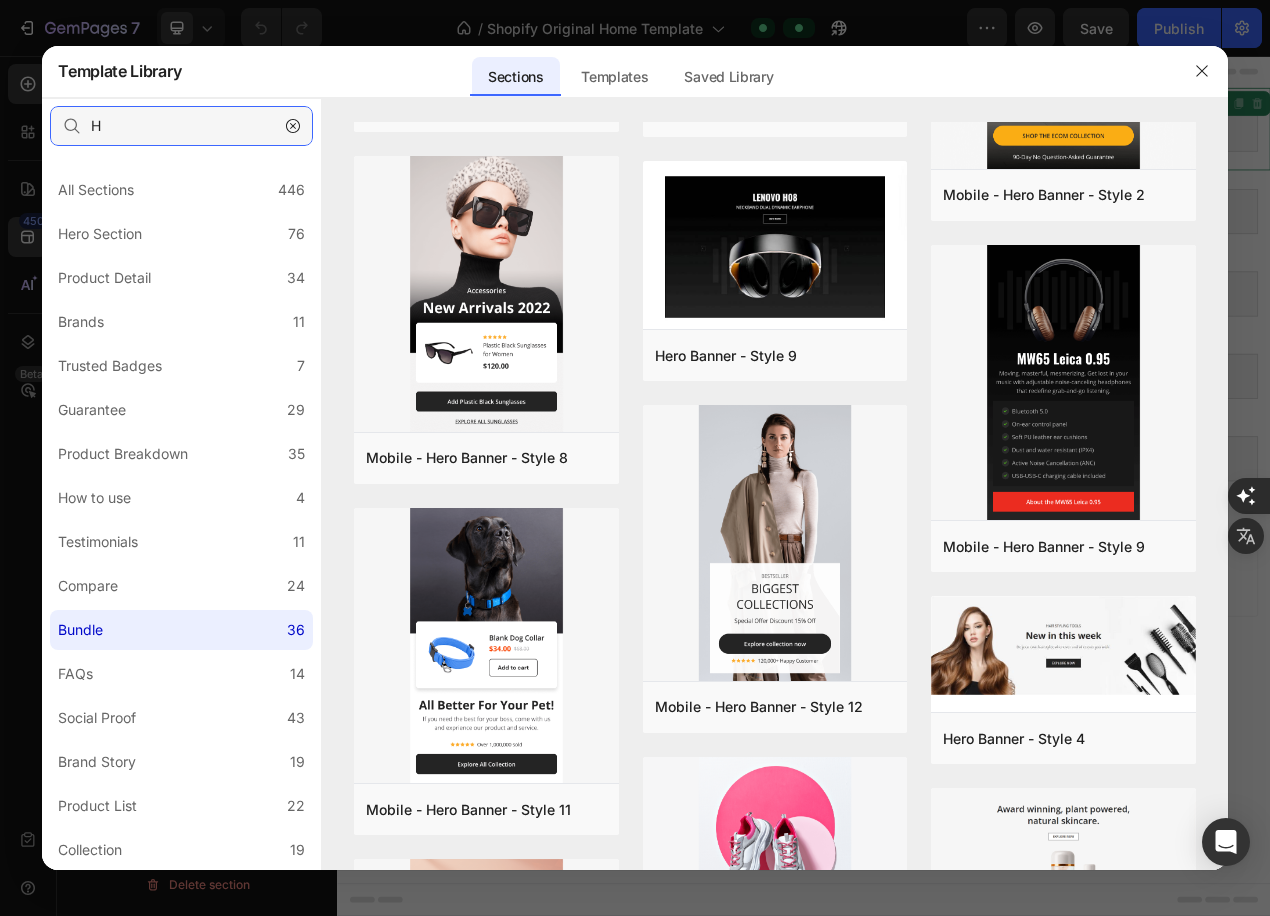 scroll, scrollTop: 0, scrollLeft: 0, axis: both 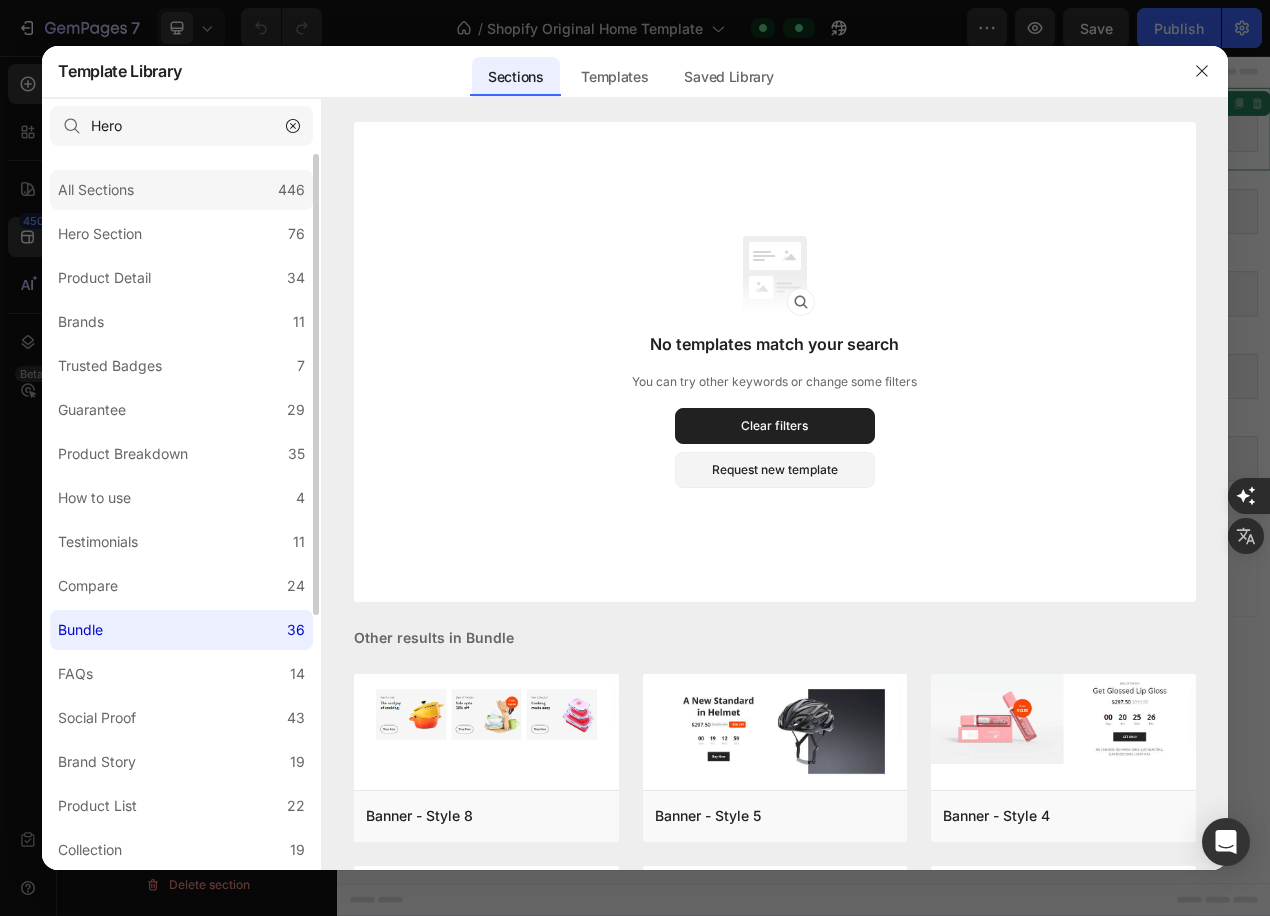 click on "All Sections 446" 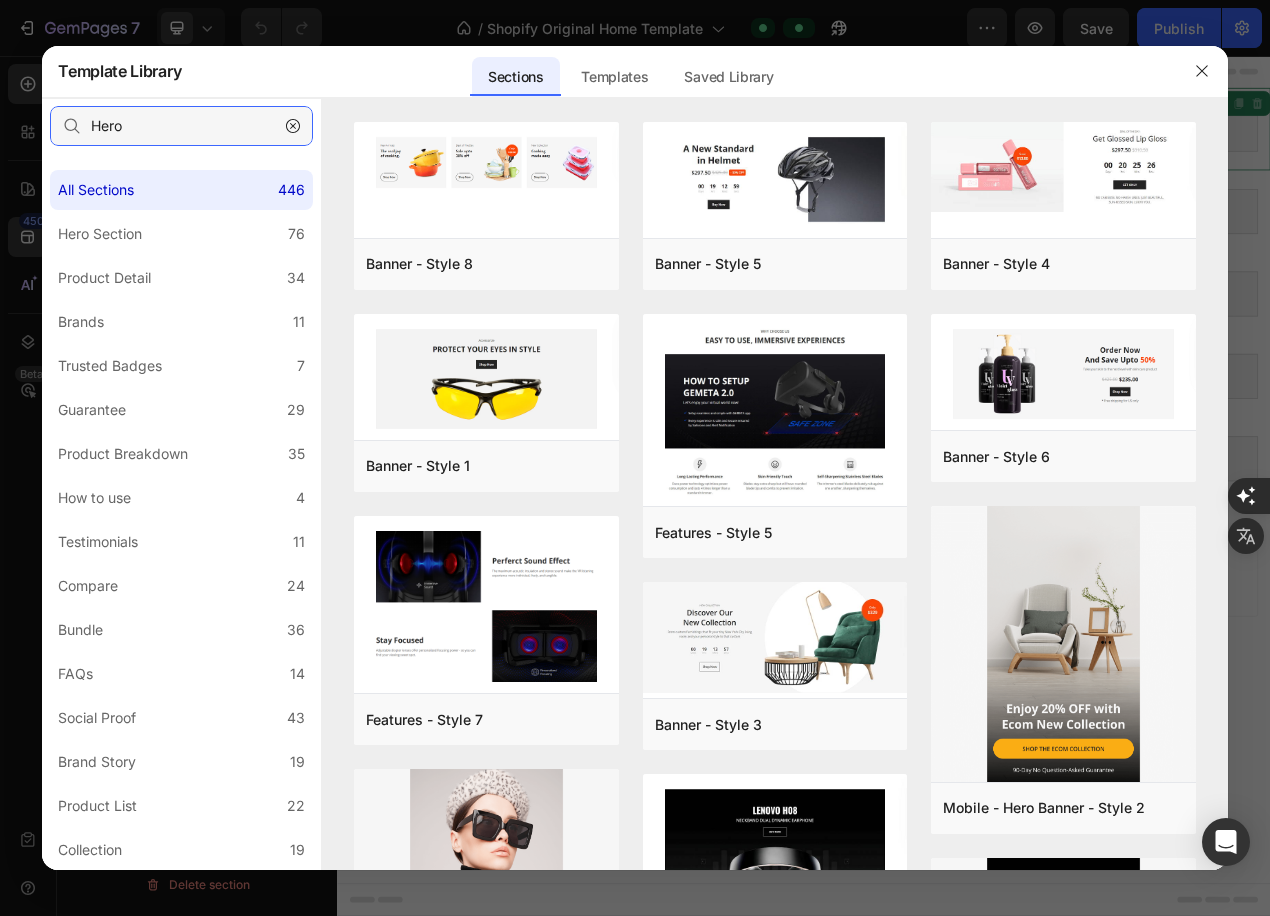 click on "Hero" at bounding box center (181, 126) 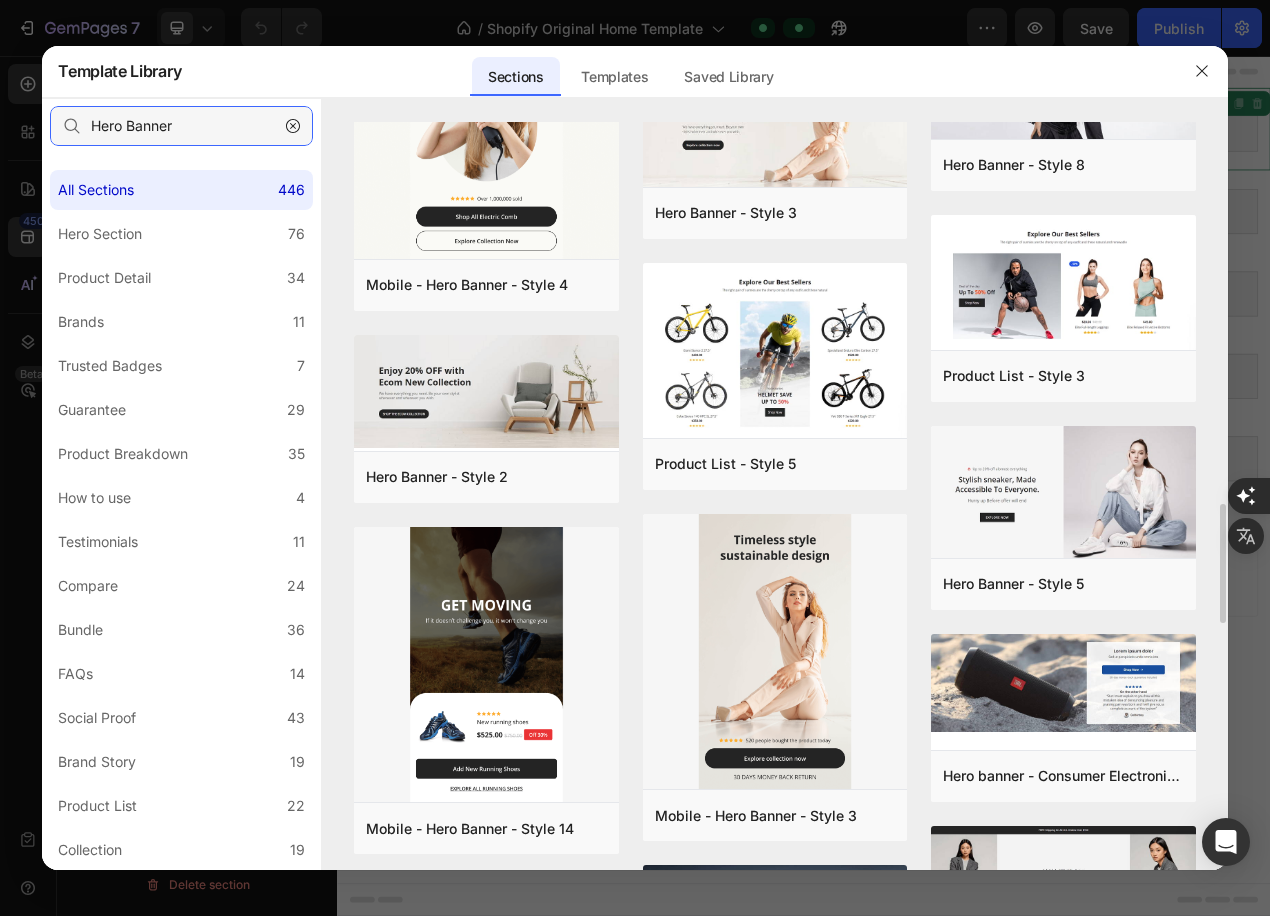 scroll, scrollTop: 2864, scrollLeft: 0, axis: vertical 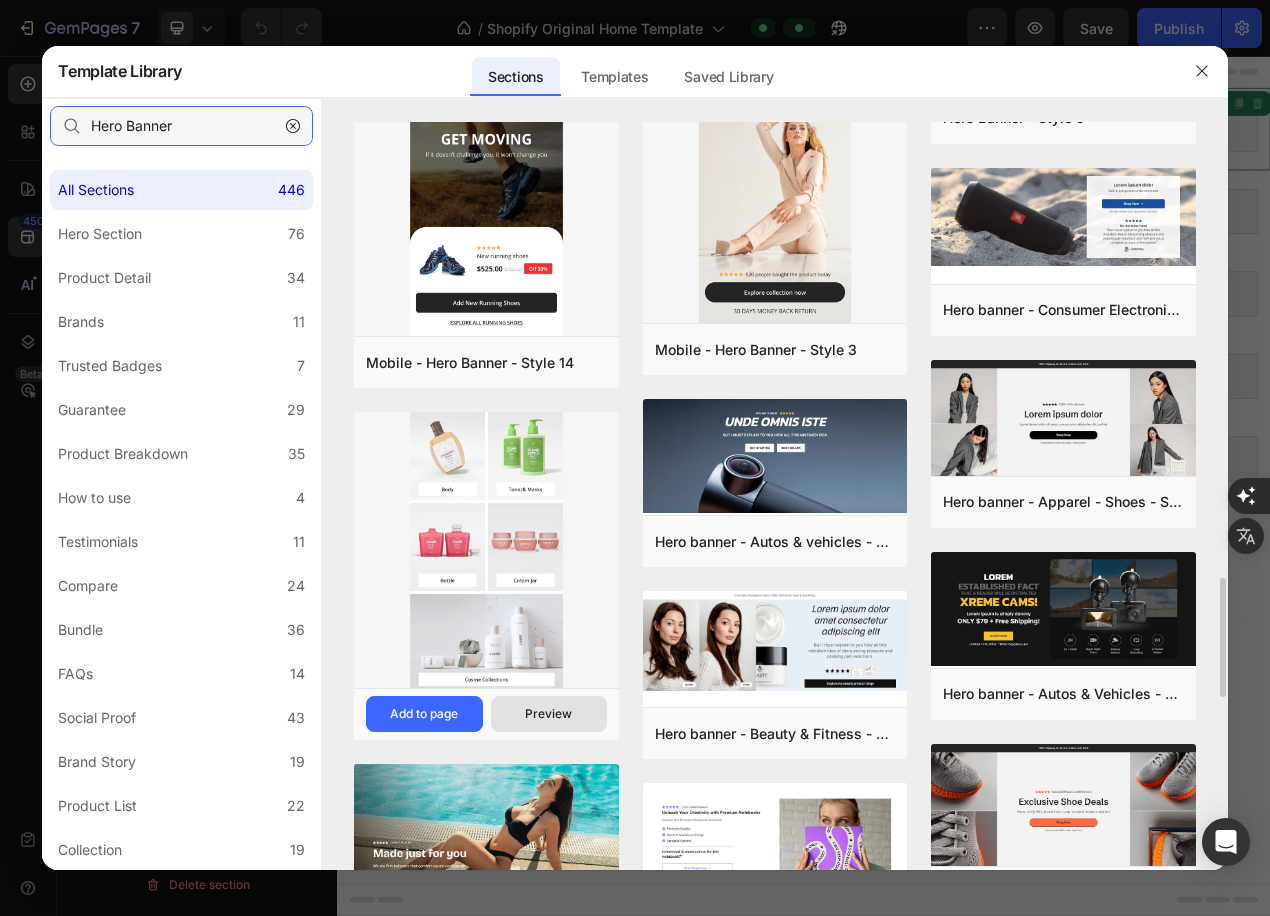 type on "Hero Banner" 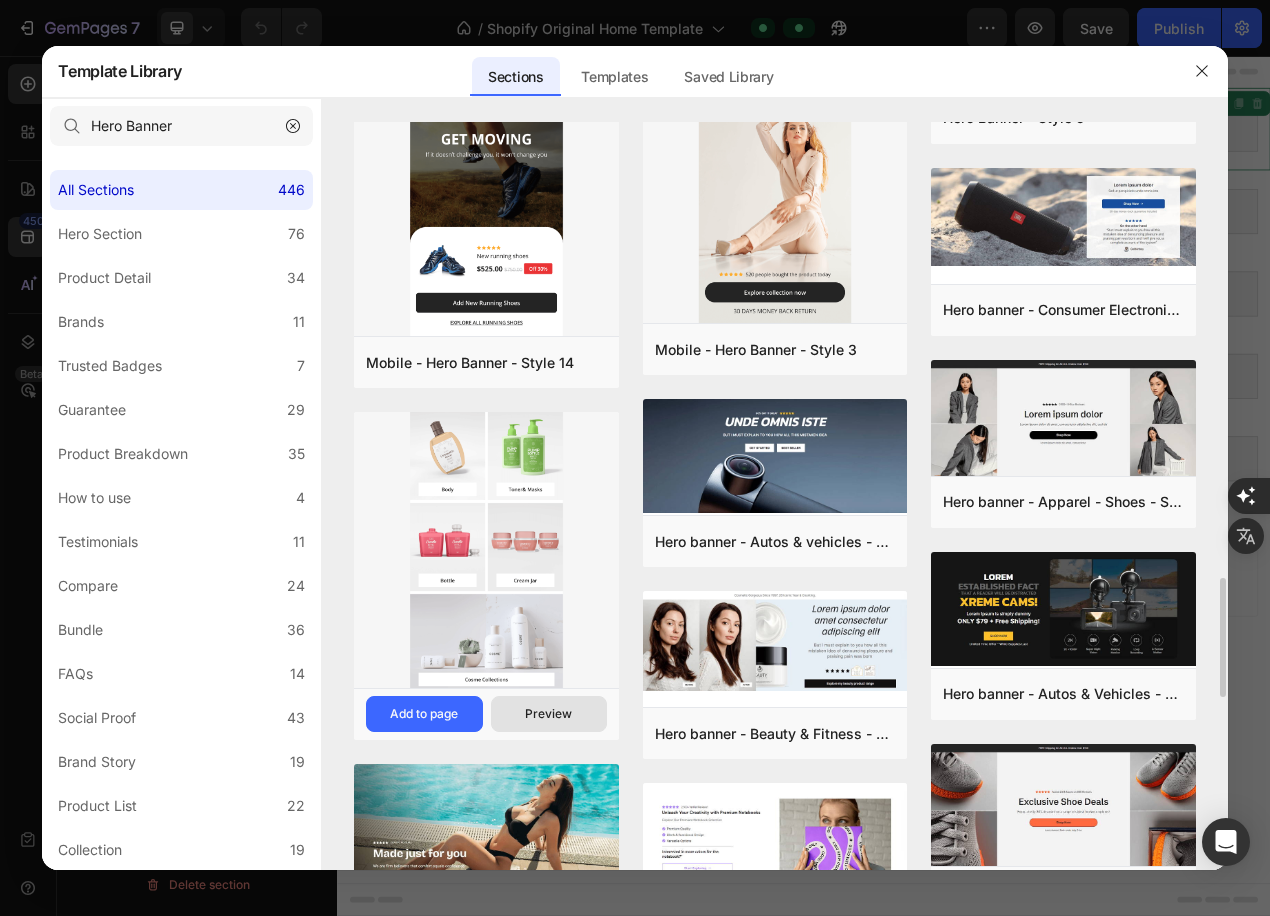 click on "Preview" at bounding box center [0, 0] 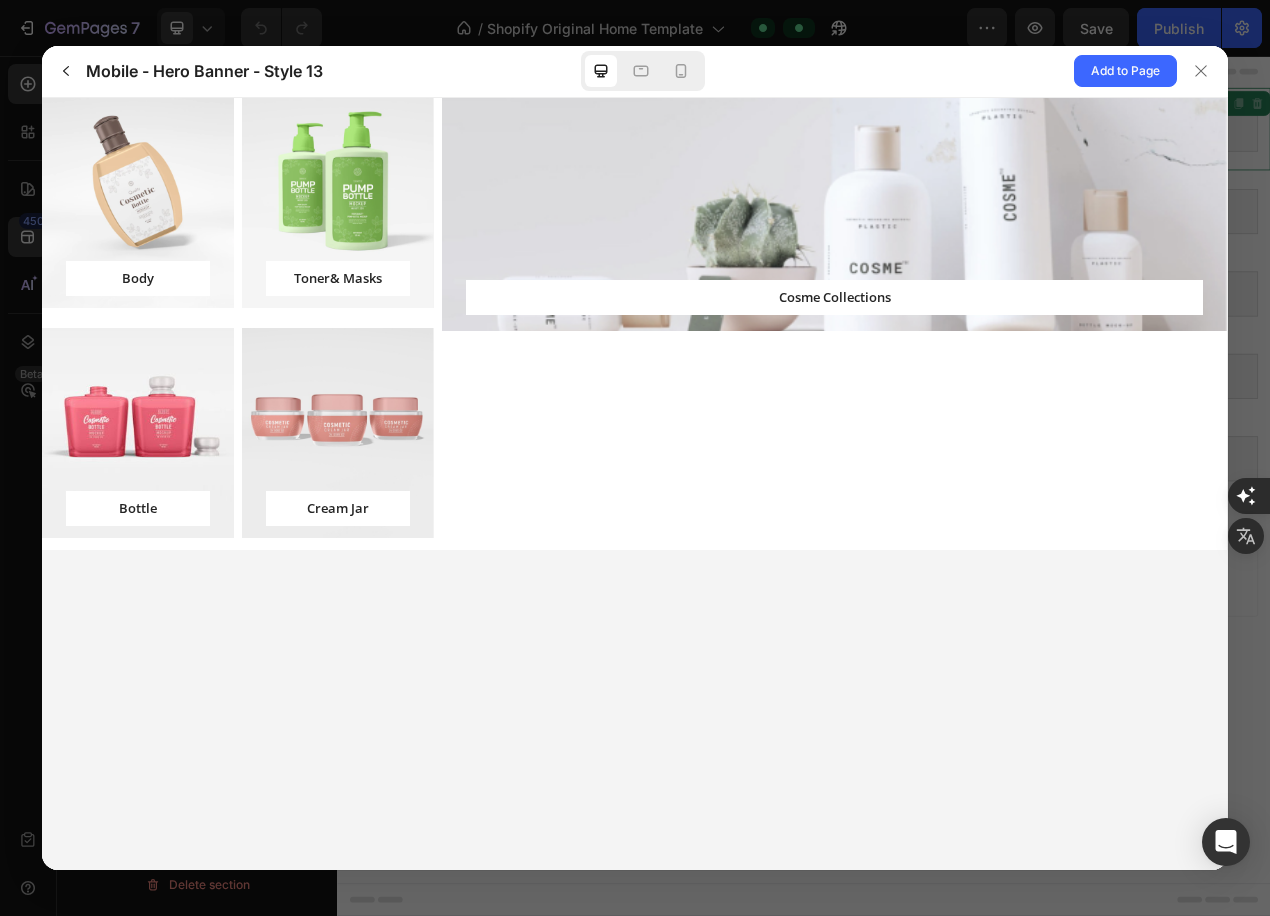 scroll, scrollTop: 0, scrollLeft: 0, axis: both 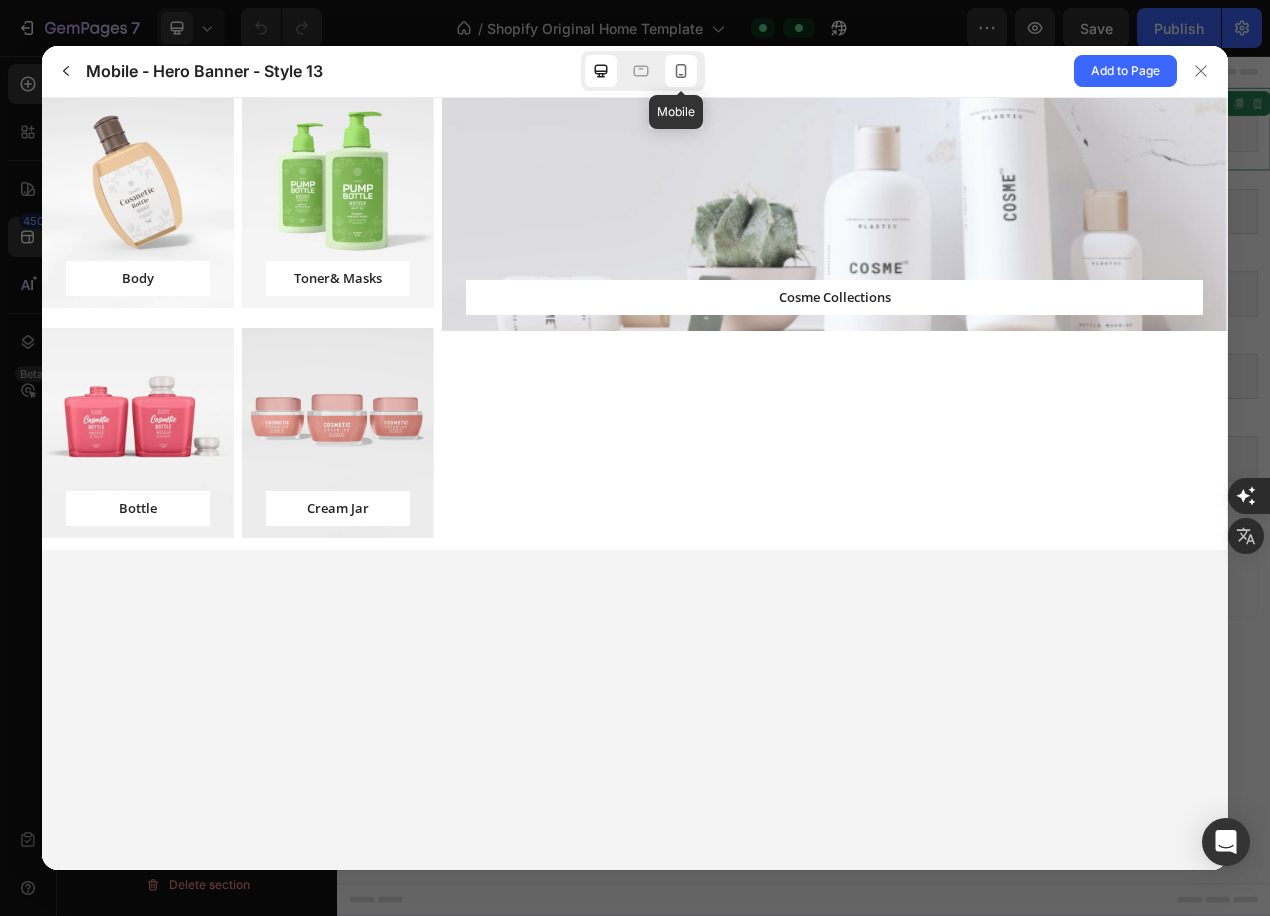 click 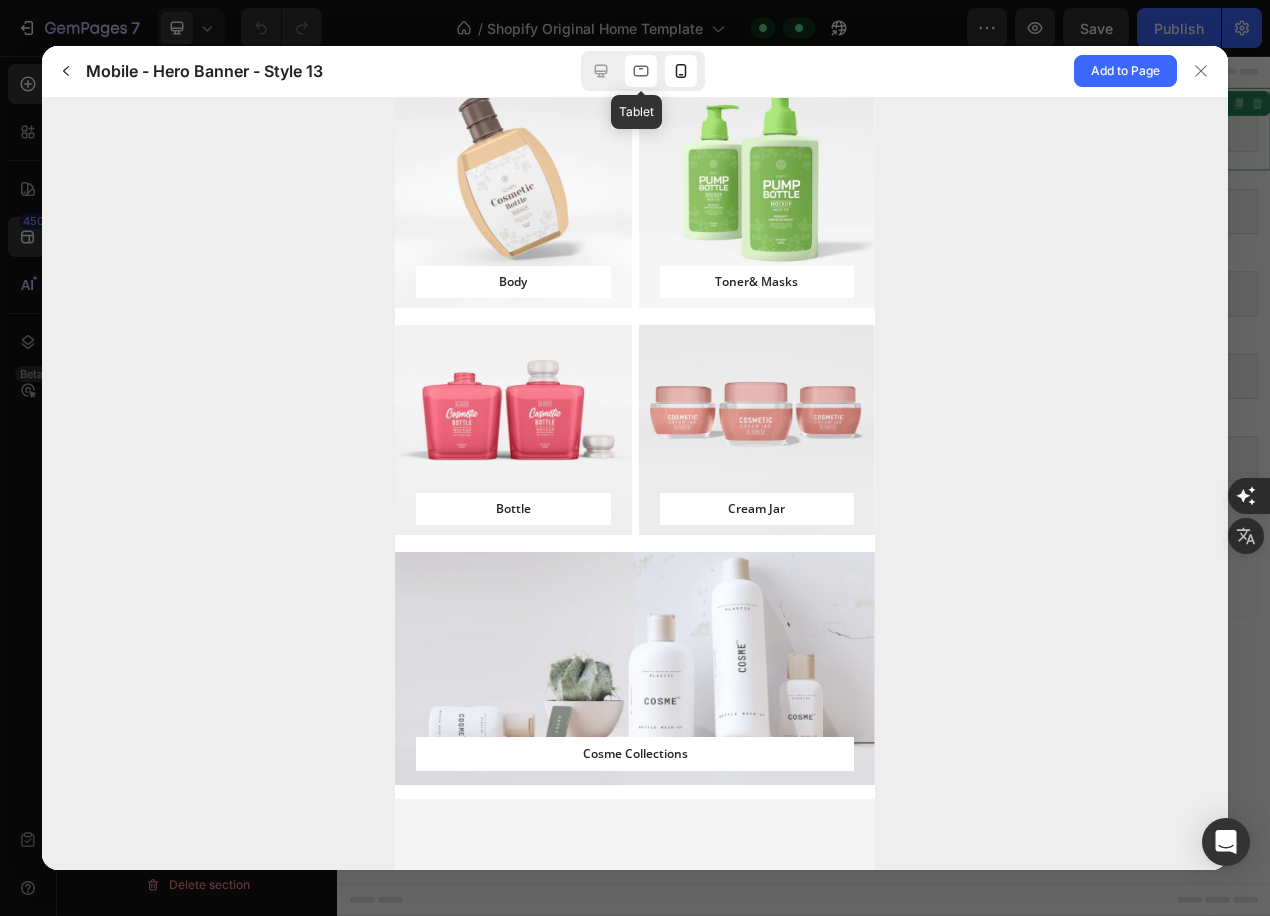 click 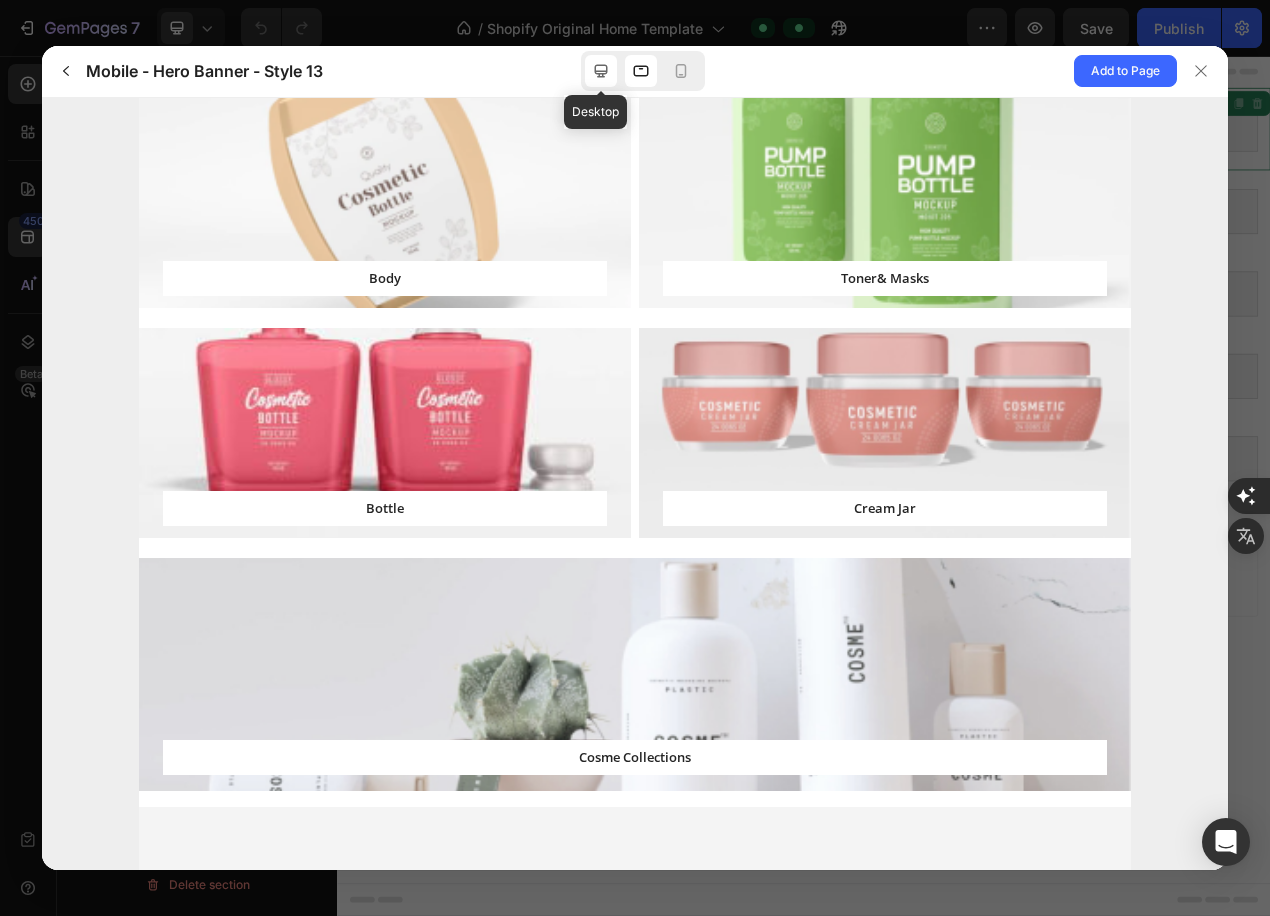 click 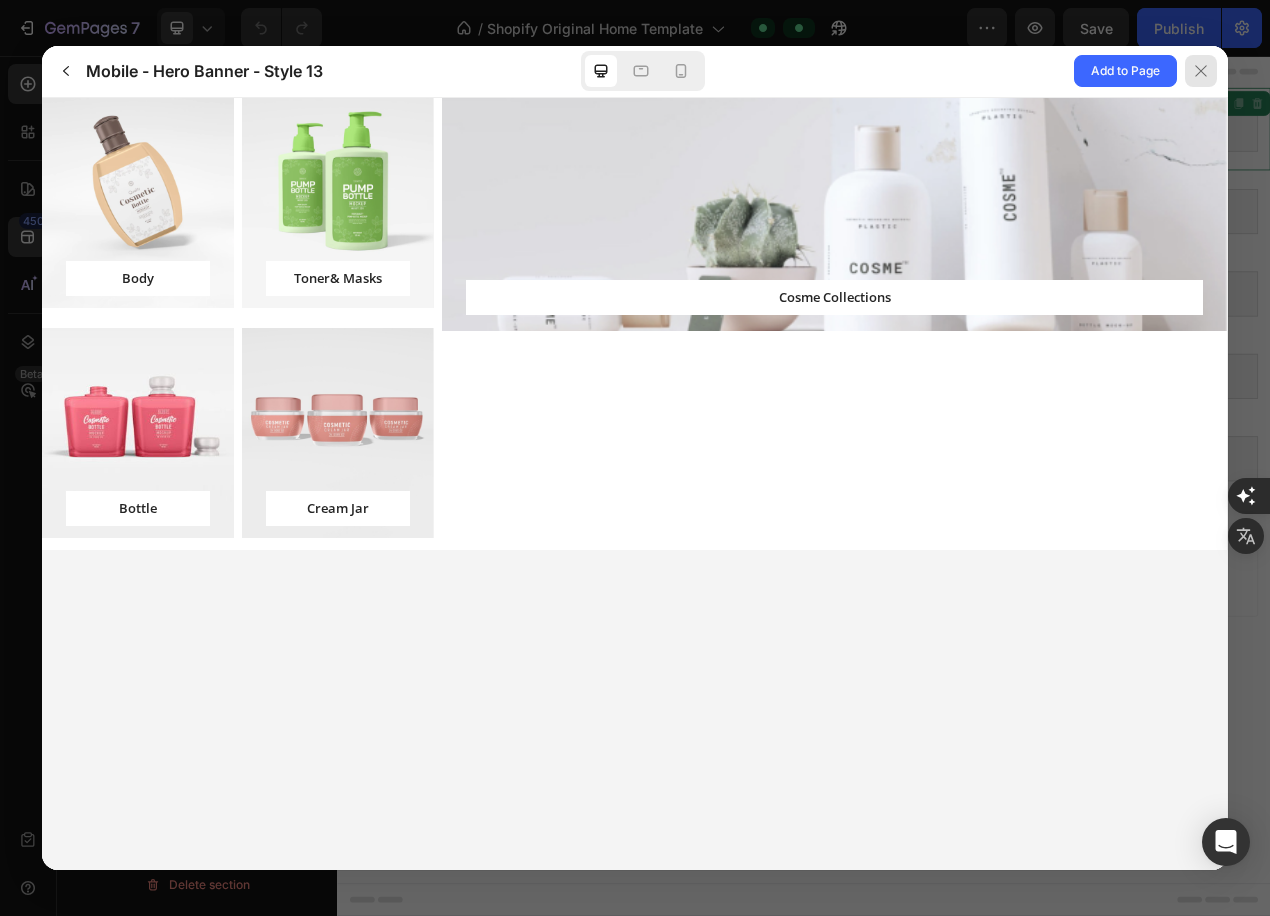 click 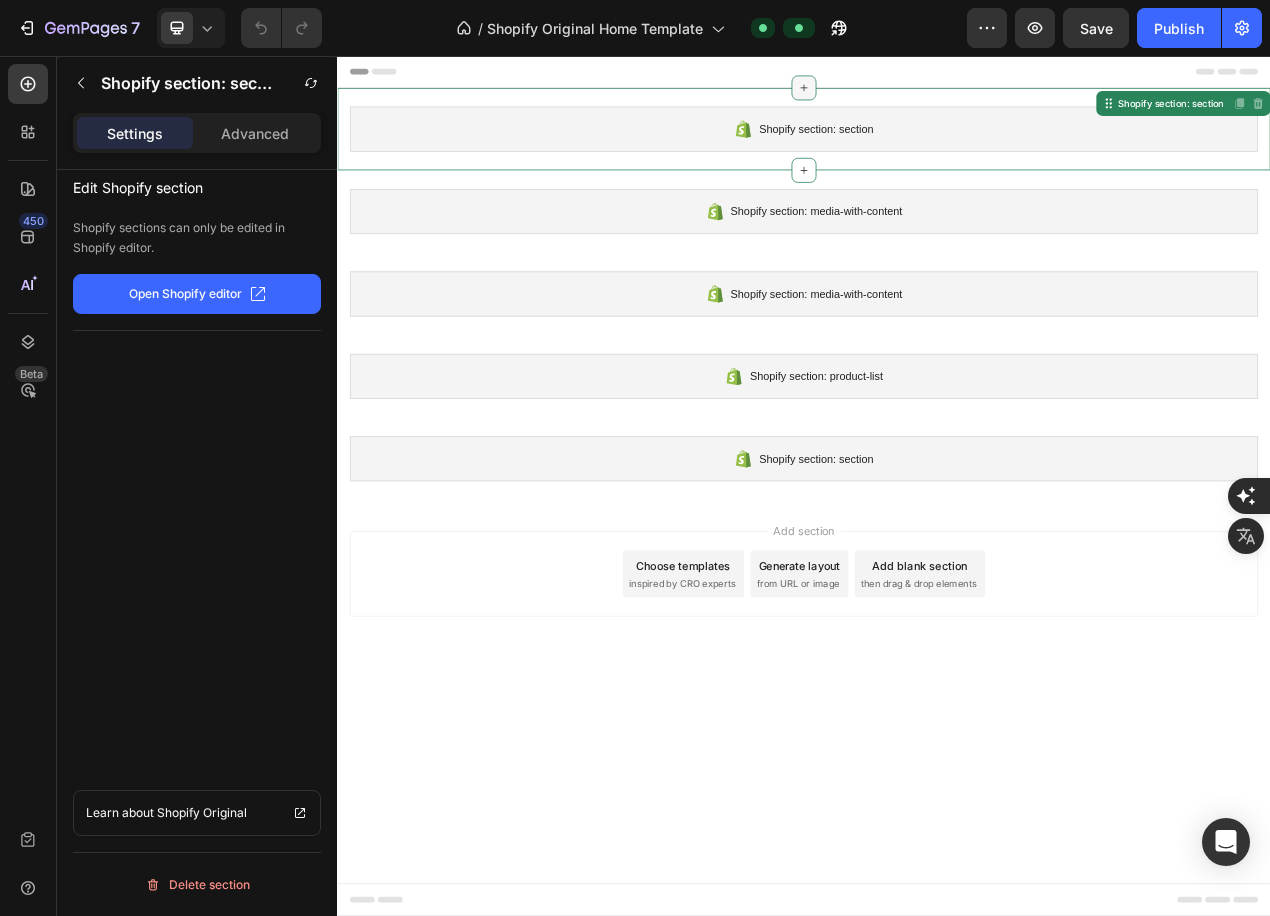 click 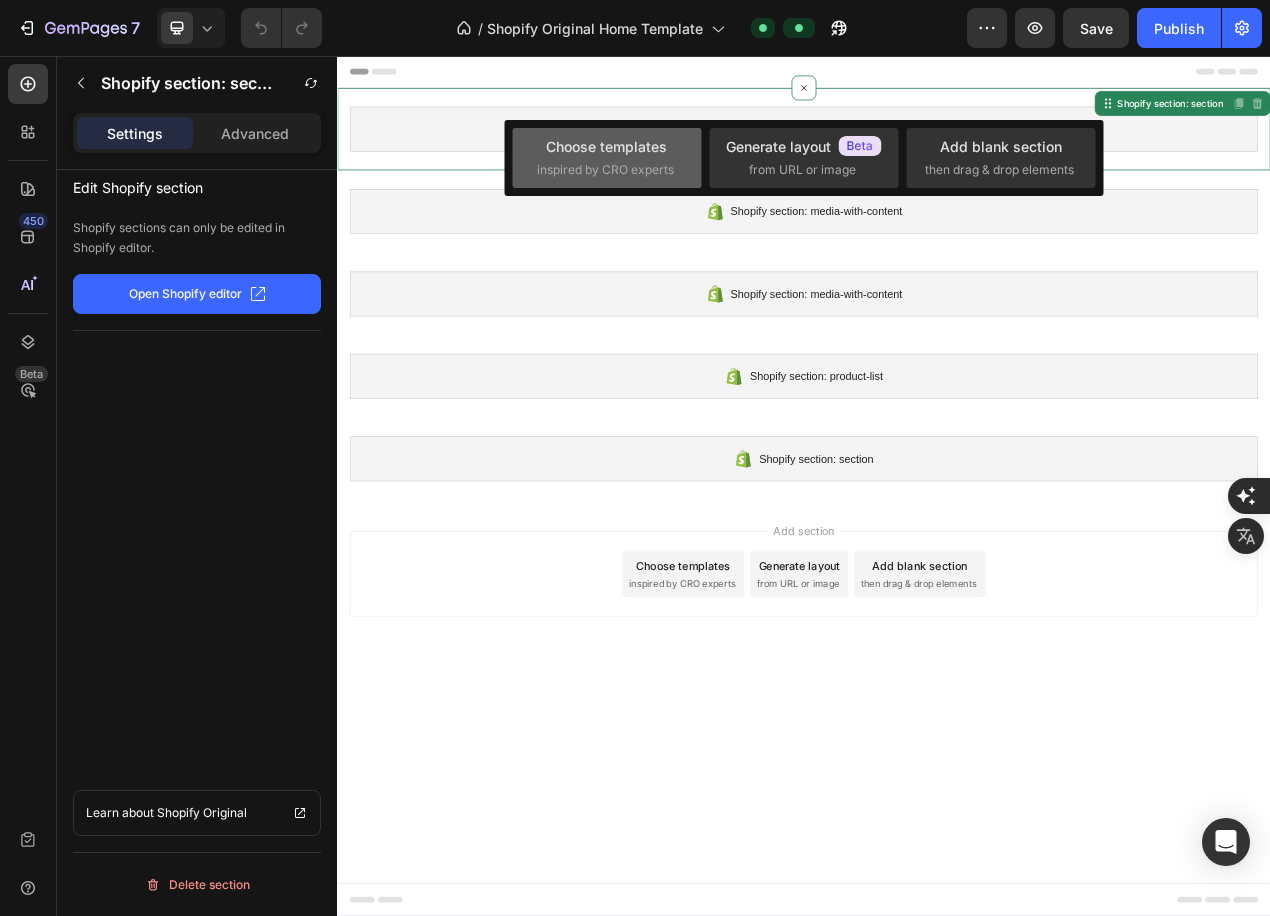 click on "Choose templates" at bounding box center (606, 146) 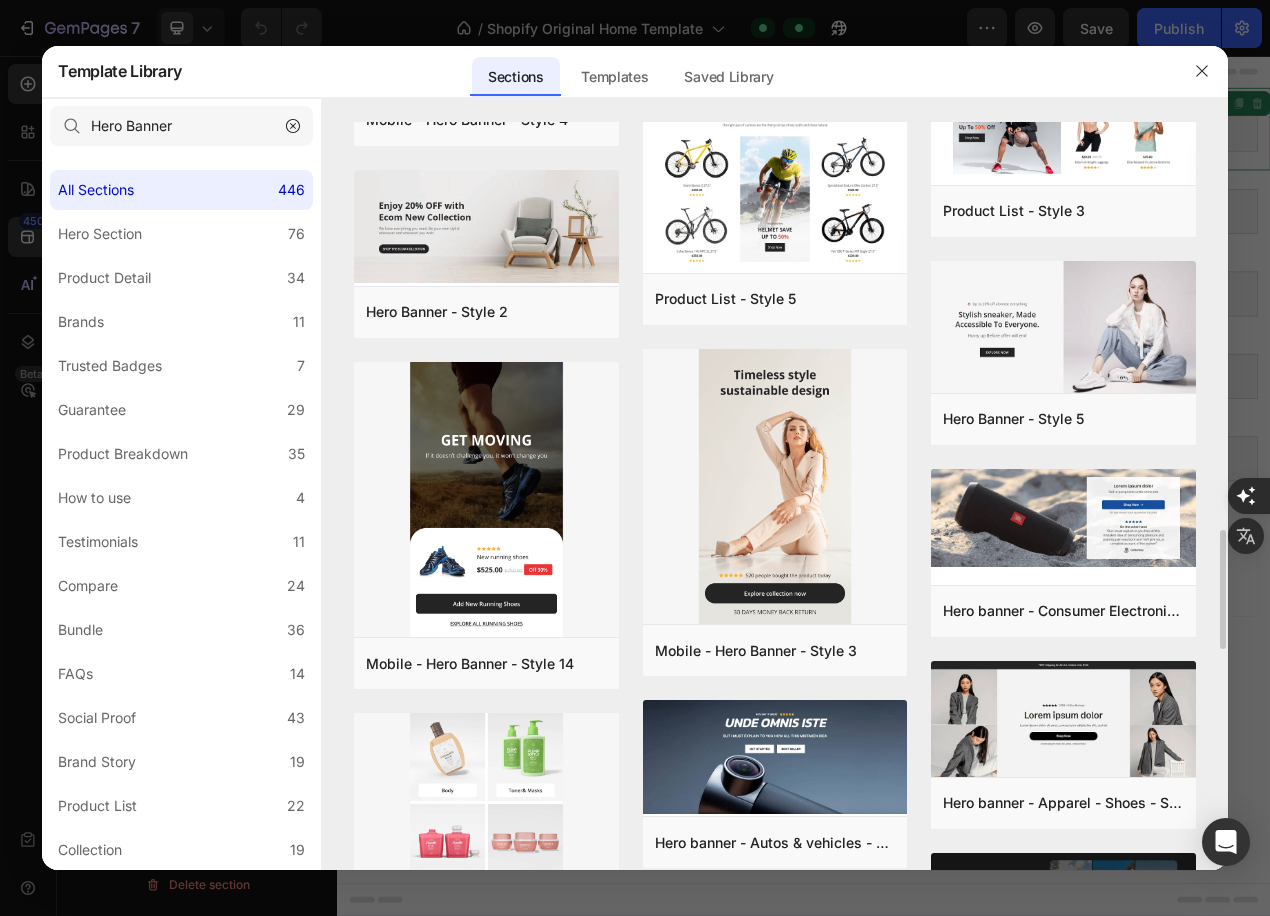 scroll, scrollTop: 2796, scrollLeft: 0, axis: vertical 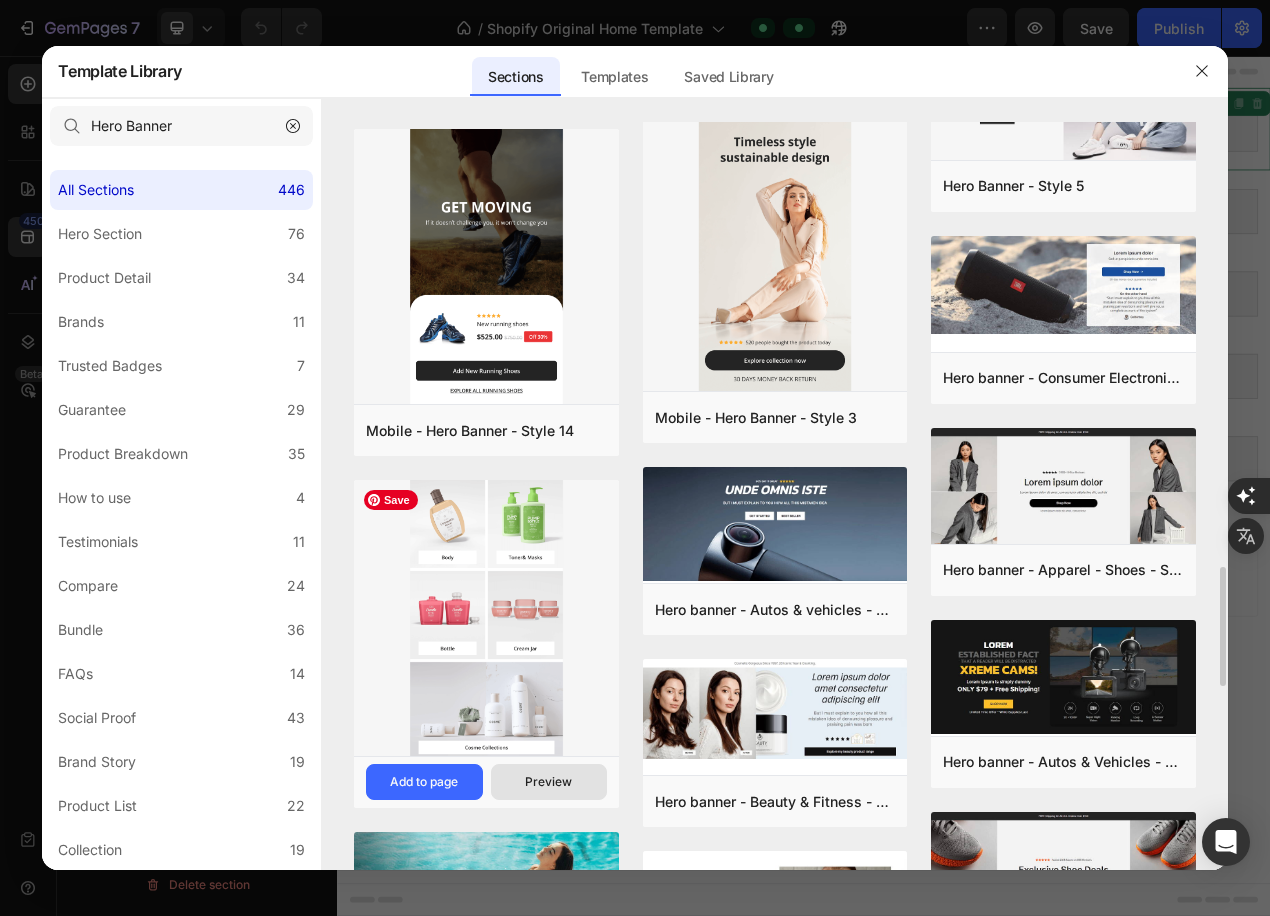 drag, startPoint x: 487, startPoint y: 581, endPoint x: 515, endPoint y: 783, distance: 203.93137 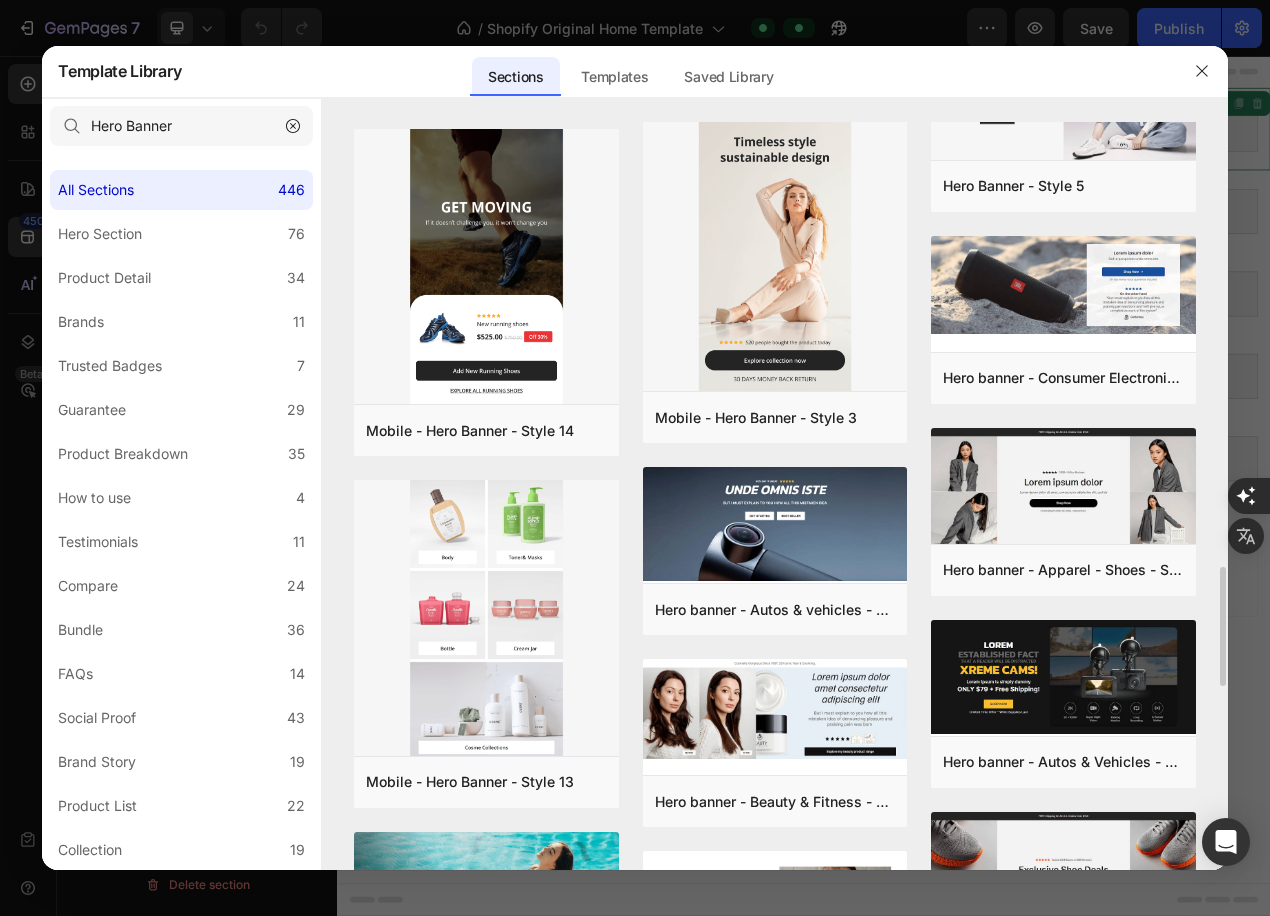 drag, startPoint x: 515, startPoint y: 783, endPoint x: 333, endPoint y: 680, distance: 209.12436 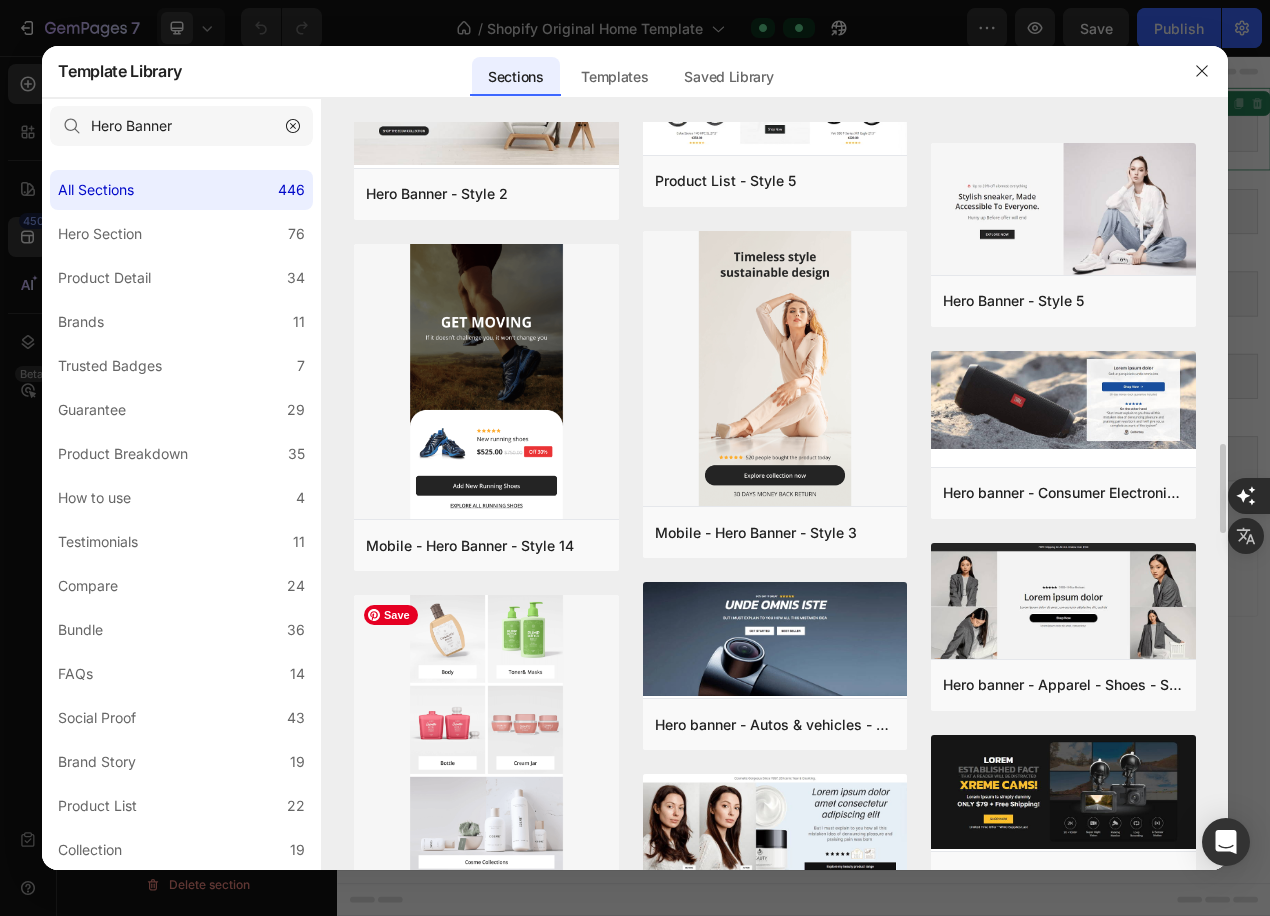 scroll, scrollTop: 3147, scrollLeft: 0, axis: vertical 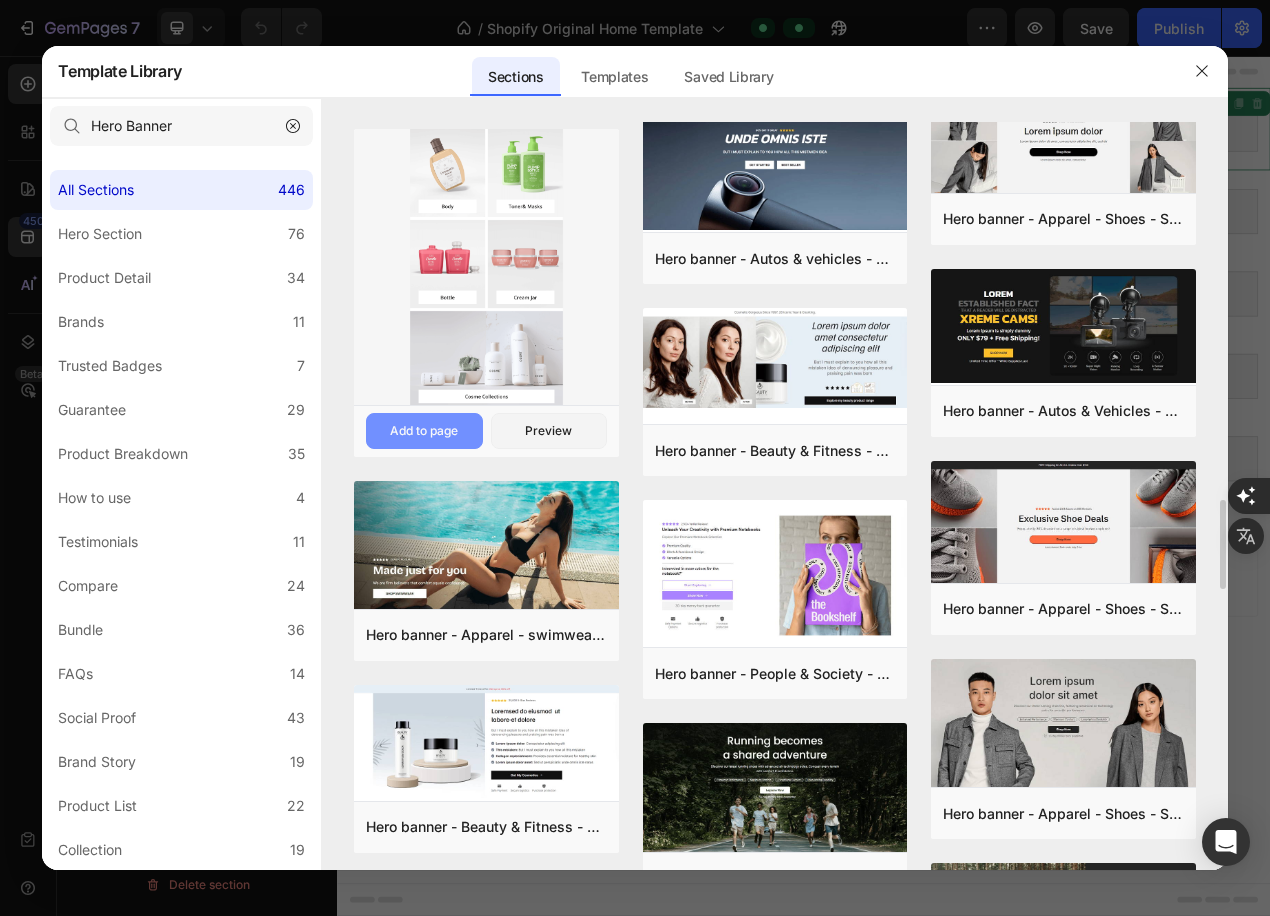 click on "Add to page" at bounding box center (0, 0) 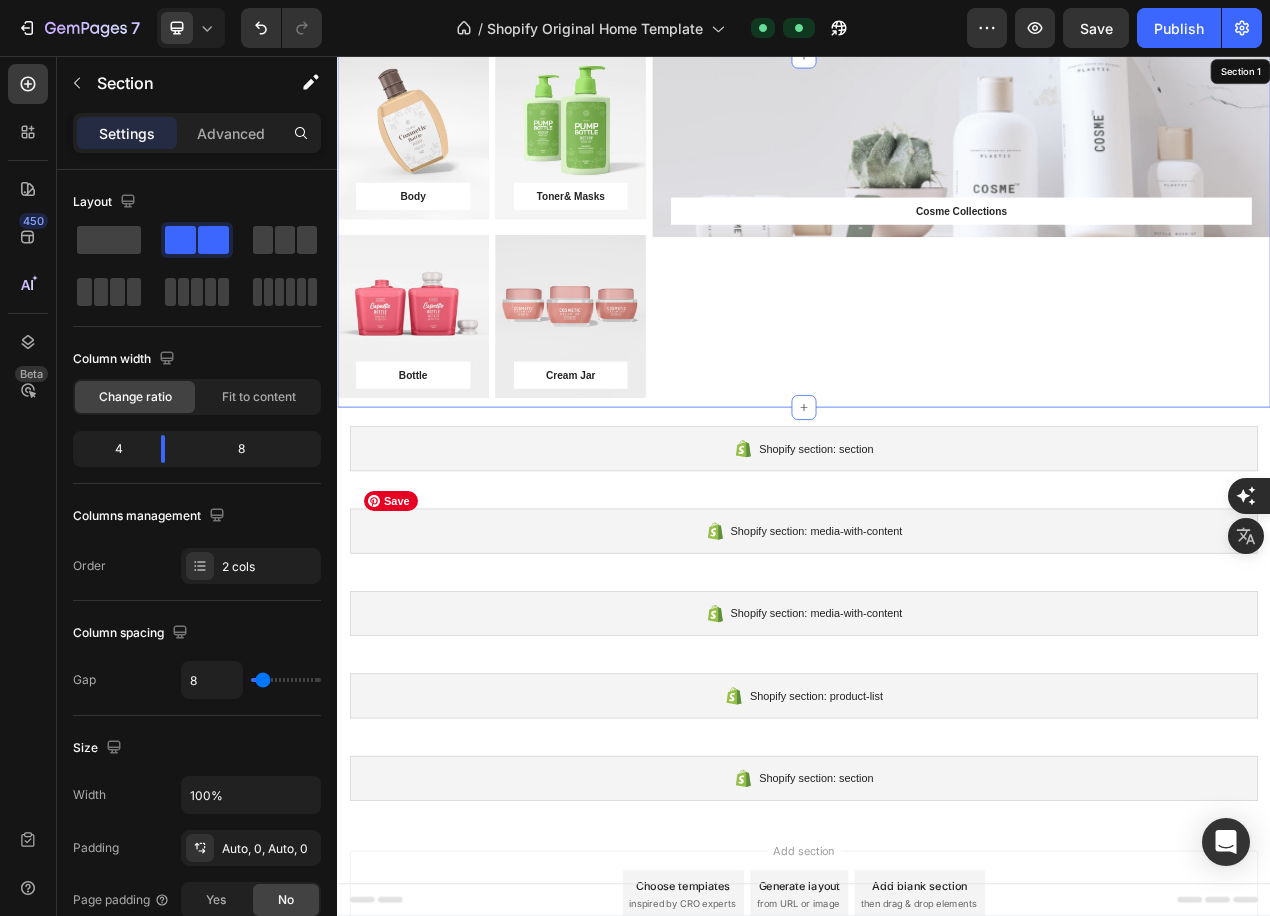 scroll, scrollTop: 0, scrollLeft: 0, axis: both 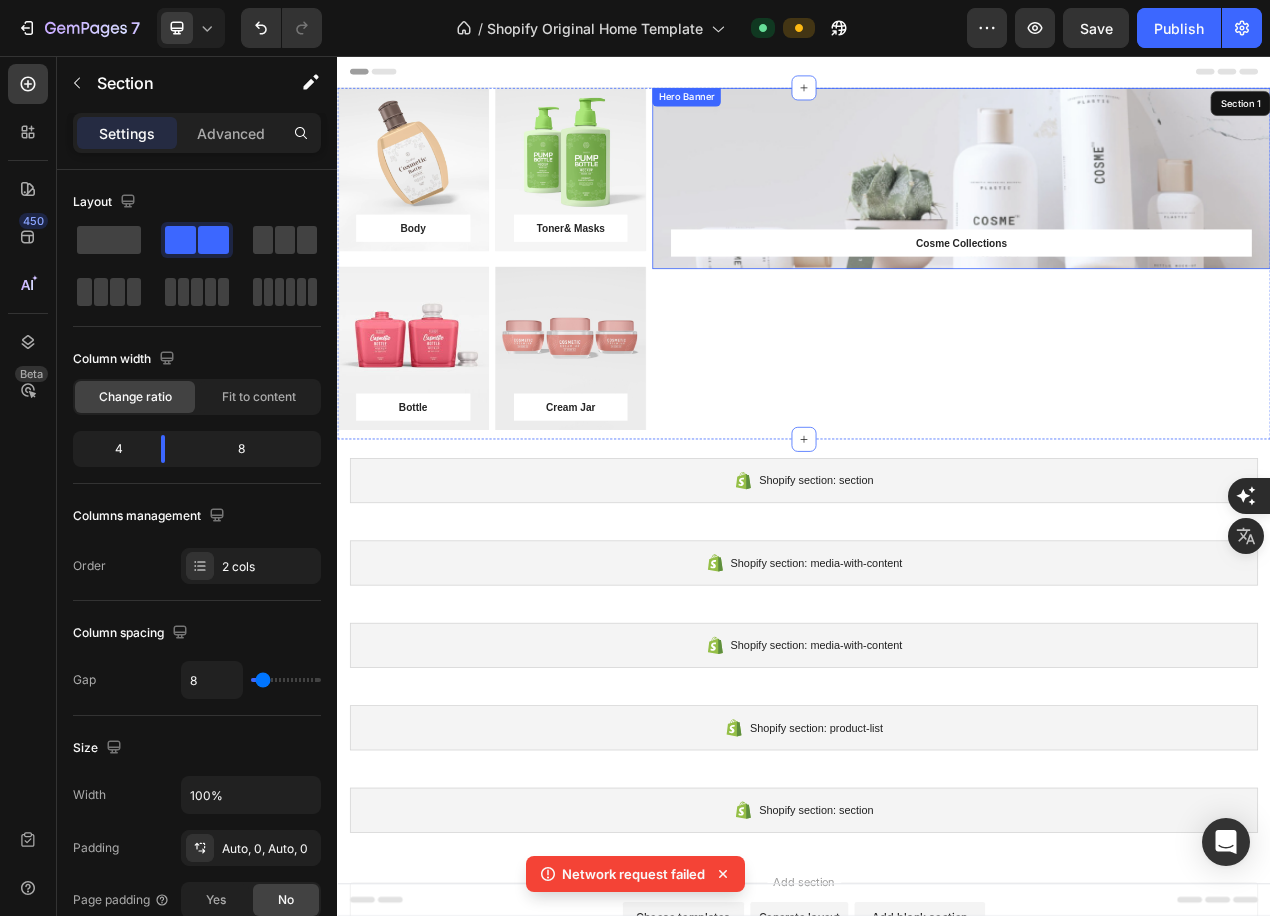 drag, startPoint x: 928, startPoint y: 88, endPoint x: 929, endPoint y: 146, distance: 58.00862 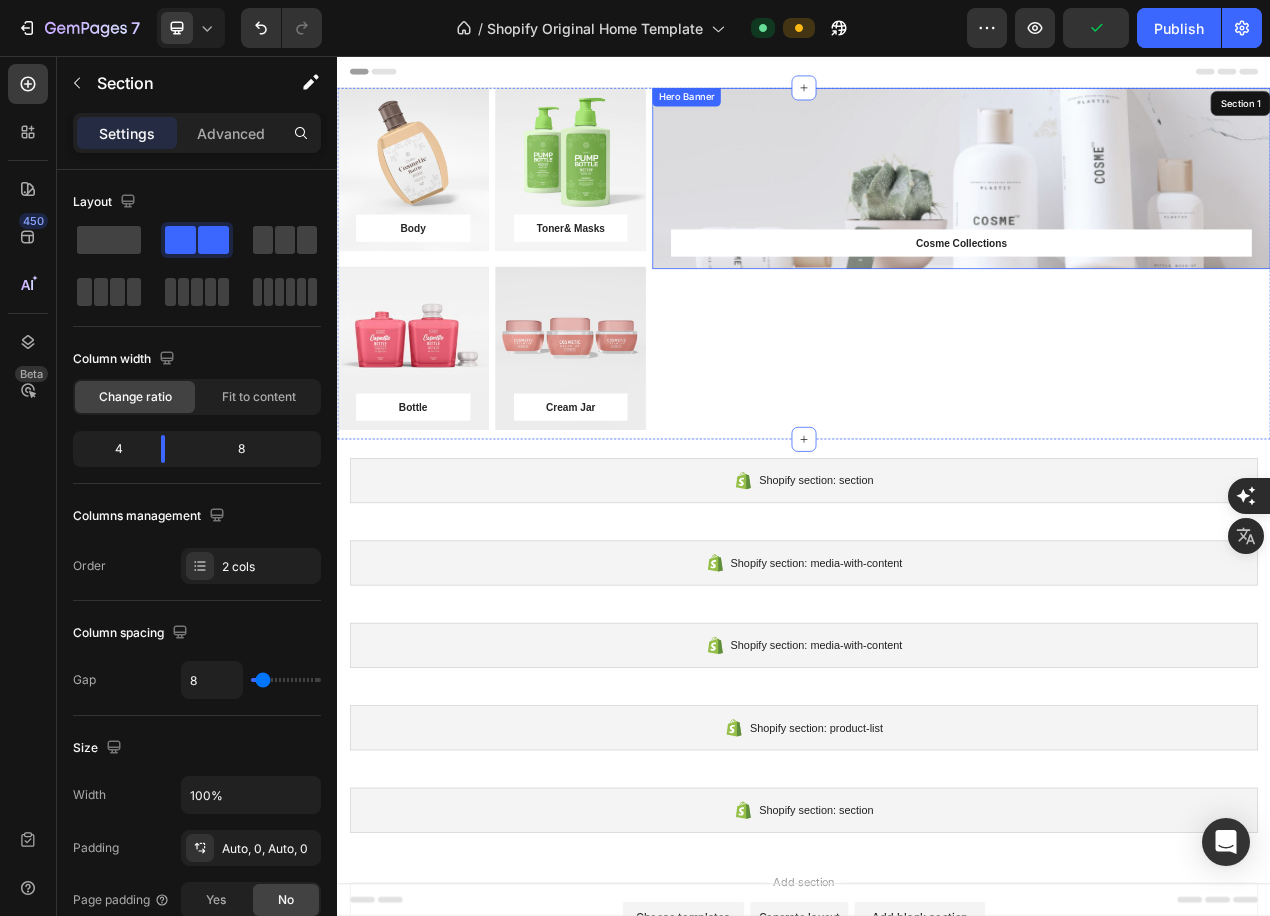 click at bounding box center [1139, 213] 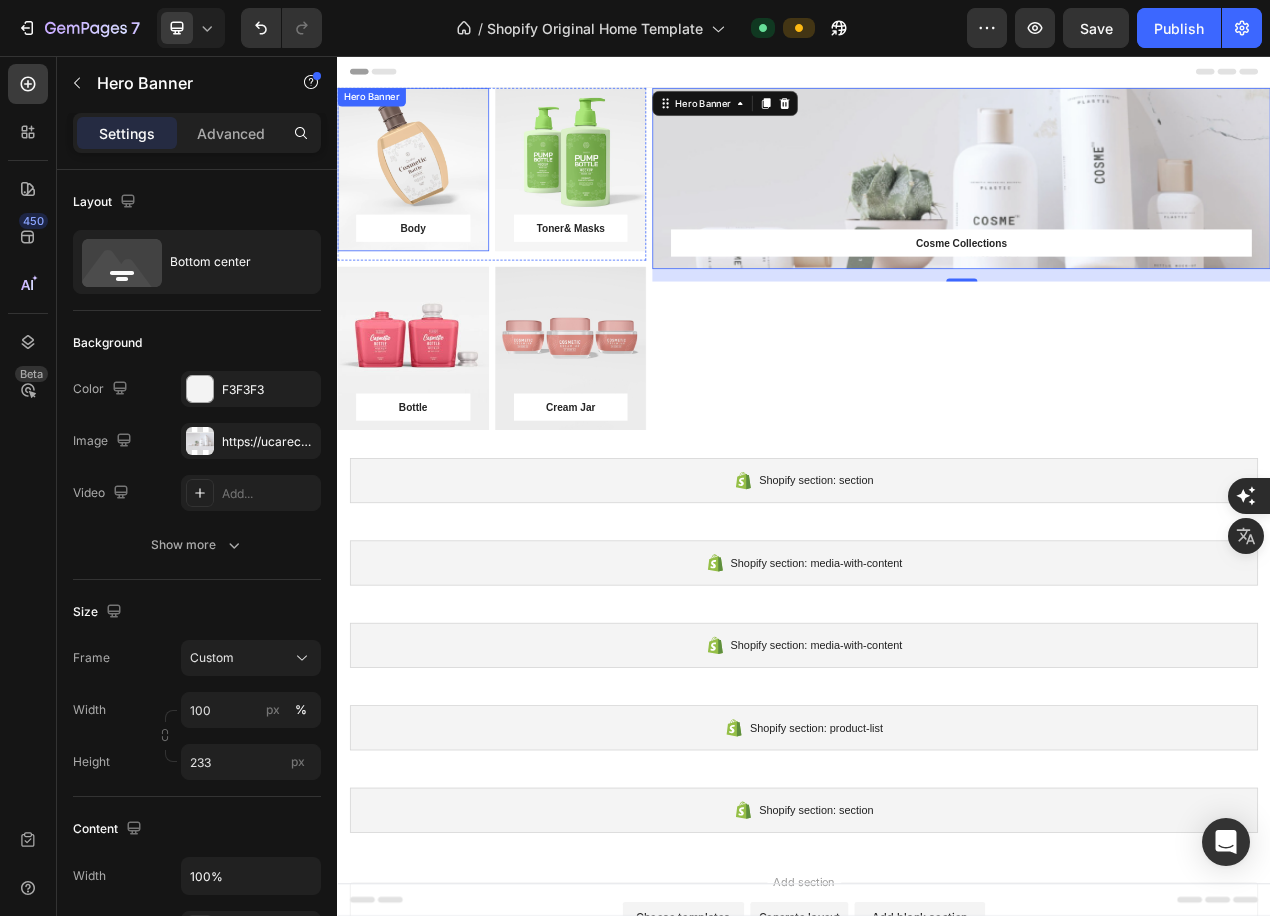click at bounding box center (434, 202) 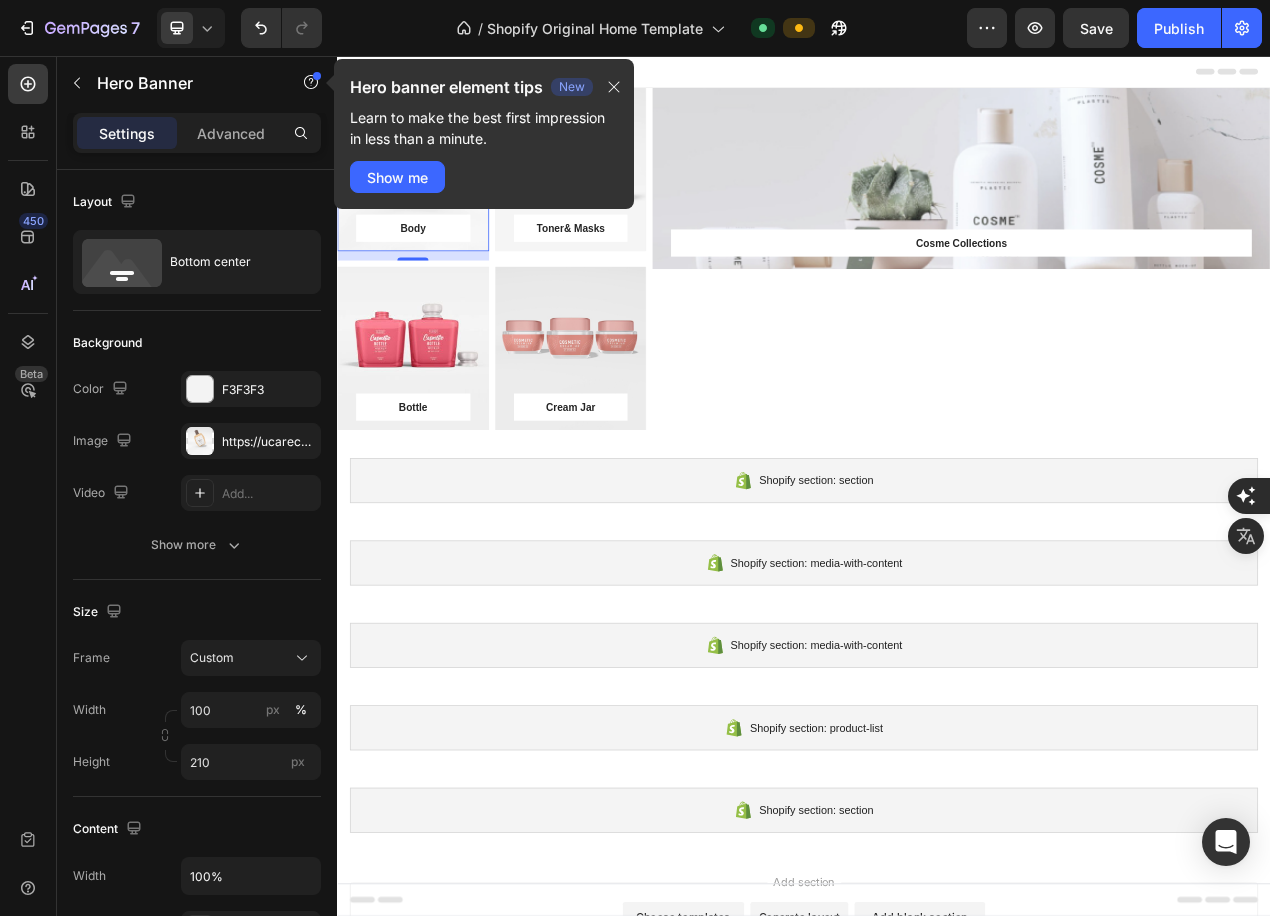 click on "Hero banner element tips New Learn to make the best first impression in less than a minute." at bounding box center (484, 112) 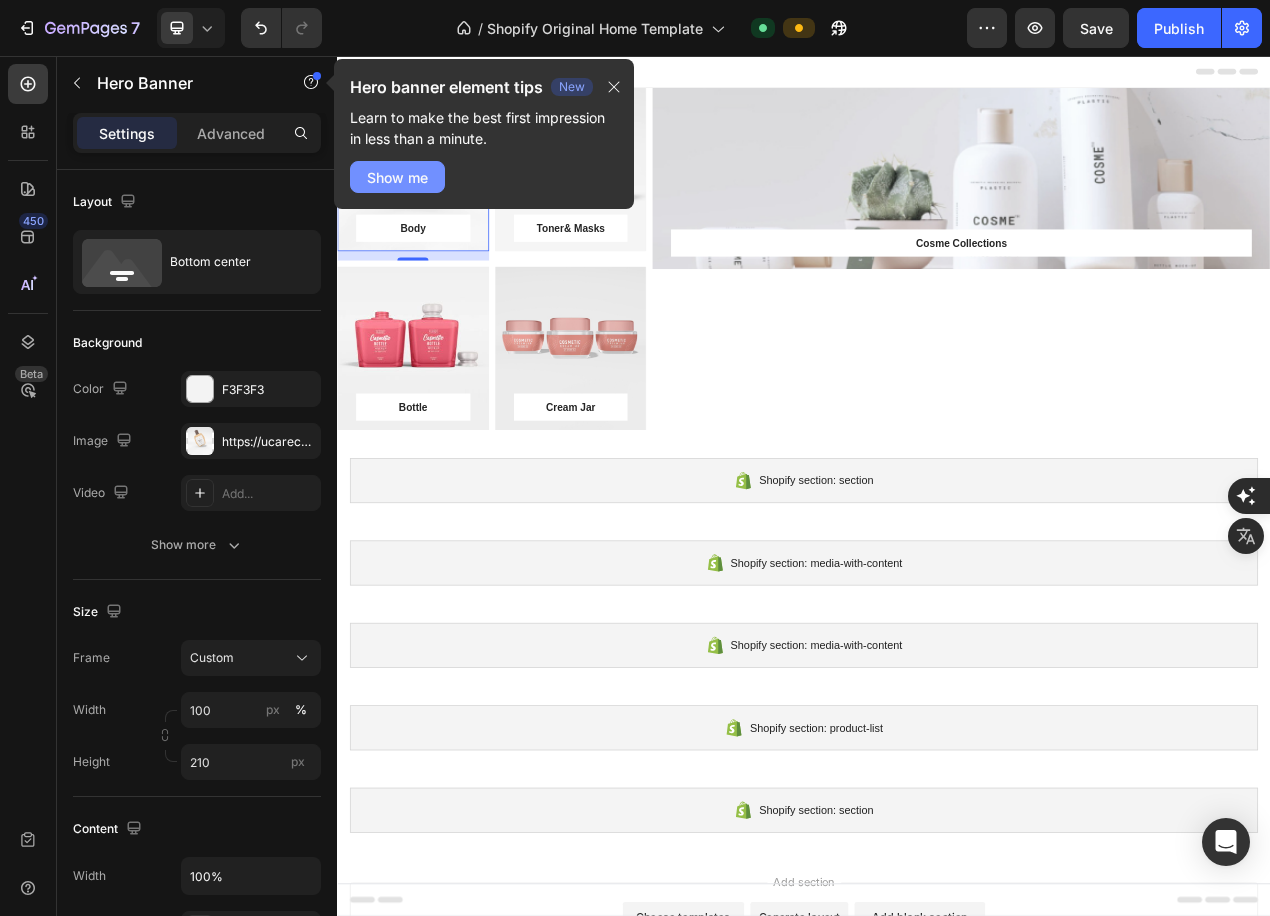 click on "Show me" at bounding box center (397, 177) 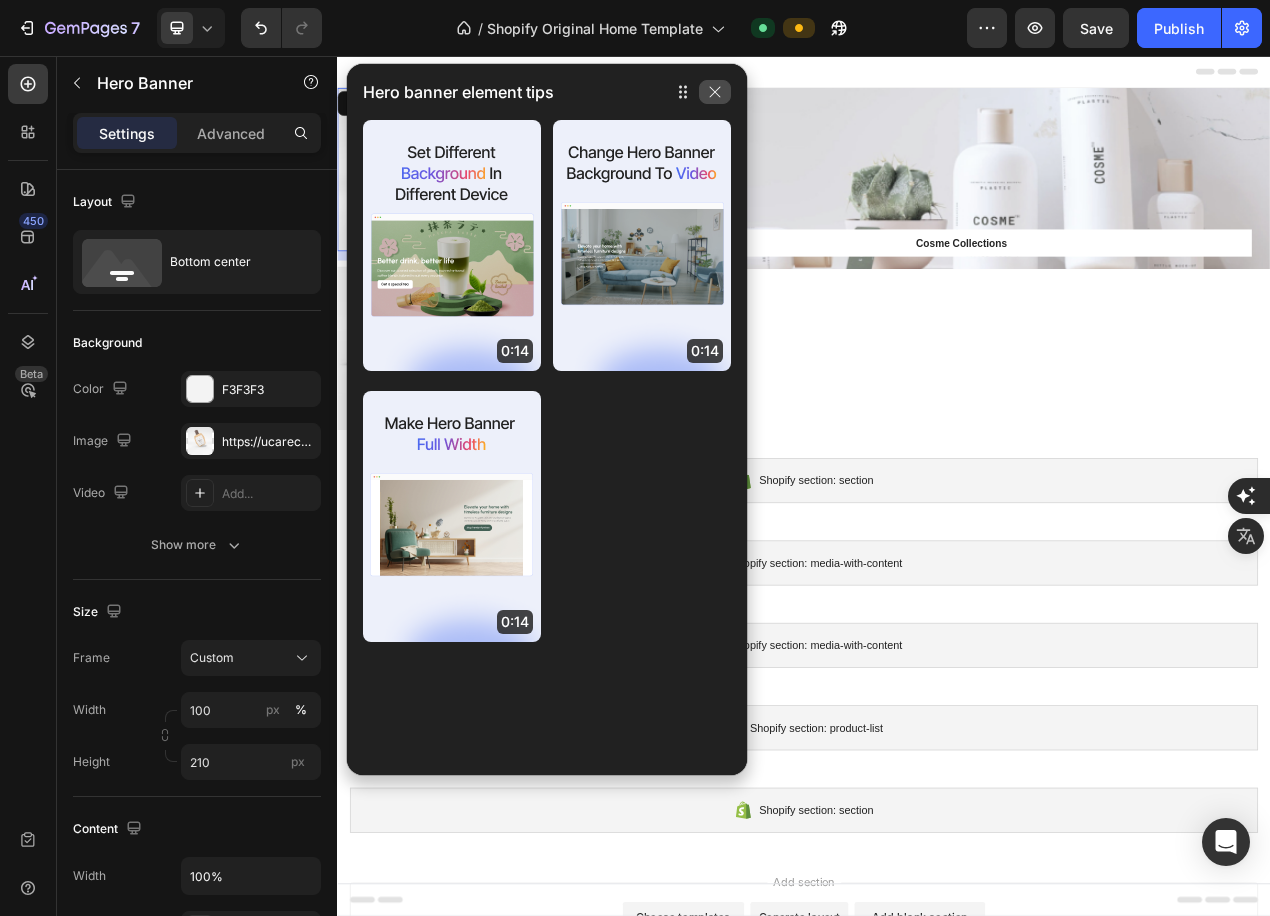 click 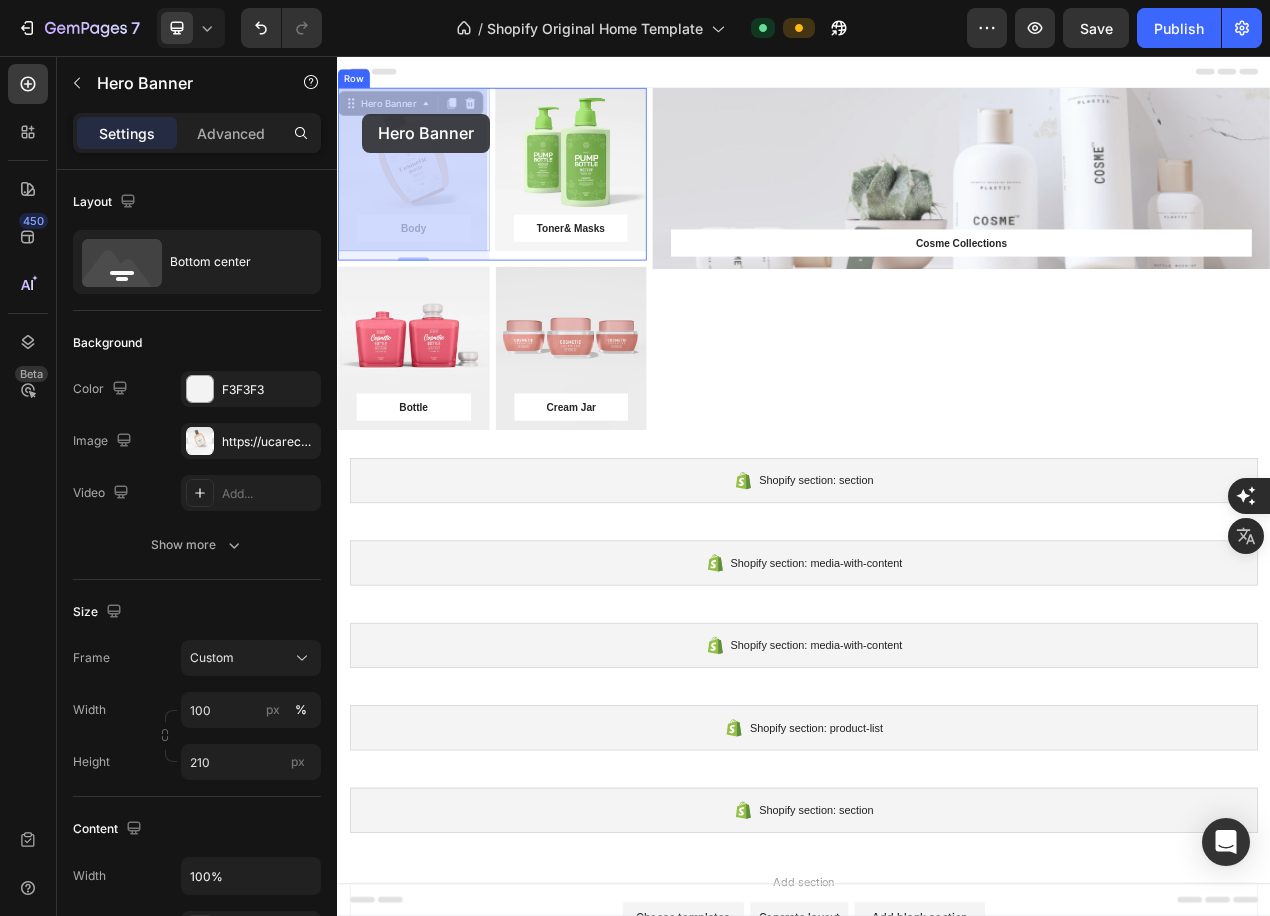 drag, startPoint x: 353, startPoint y: 121, endPoint x: 369, endPoint y: 130, distance: 18.35756 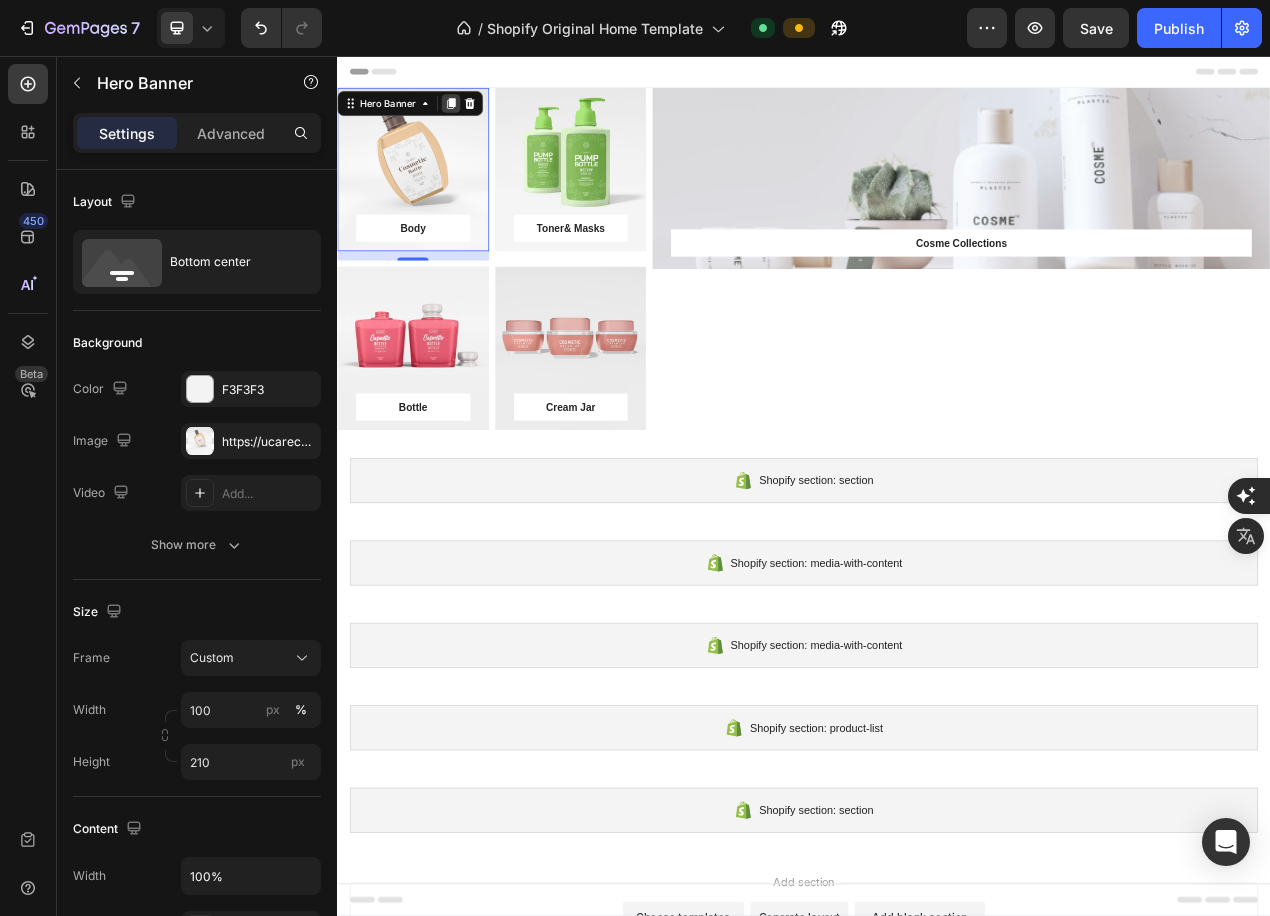 click 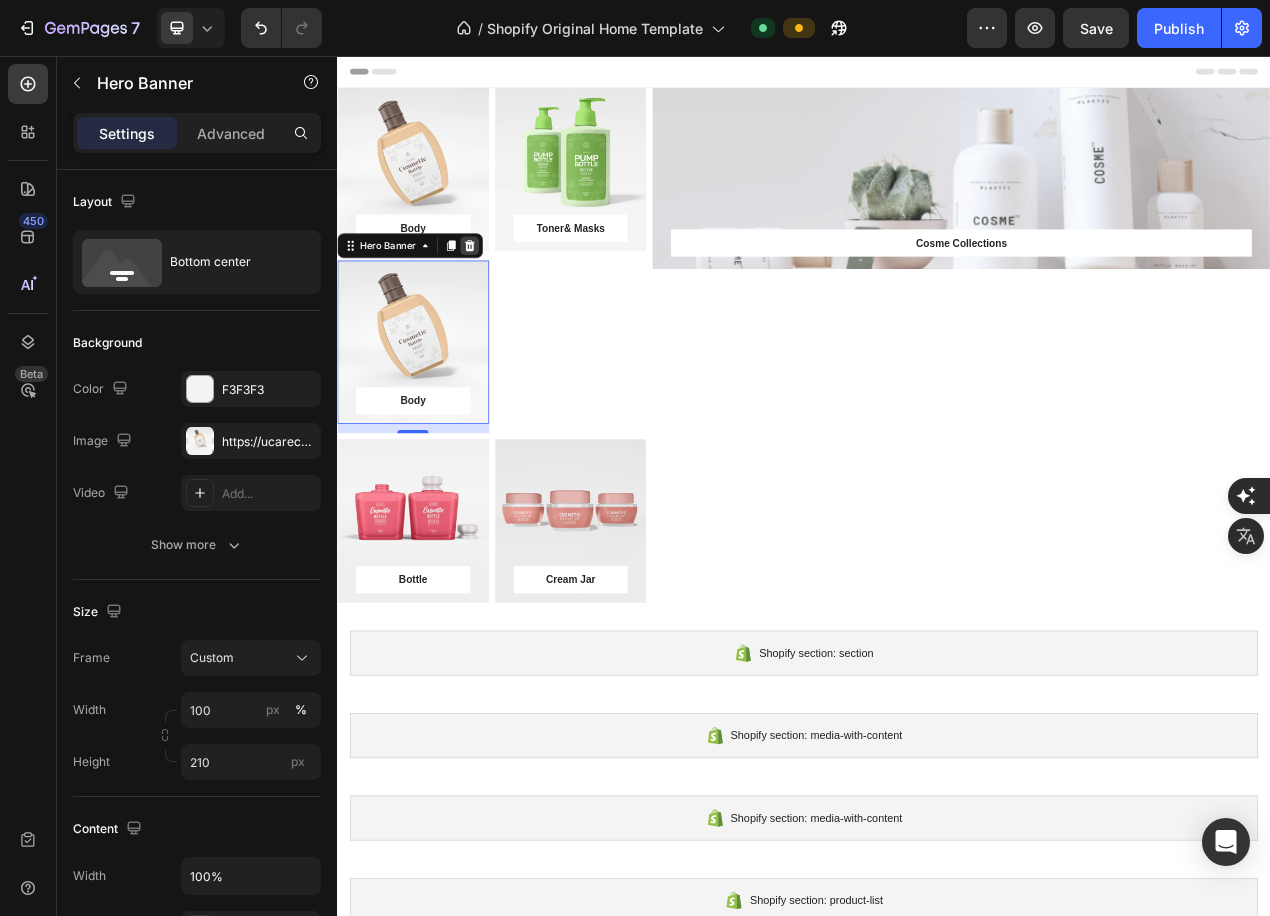 click at bounding box center [507, 300] 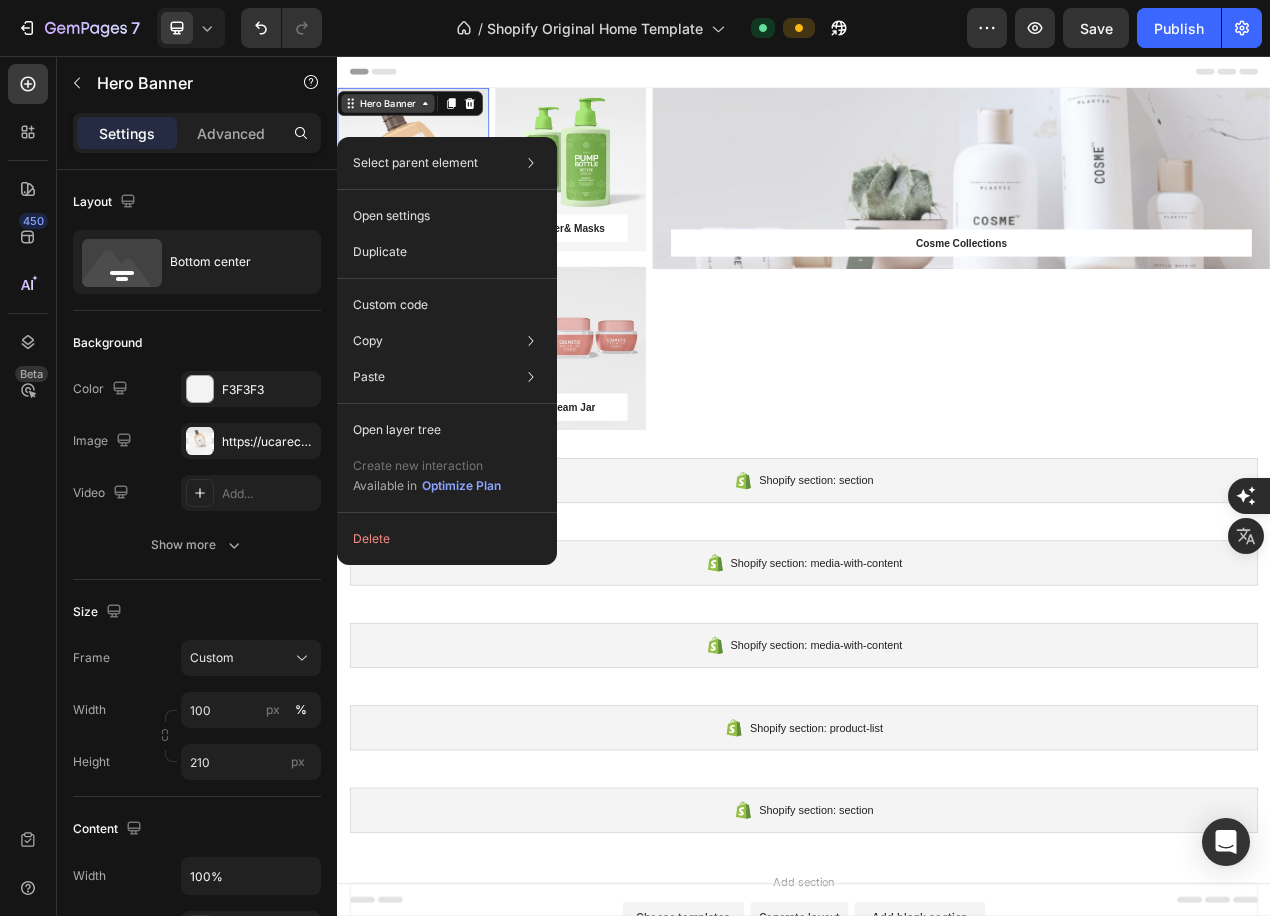 click 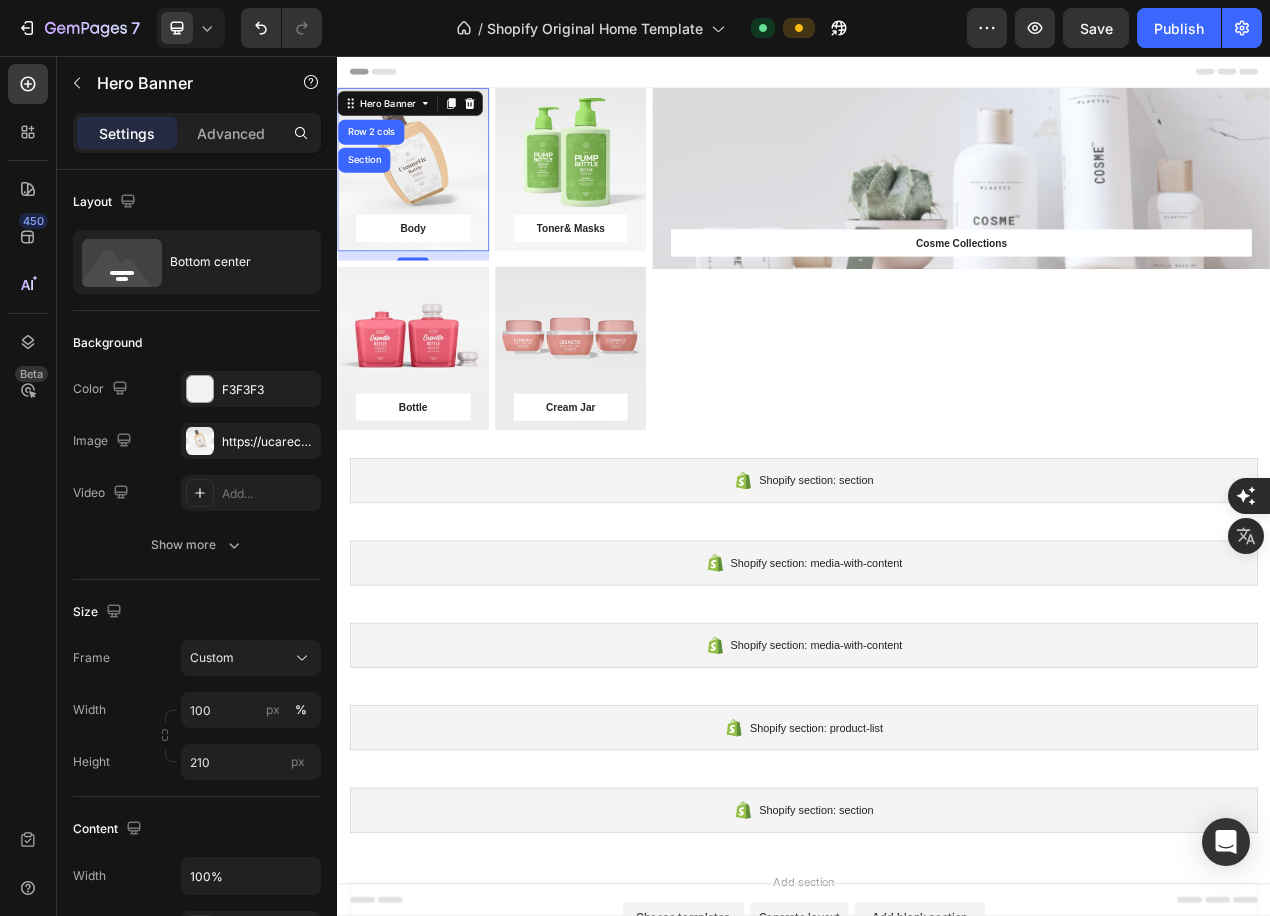 click at bounding box center [434, 202] 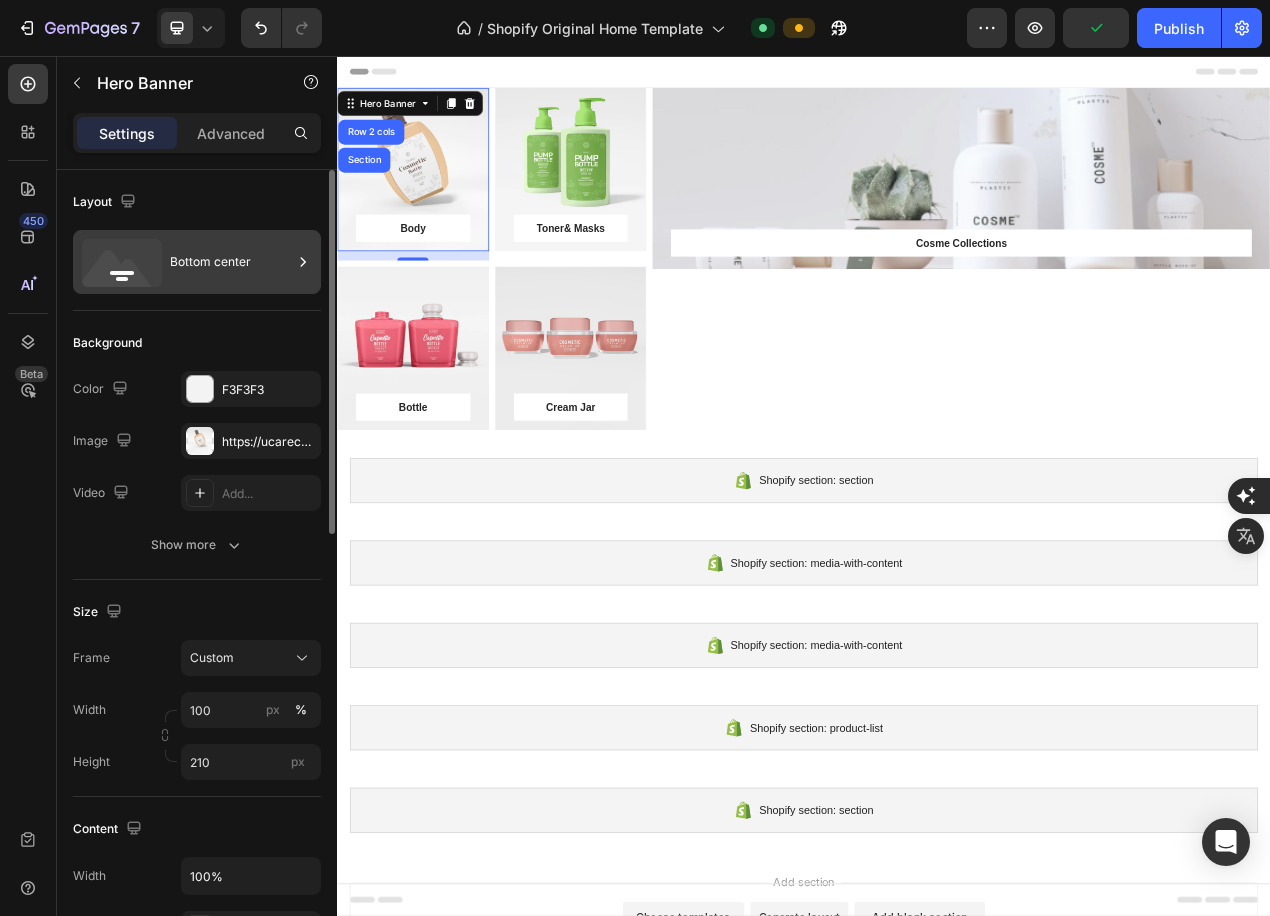 click on "Bottom center" at bounding box center (197, 262) 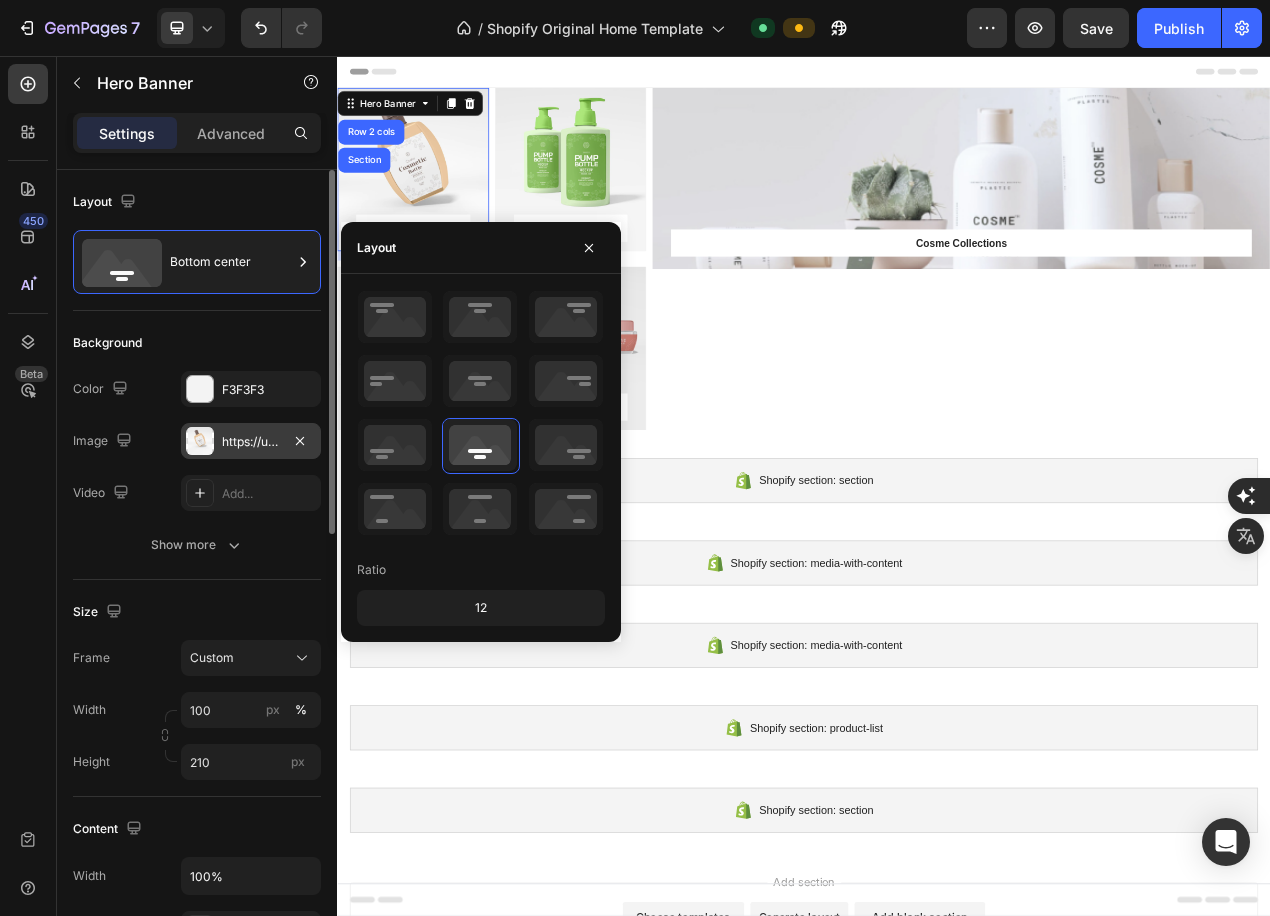 click on "https://ucarecdn.com/[UUID]/" at bounding box center [251, 441] 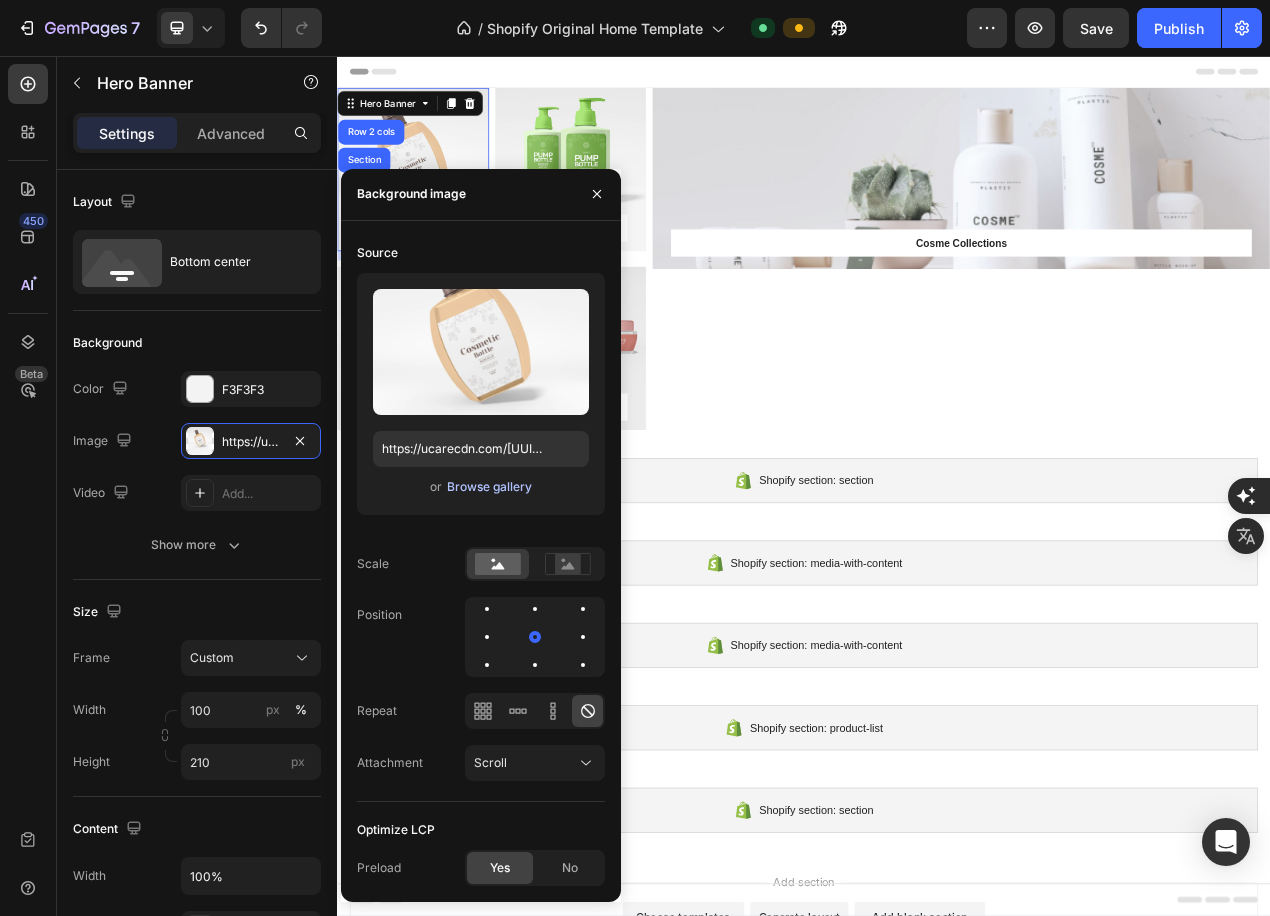 click on "Browse gallery" at bounding box center [489, 487] 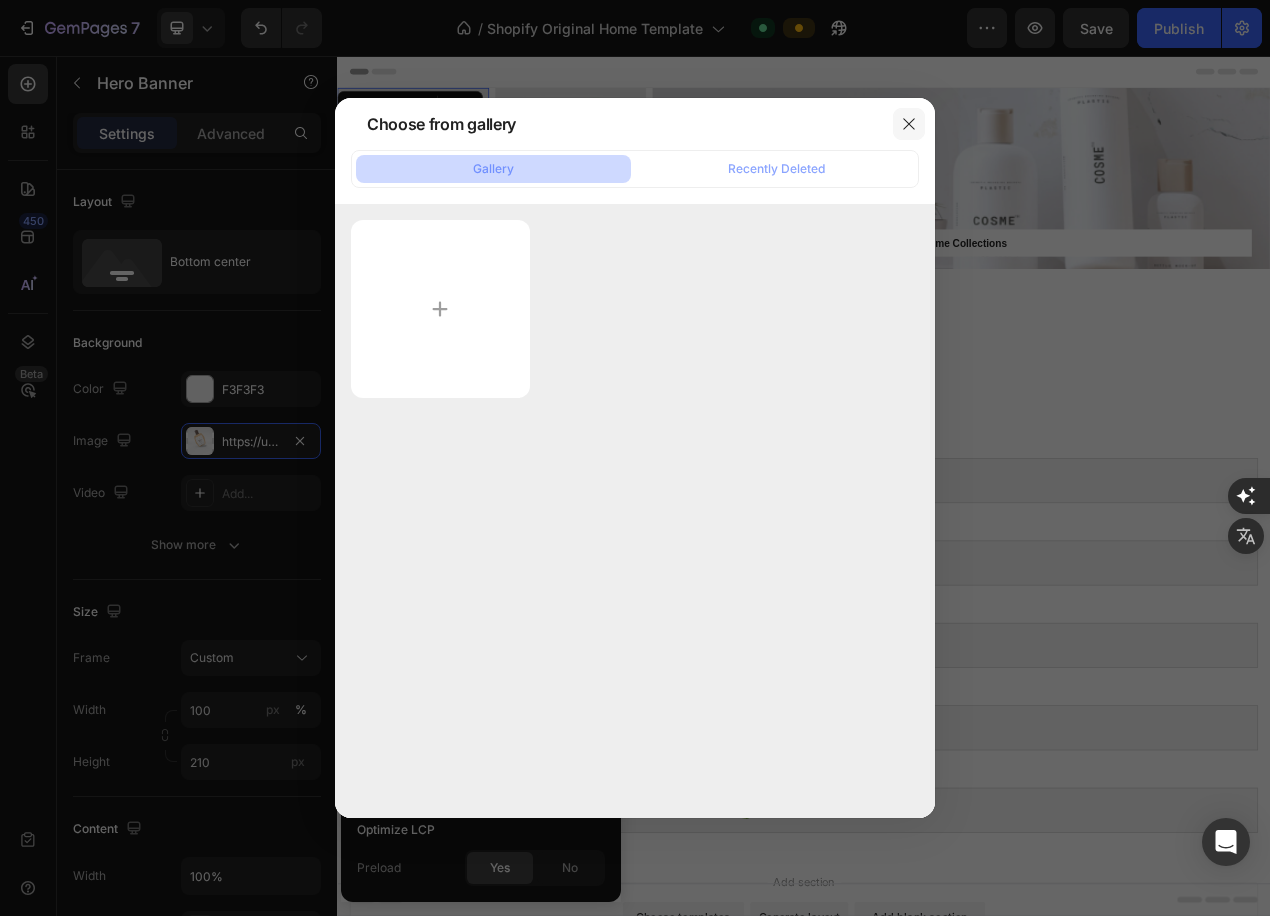 click 